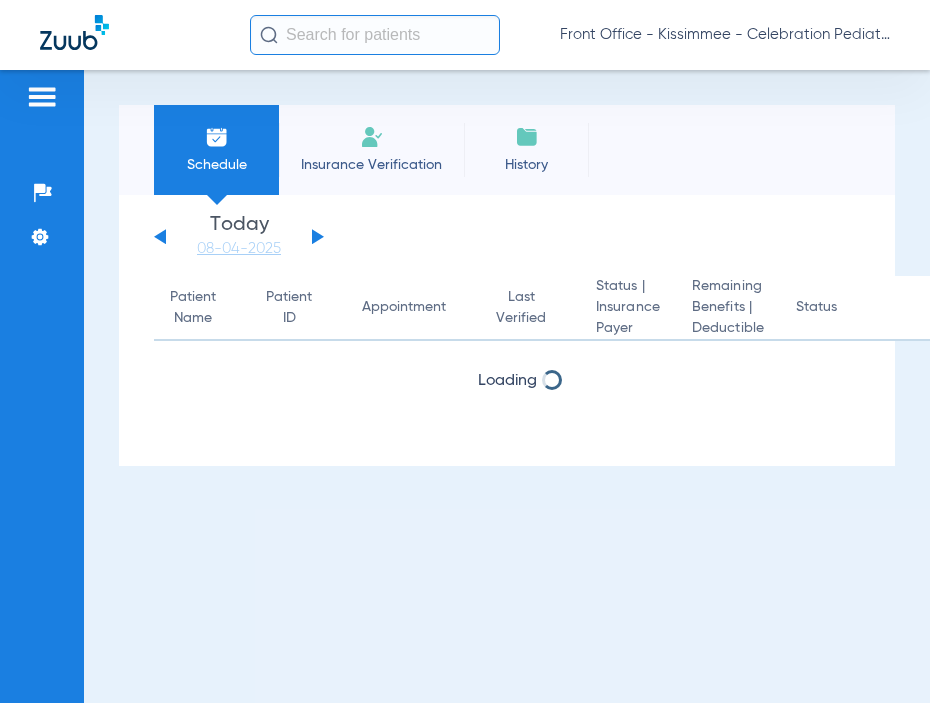scroll, scrollTop: 0, scrollLeft: 0, axis: both 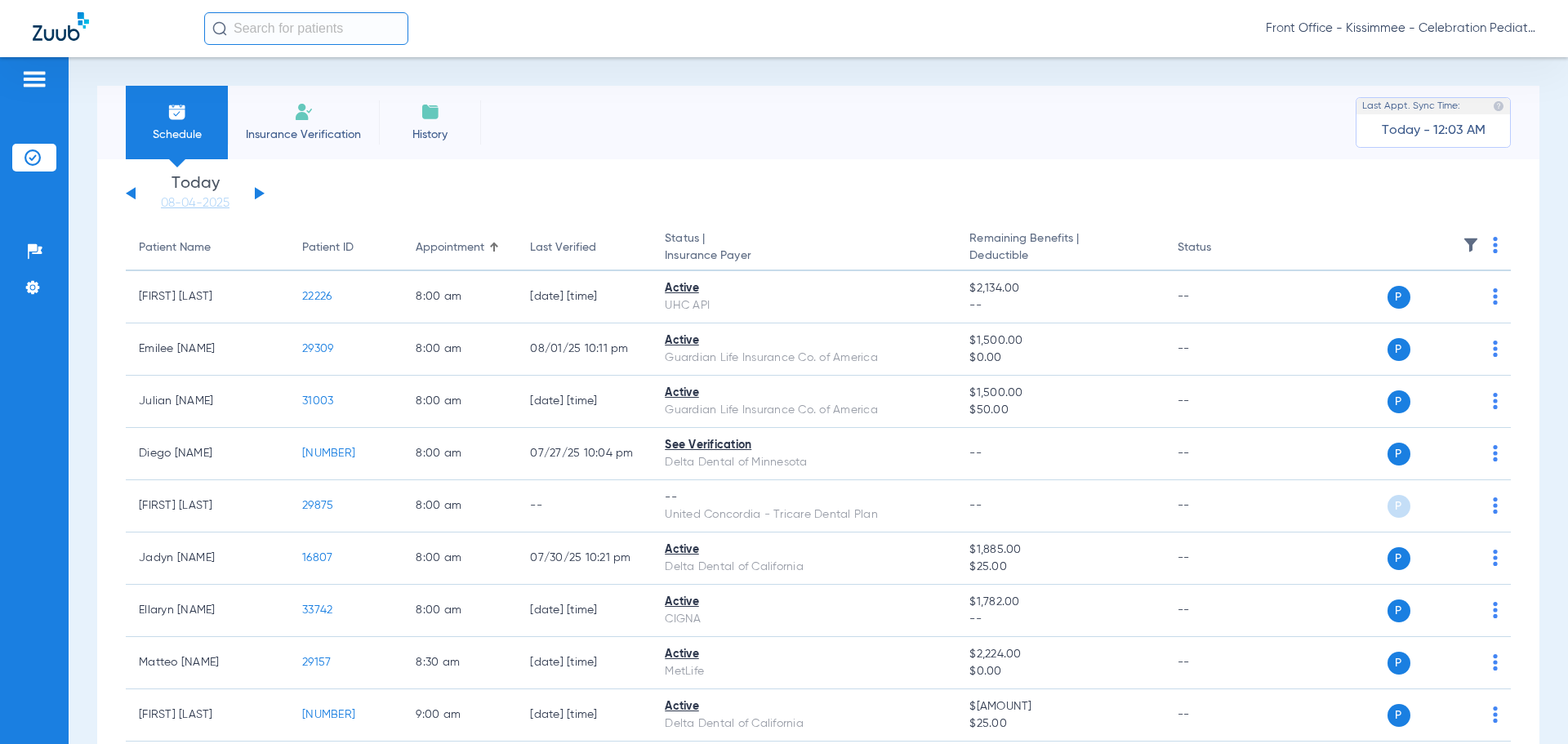 click 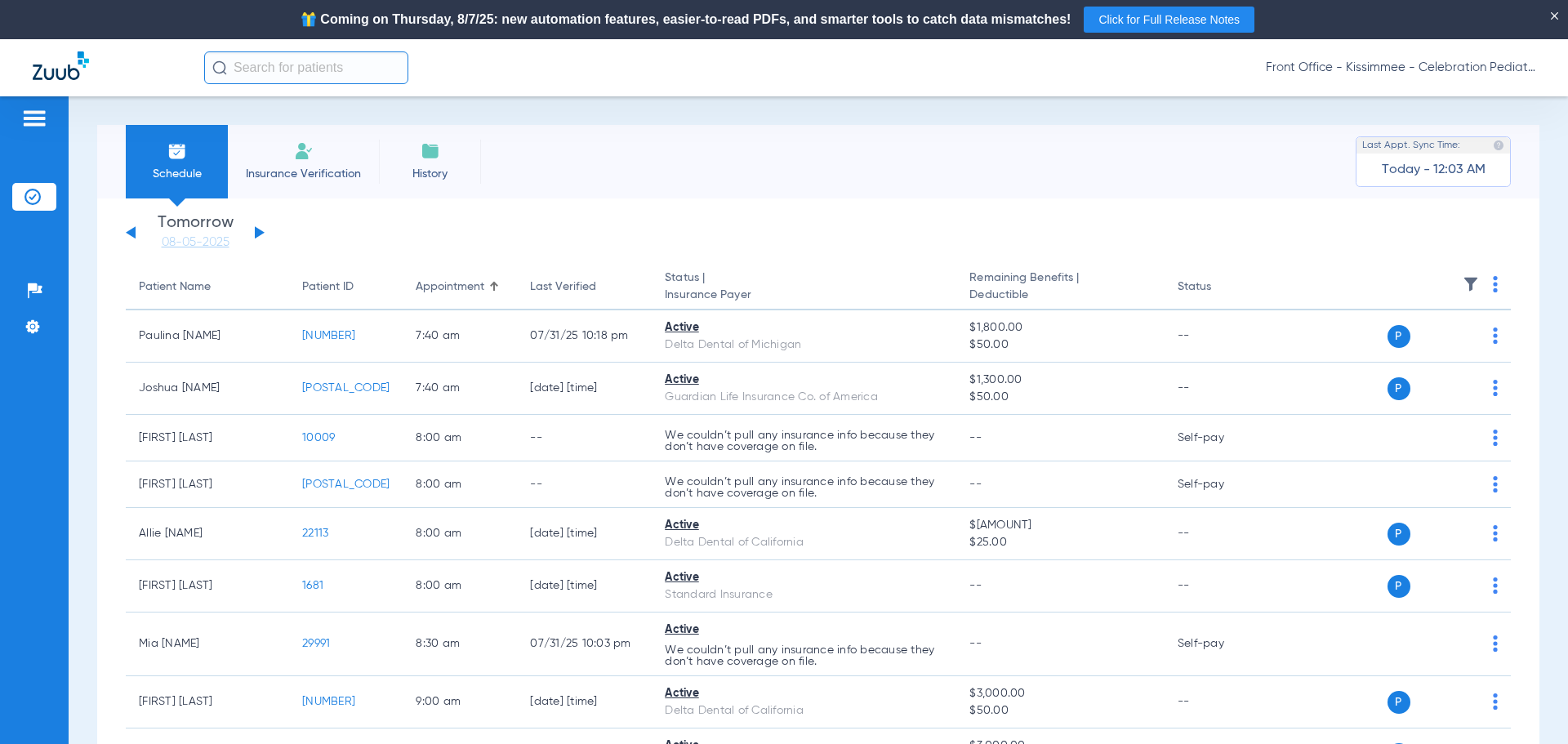click on "Click for Full Release Notes" at bounding box center (1169, 20) 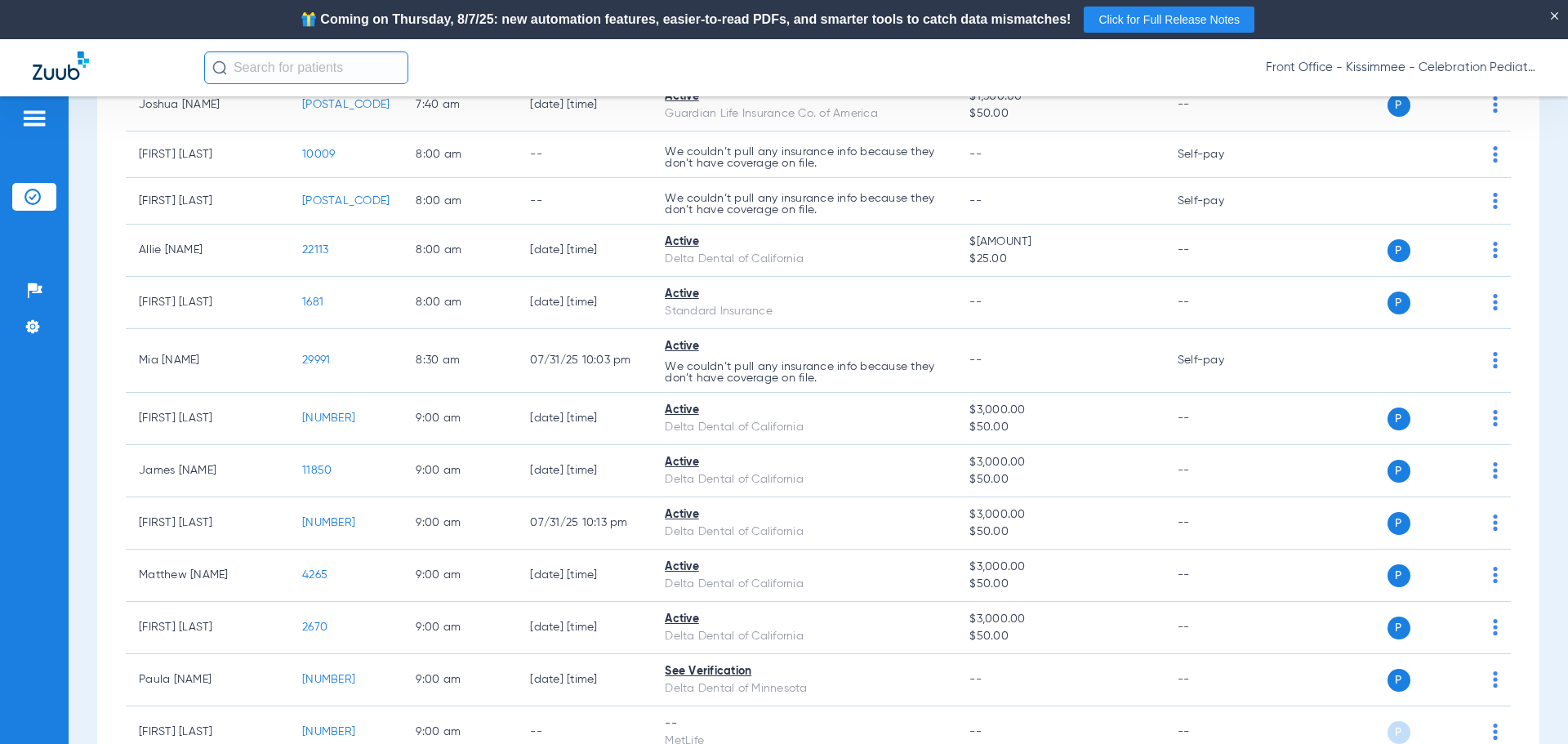 scroll, scrollTop: 245, scrollLeft: 0, axis: vertical 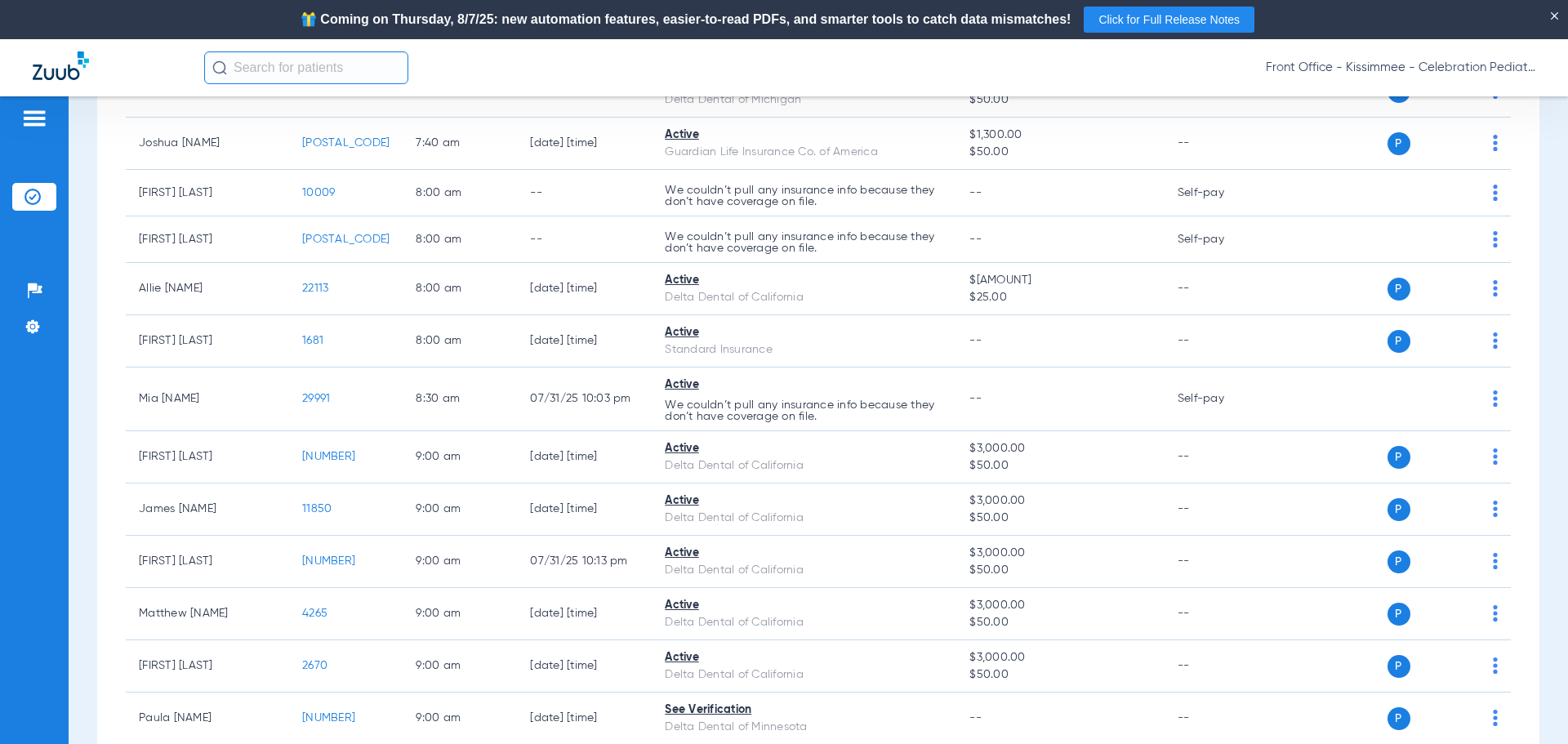 click on "Schedule Insurance Verification History  Last Appt. Sync Time:   Today - [TIME]   Saturday   [DATE]   Sunday   [DATE]   Monday   [DATE]   Tuesday   [DATE]   Wednesday   [DATE]   Thursday   [DATE]   Friday   [DATE]   Saturday   [DATE]   Sunday   [DATE]   Monday   [DATE]   Tuesday   [DATE]   Wednesday   [DATE]   Thursday   [DATE]   Friday   [DATE]   Saturday   [DATE]   Sunday   [DATE]   Monday   [DATE]   Tuesday   [DATE]   Wednesday   [DATE]   Thursday   [DATE]   Friday   [DATE]   Saturday   [DATE]   Sunday   [DATE]   Monday   [DATE]   Tuesday   [DATE]   Wednesday   [DATE]   Thursday   [DATE]   Friday   [DATE]   Saturday   [DATE]   Sunday   [DATE]   Monday   [DATE]   Tuesday   [DATE]   Wednesday   [DATE]   Thursday   [DATE]   Friday   [DATE]   Saturday   [DATE]   Sunday   [DATE]   Monday   [DATE]   Tuesday   [DATE]   Wednesday   [DATE]   Thursday  Su [NUMBER]" at bounding box center [818, 439] 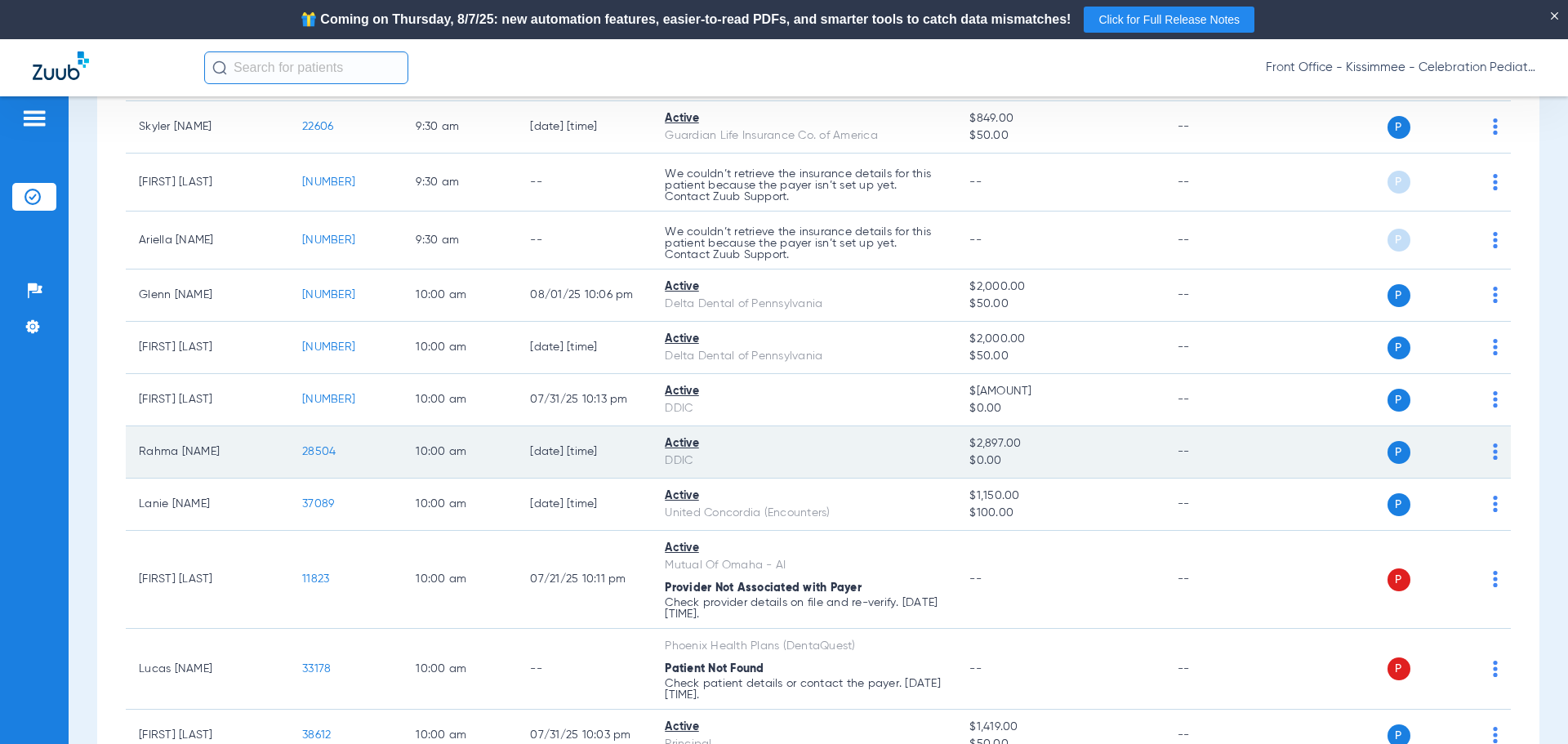 scroll, scrollTop: 1388, scrollLeft: 0, axis: vertical 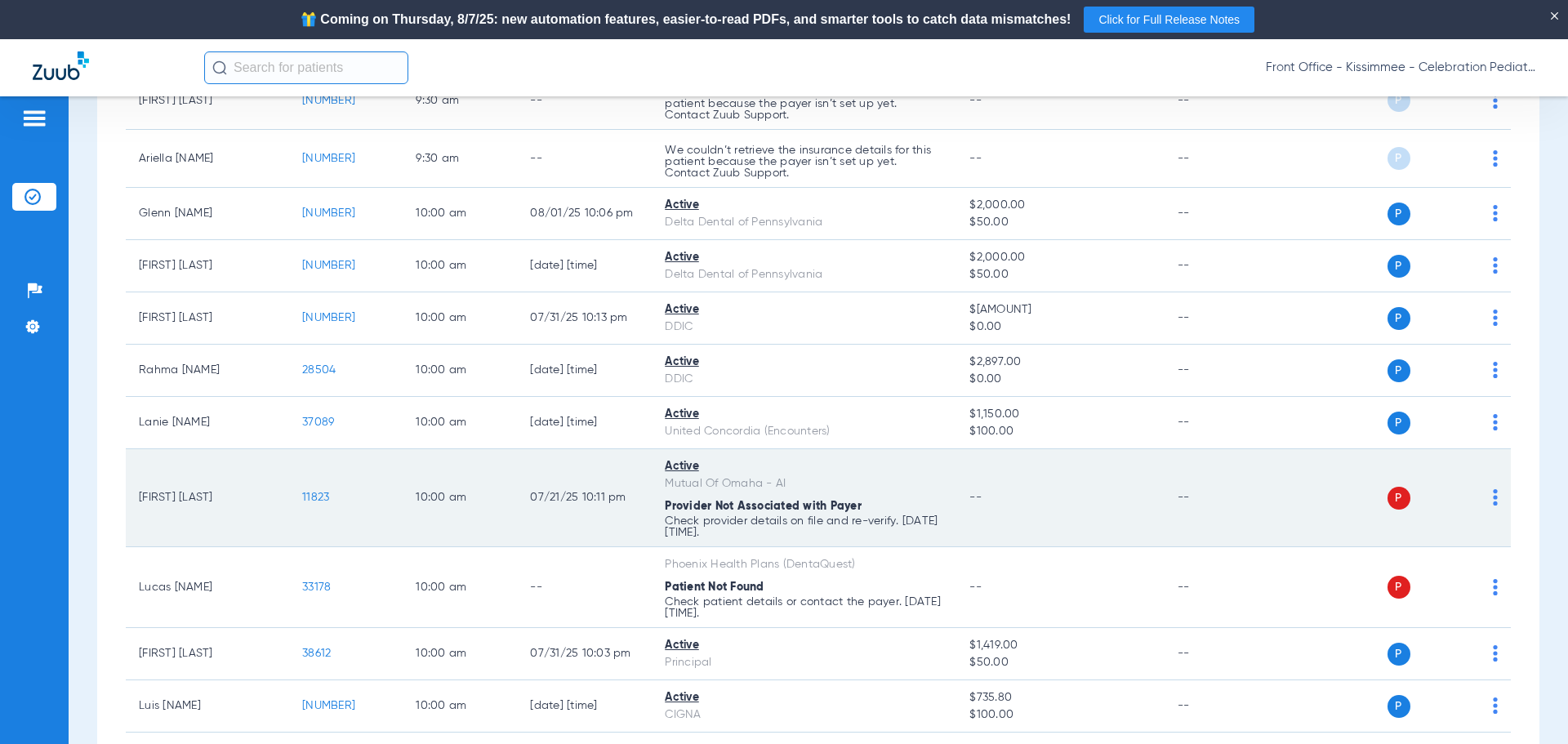 click on "[FIRST] [LAST]" 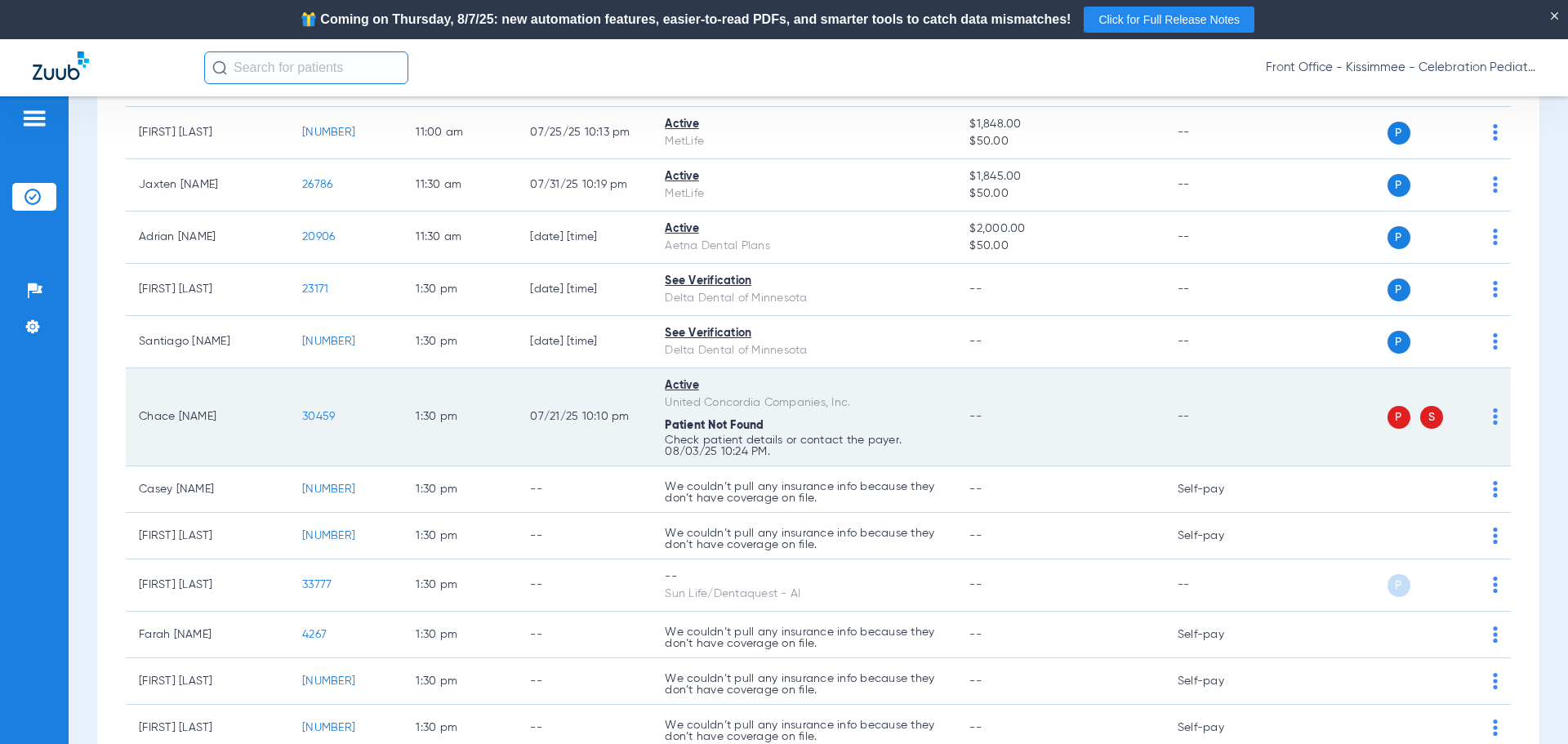 scroll, scrollTop: 2613, scrollLeft: 0, axis: vertical 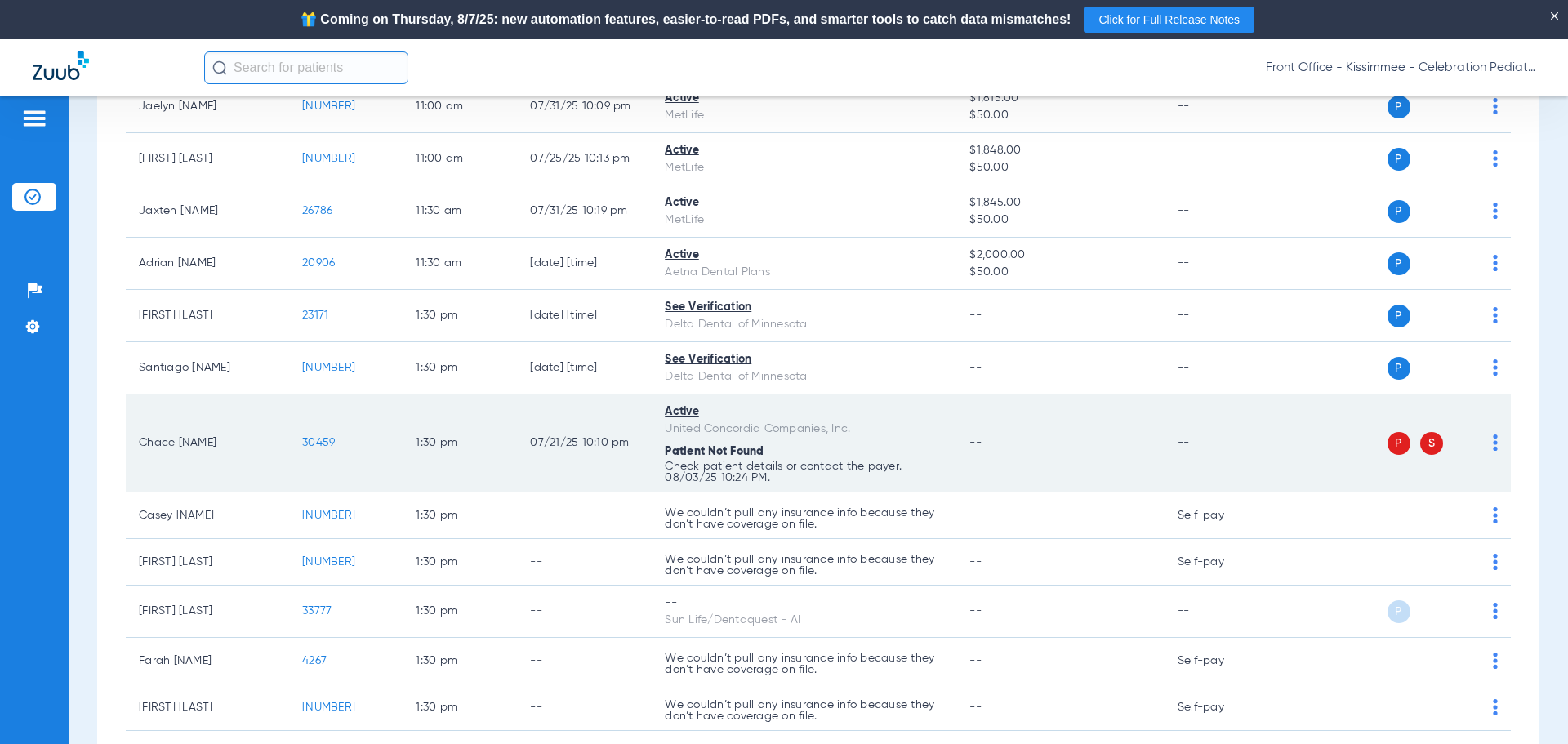 click on "30459" 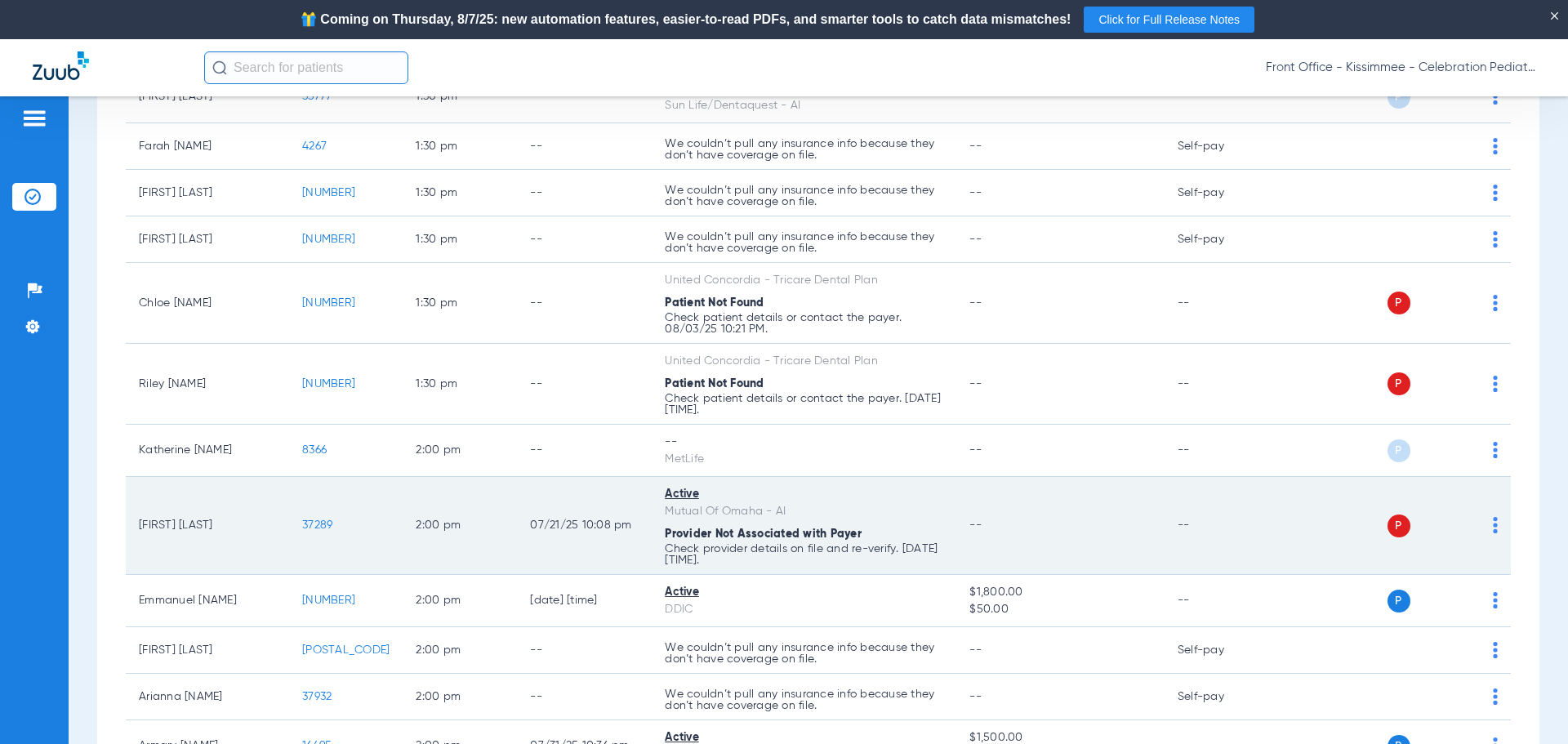 scroll, scrollTop: 3185, scrollLeft: 0, axis: vertical 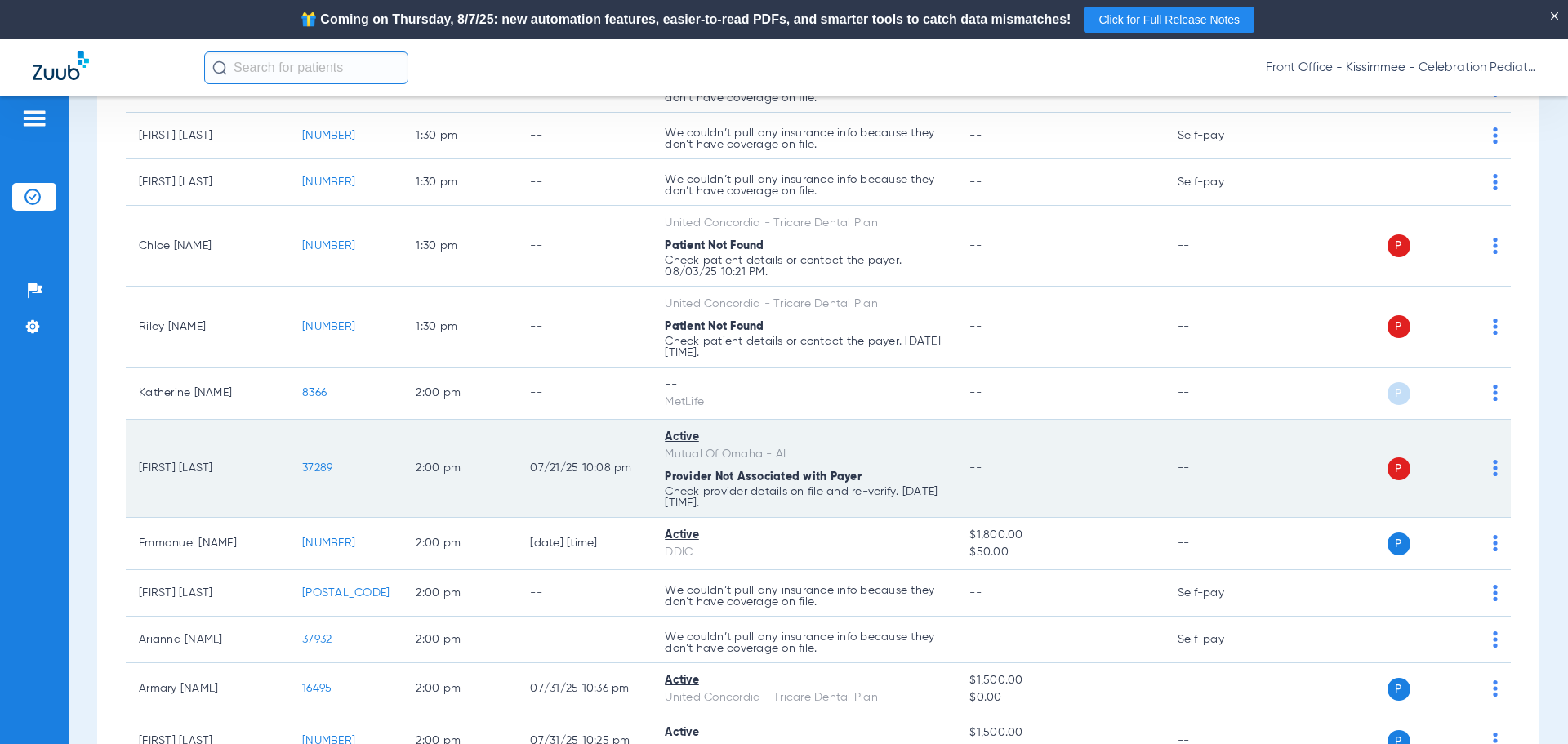 click on "37289" 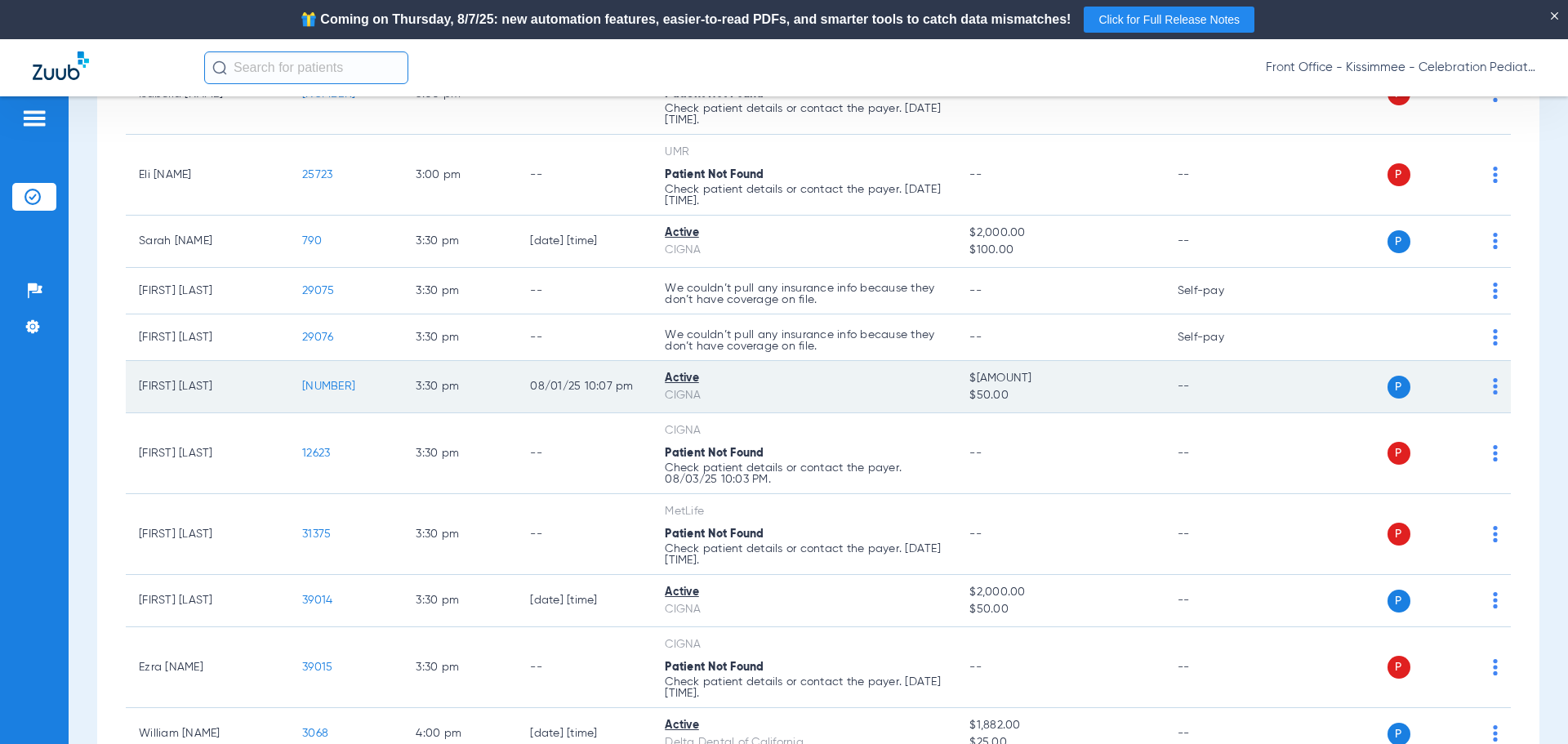 scroll, scrollTop: 4502, scrollLeft: 0, axis: vertical 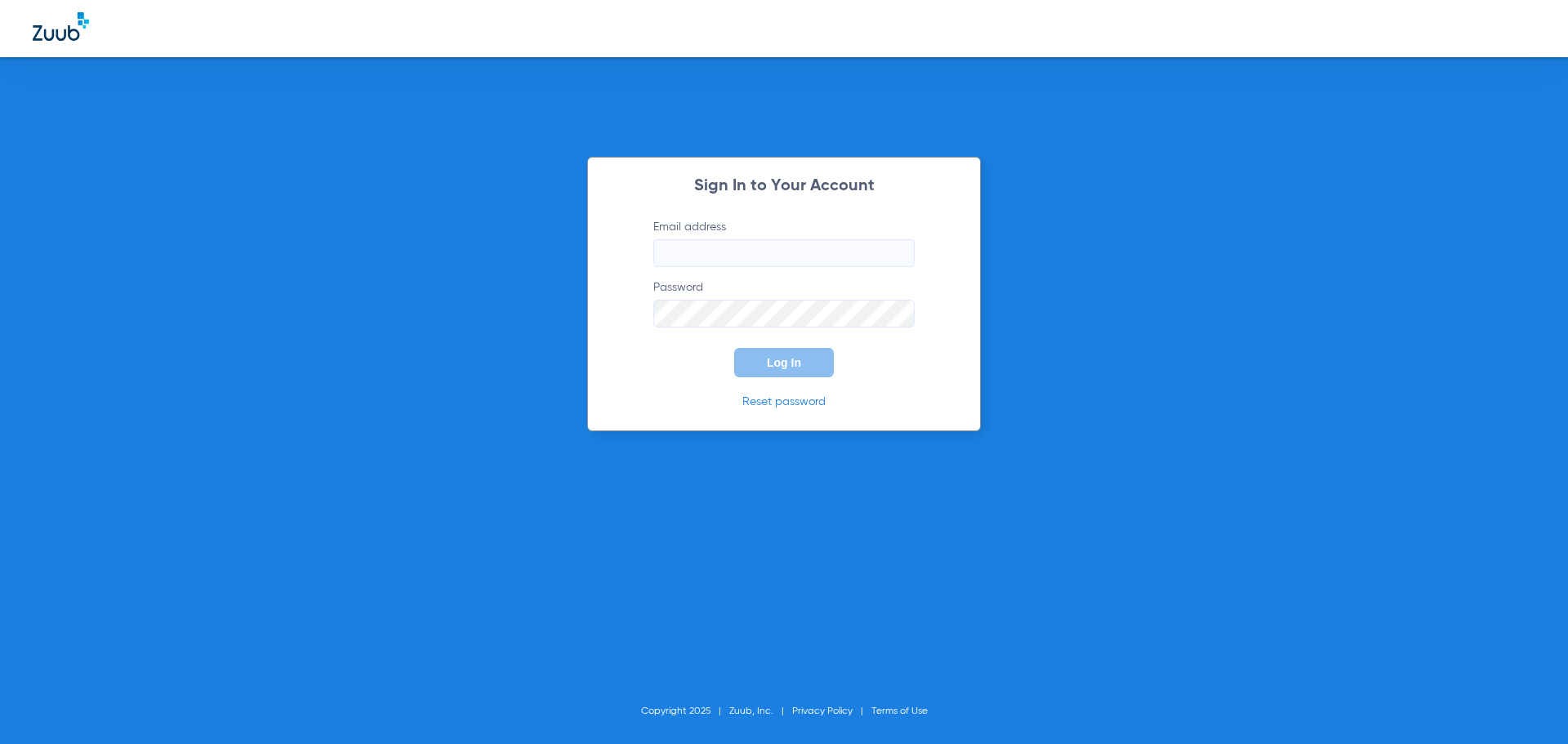 type on "[EMAIL]" 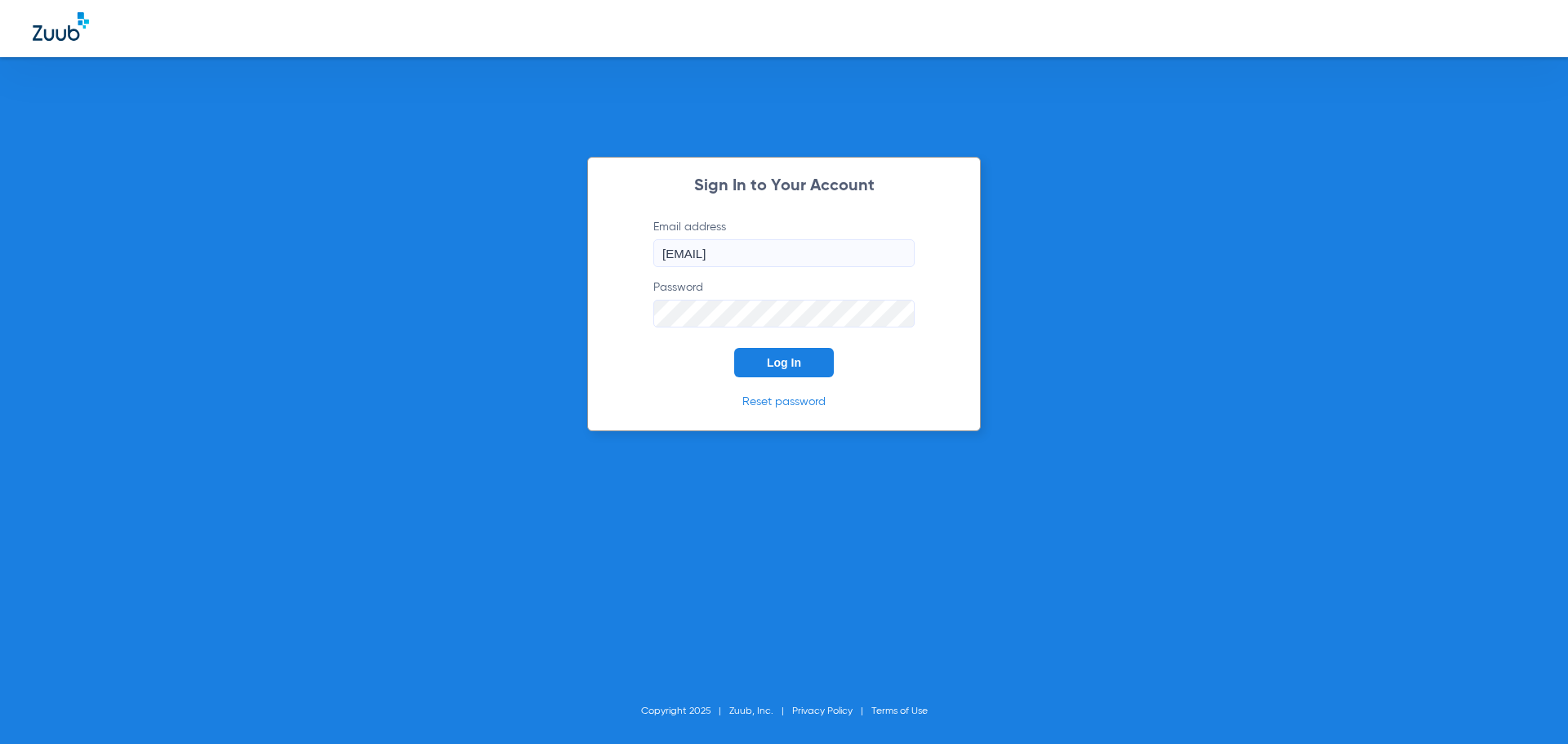 click on "Log In" 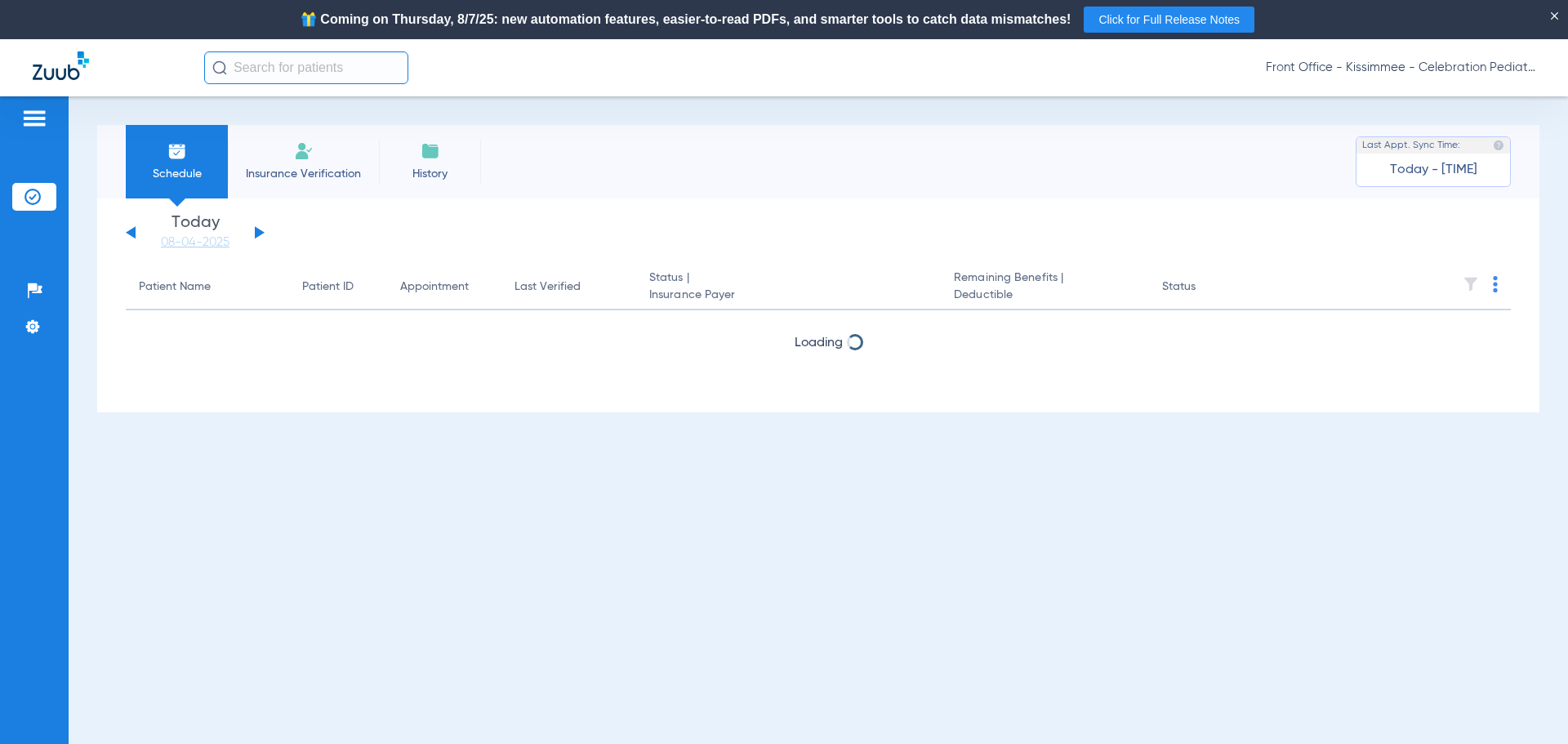 click on "Saturday   [DATE]   Sunday   [DATE]   Monday   [DATE]   Tuesday   [DATE]   Wednesday   [DATE]   Thursday   [DATE]   Friday   [DATE]   Saturday   [DATE]   Sunday   [DATE]   Monday   [DATE]   Tuesday   [DATE]   Wednesday   [DATE]   Thursday   [DATE]   Friday   [DATE]   Saturday   [DATE]   Sunday   [DATE]   Monday   [DATE]   Tuesday   [DATE]   Wednesday   [DATE]   Thursday   [DATE]   Friday   [DATE]   Saturday   [DATE]   Sunday   [DATE]   Monday   [DATE]   Tuesday   [DATE]   Wednesday   [DATE]   Thursday   [DATE]   Friday   [DATE]   Saturday   [DATE]   Sunday   [DATE]   Monday   [DATE]   Tuesday   [DATE]   Wednesday   [DATE]   Thursday   [DATE]   Friday   [DATE]   Saturday   [DATE]   Sunday   [DATE]  Su Mo" 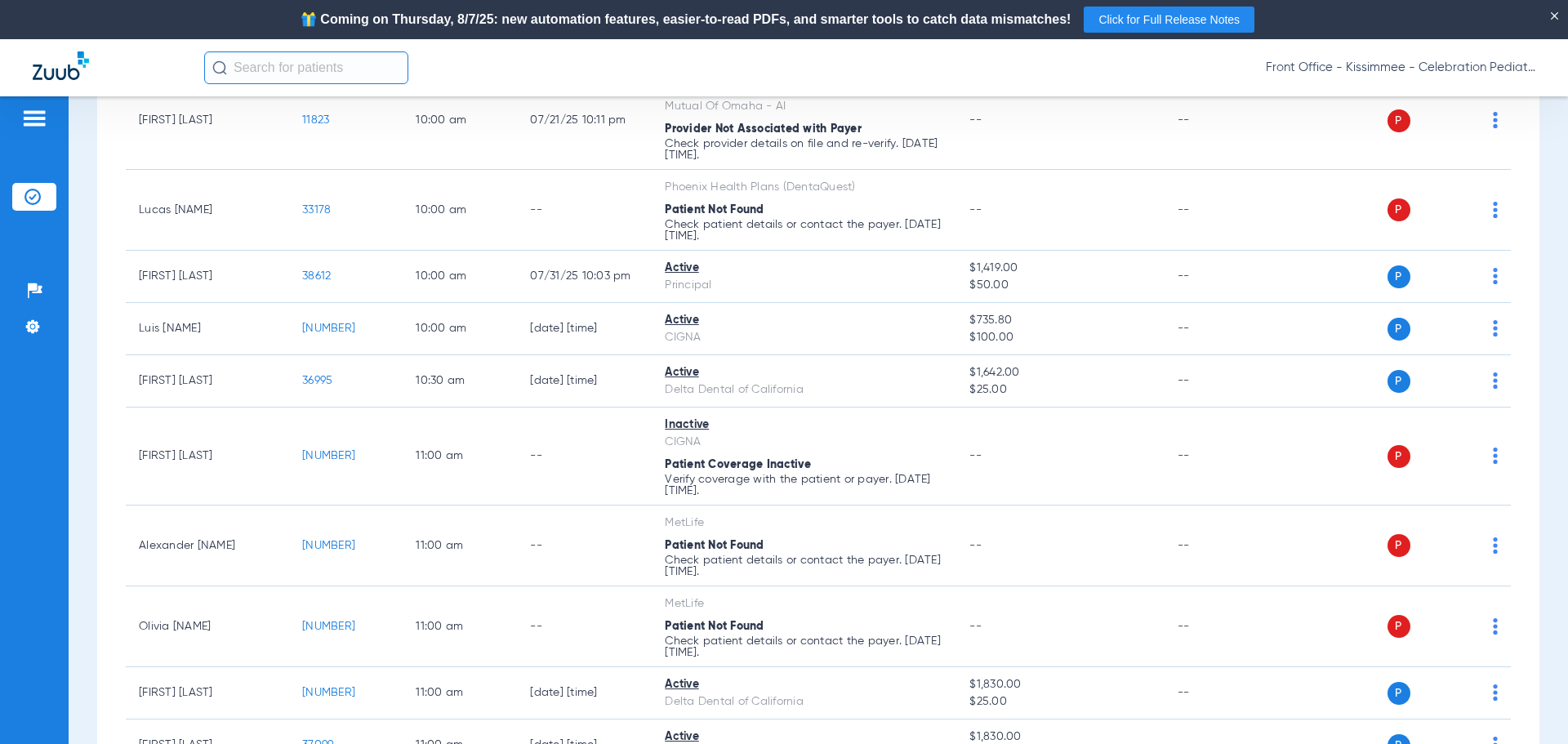 scroll, scrollTop: 1715, scrollLeft: 0, axis: vertical 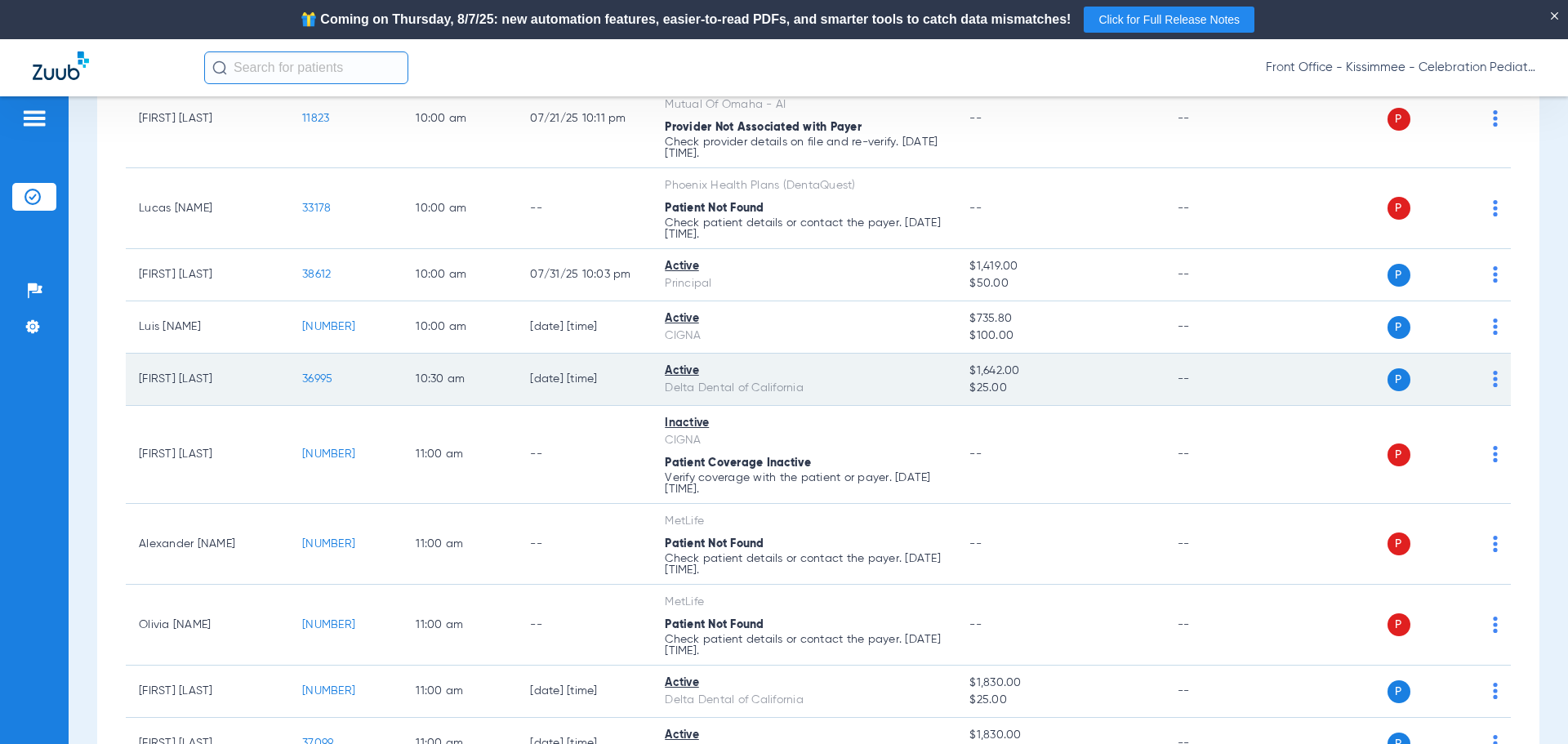 click on "36995" 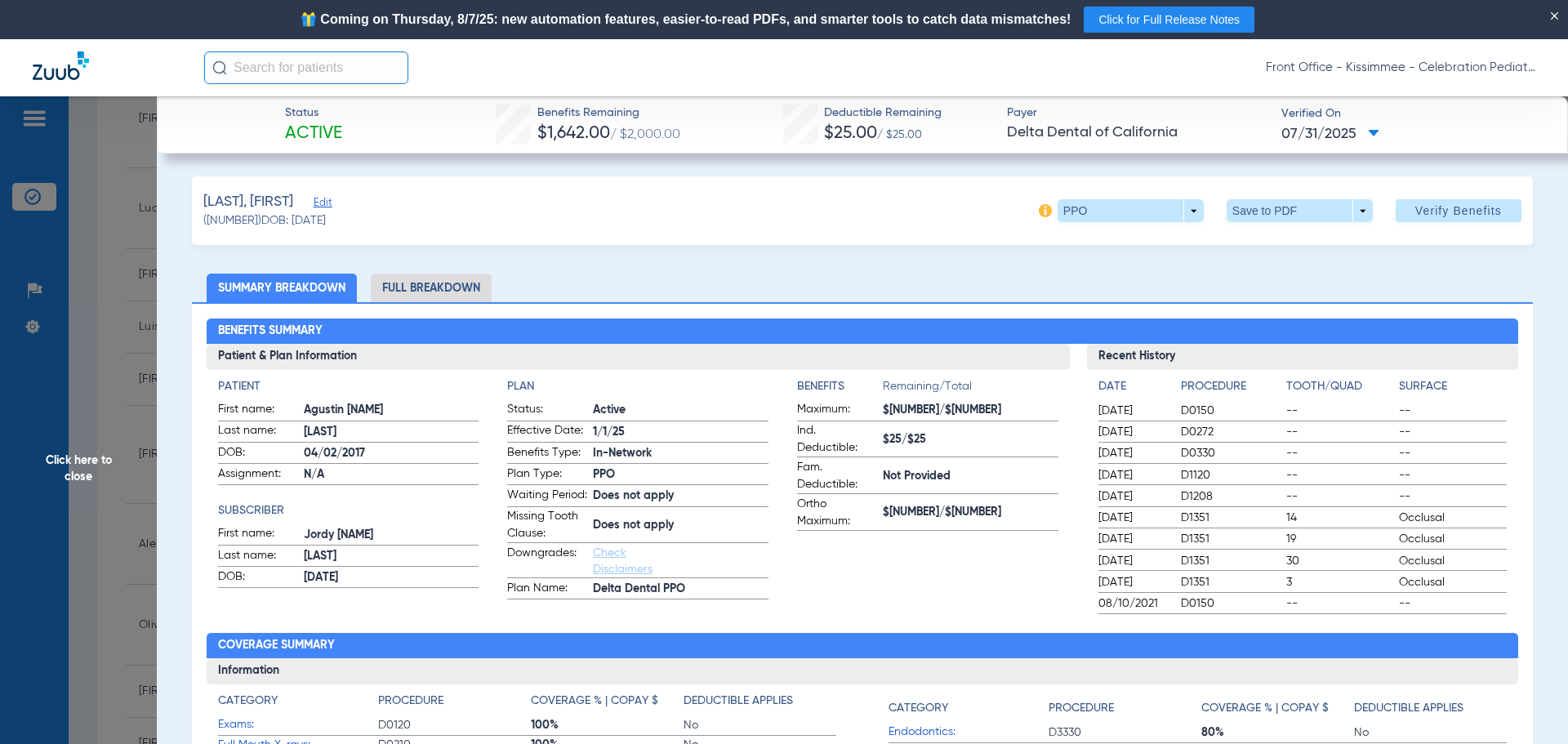 click on "Full Breakdown" 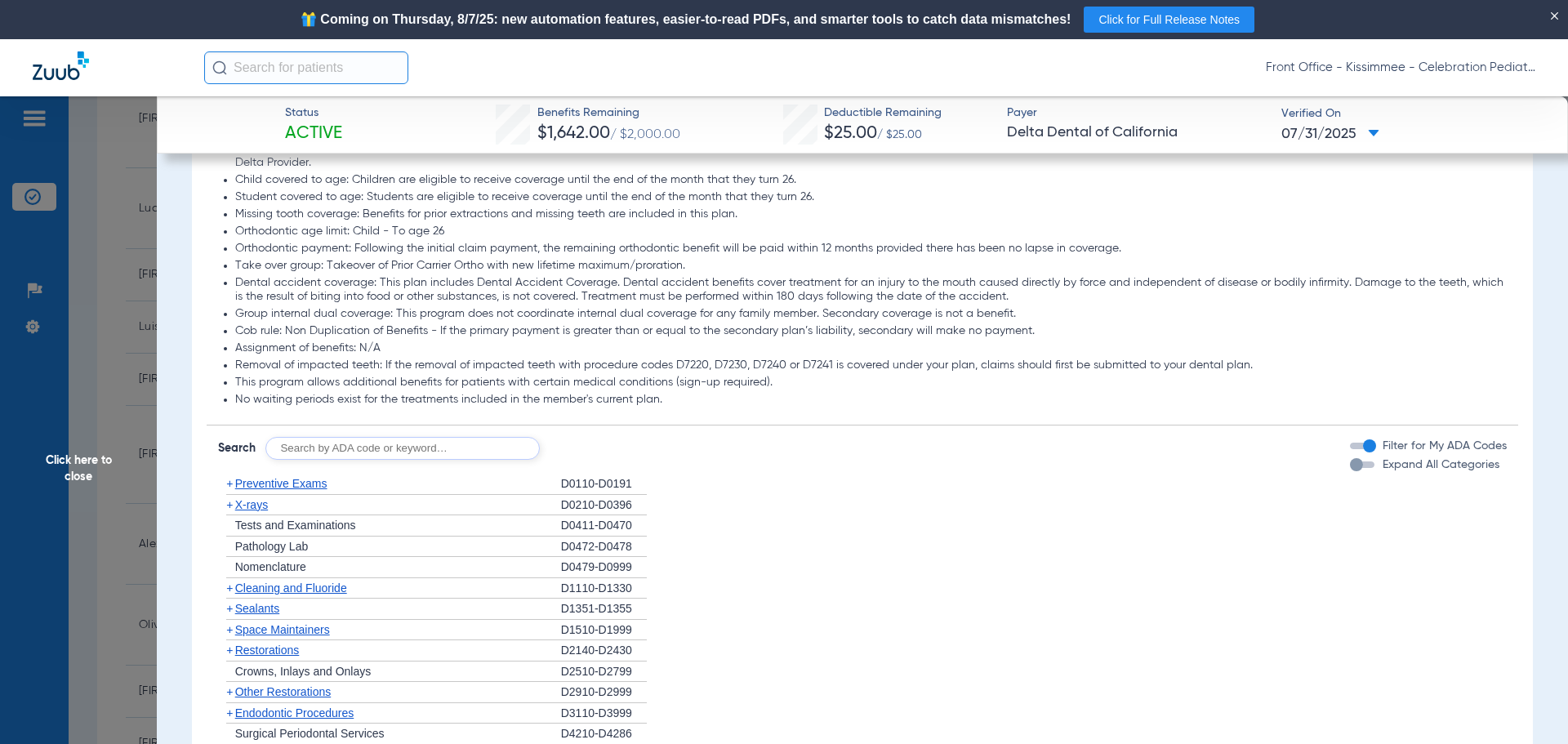 scroll, scrollTop: 1470, scrollLeft: 0, axis: vertical 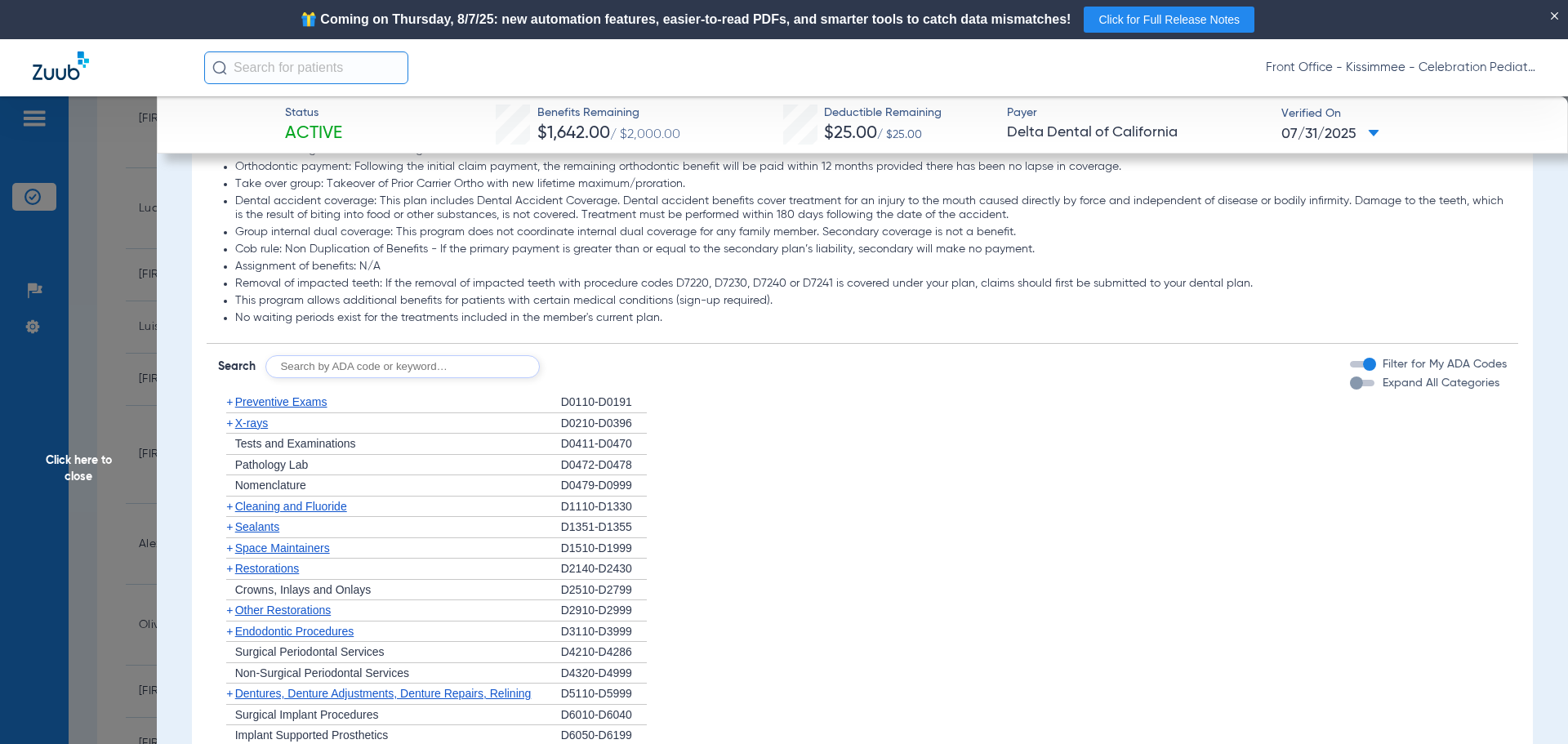 click at bounding box center [1356, 383] 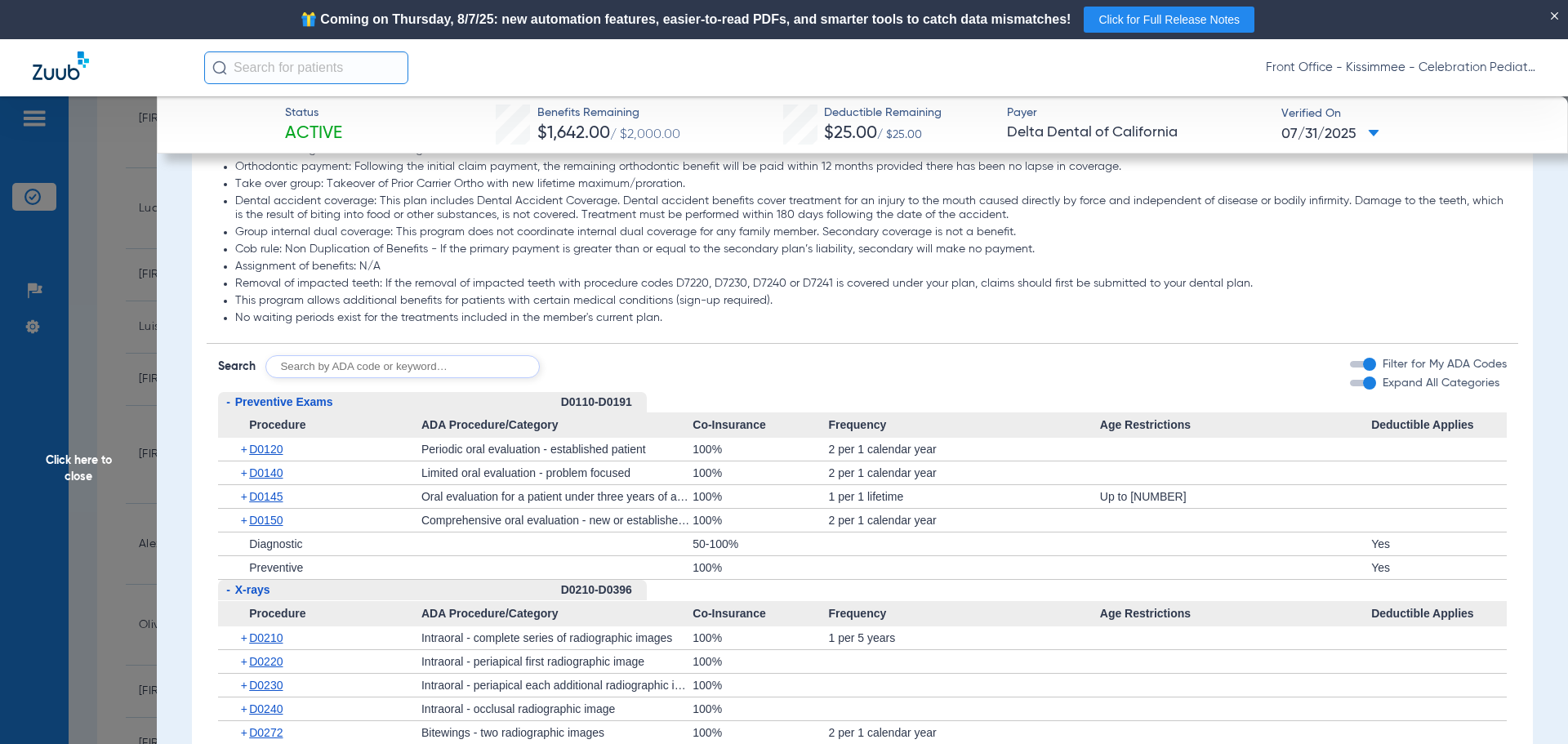 scroll, scrollTop: 1552, scrollLeft: 0, axis: vertical 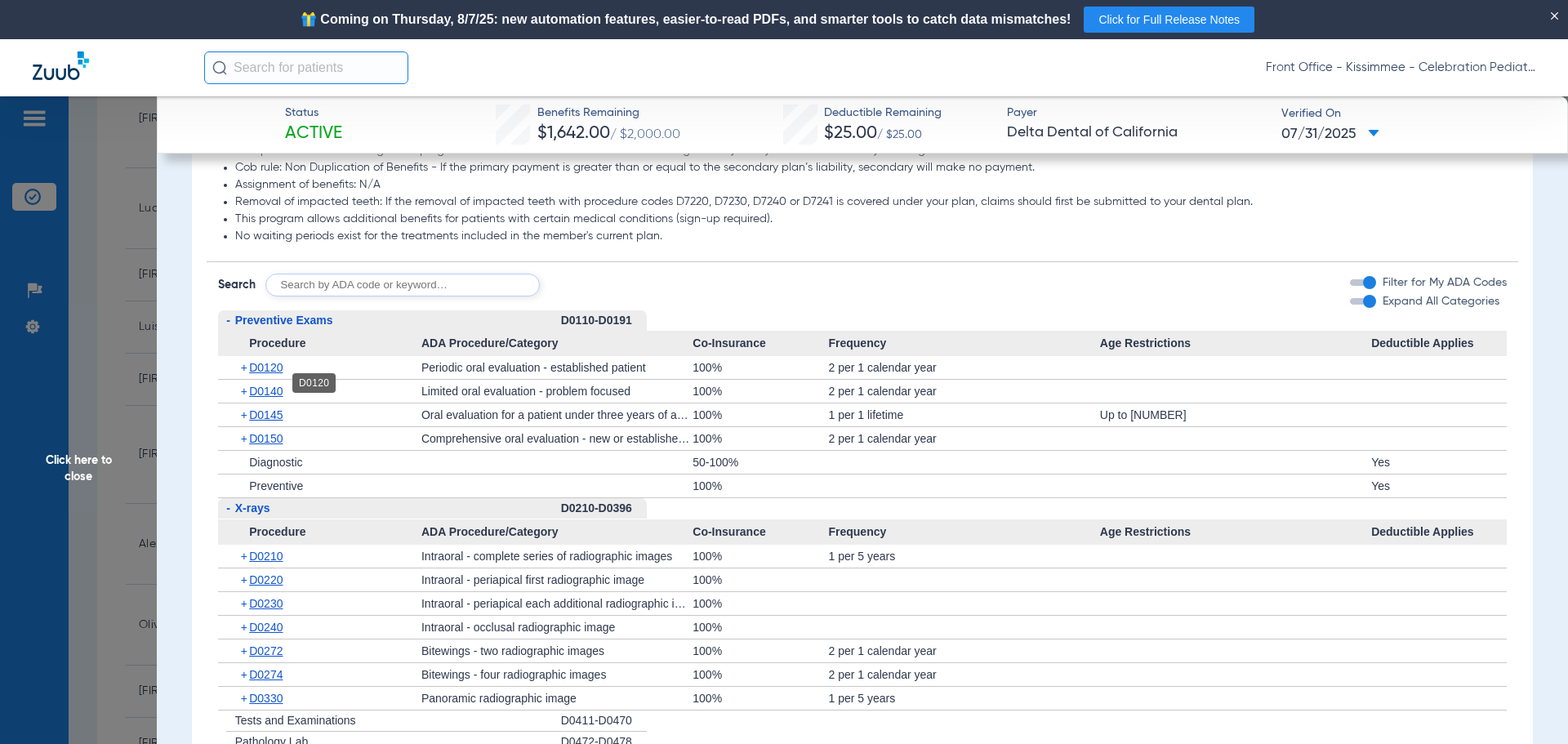 click on "D0120" 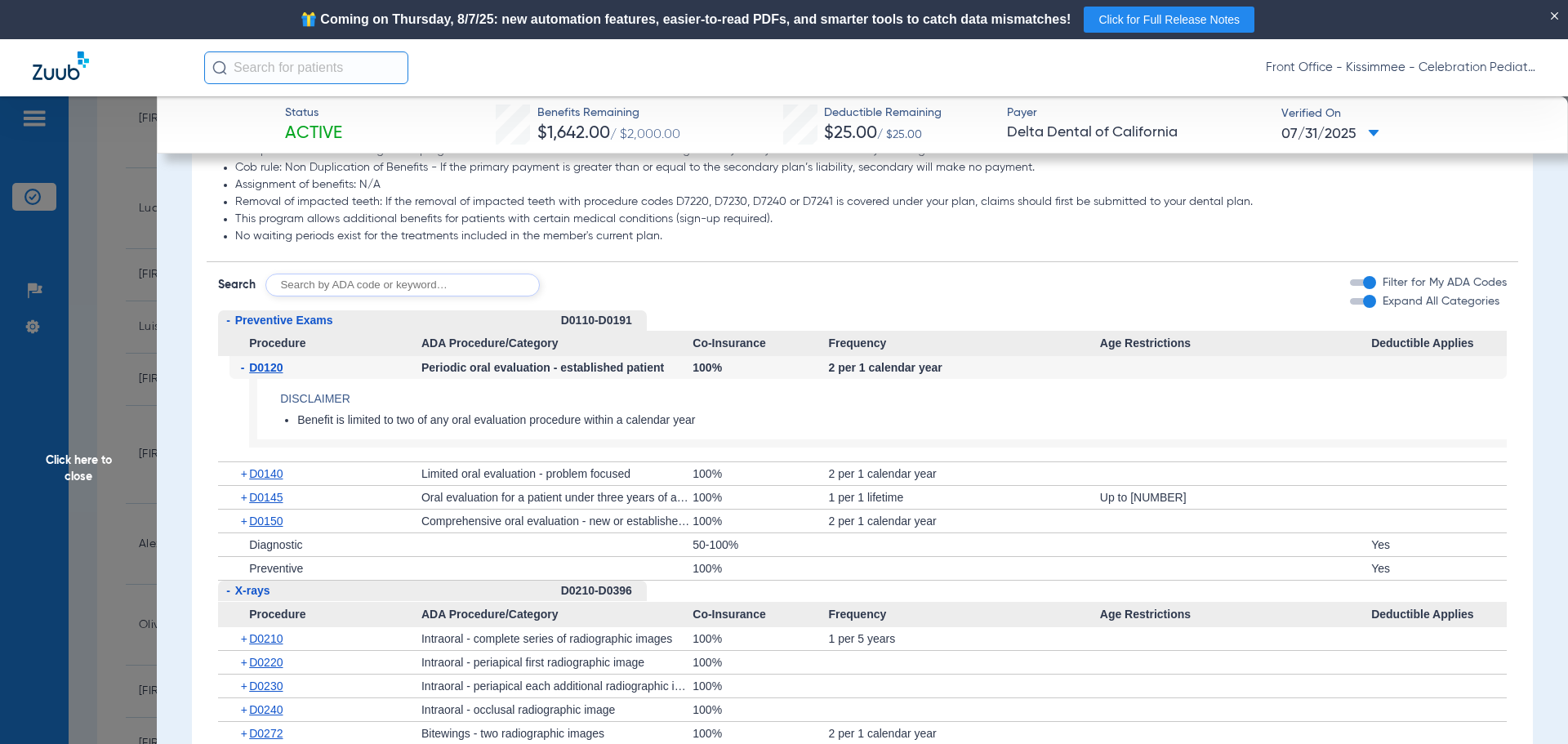 click on "D0120" 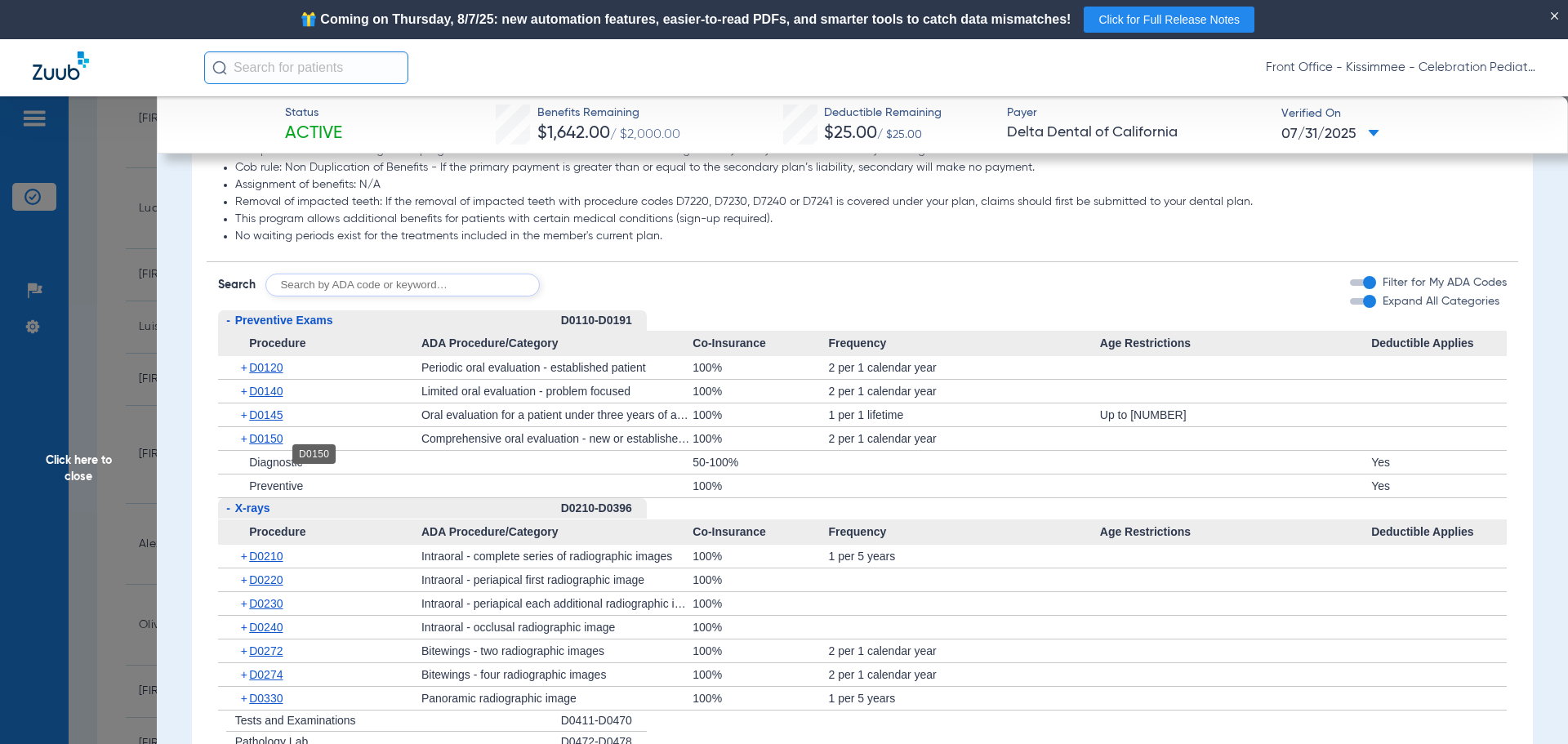 click on "D0150" 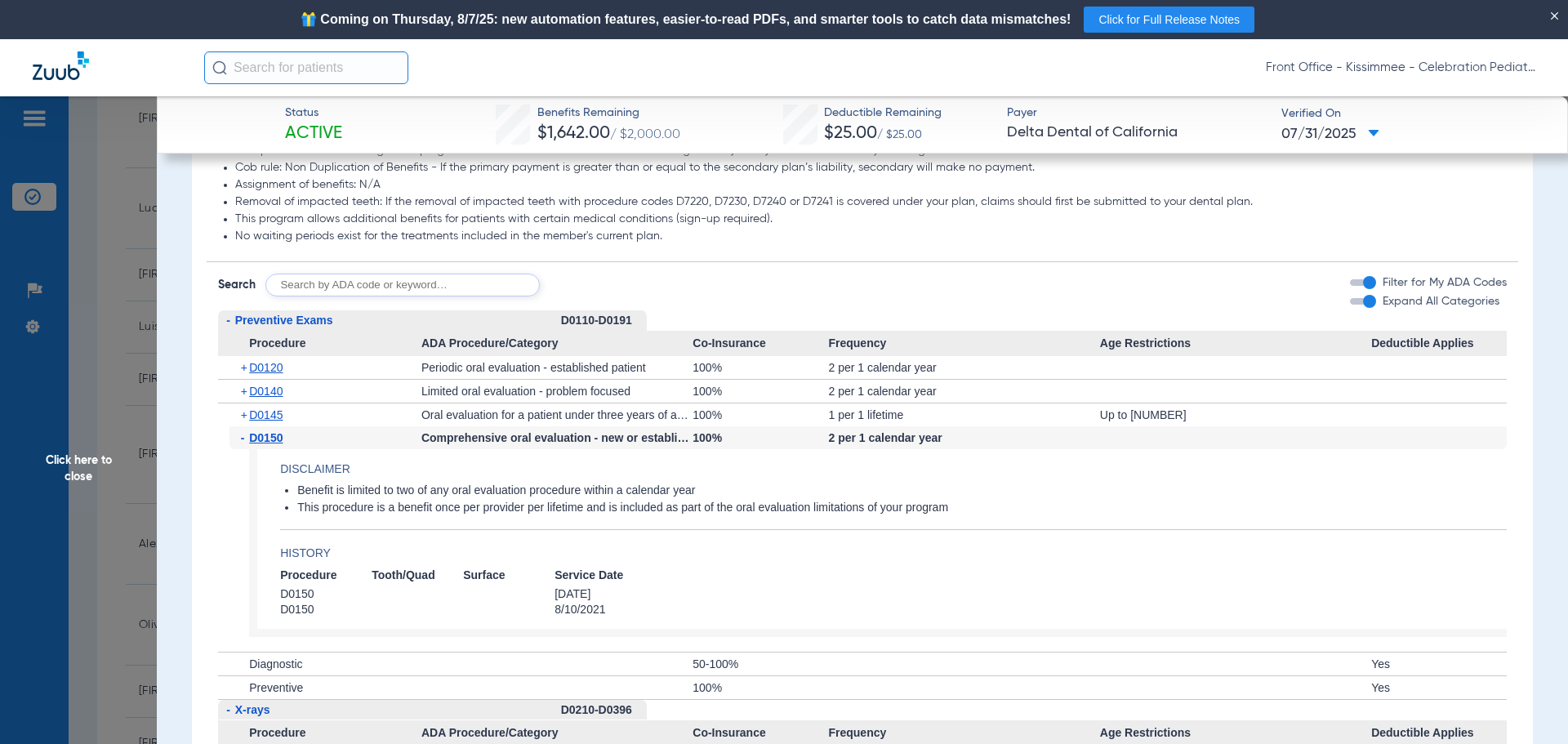 click on "D0150" 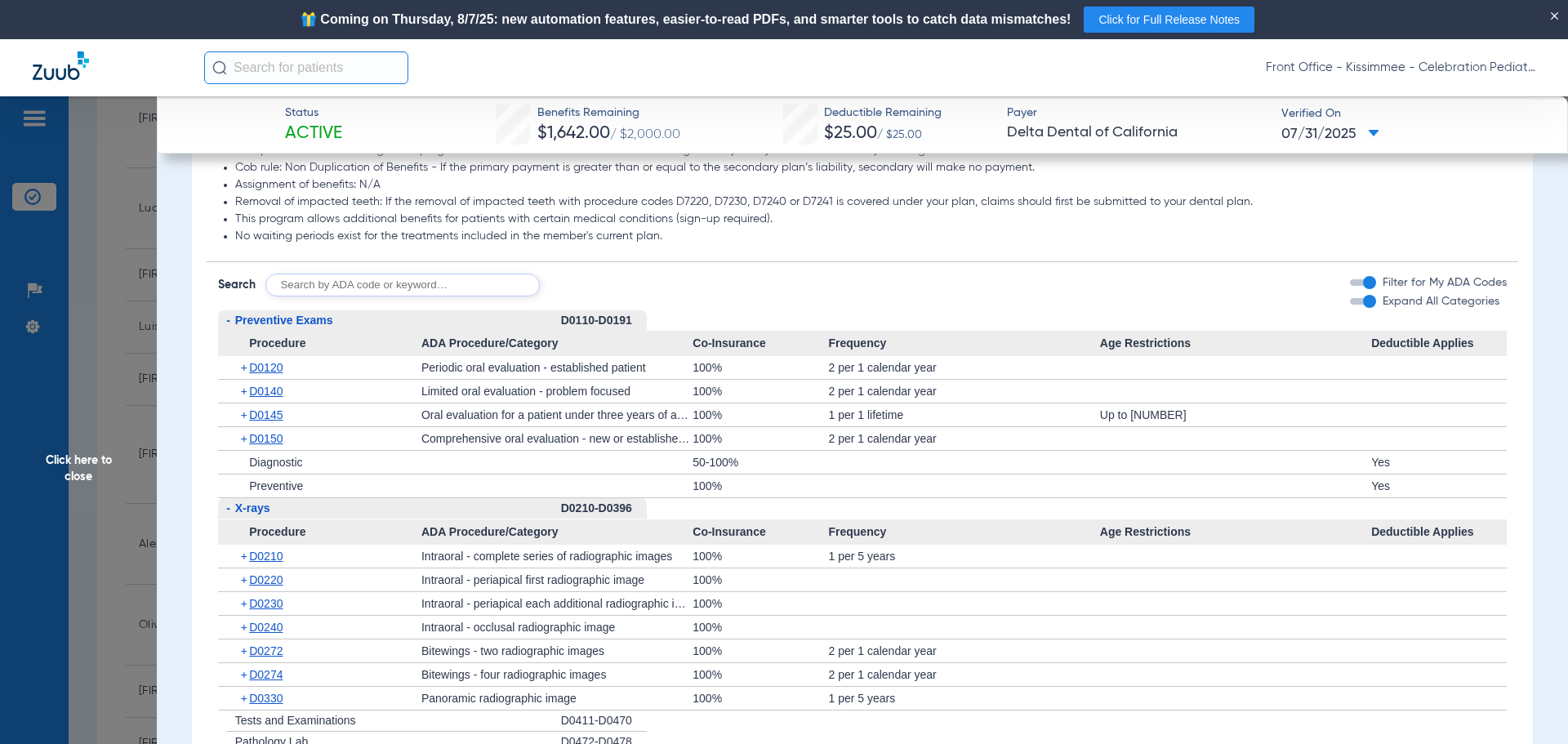 click on "D0150" 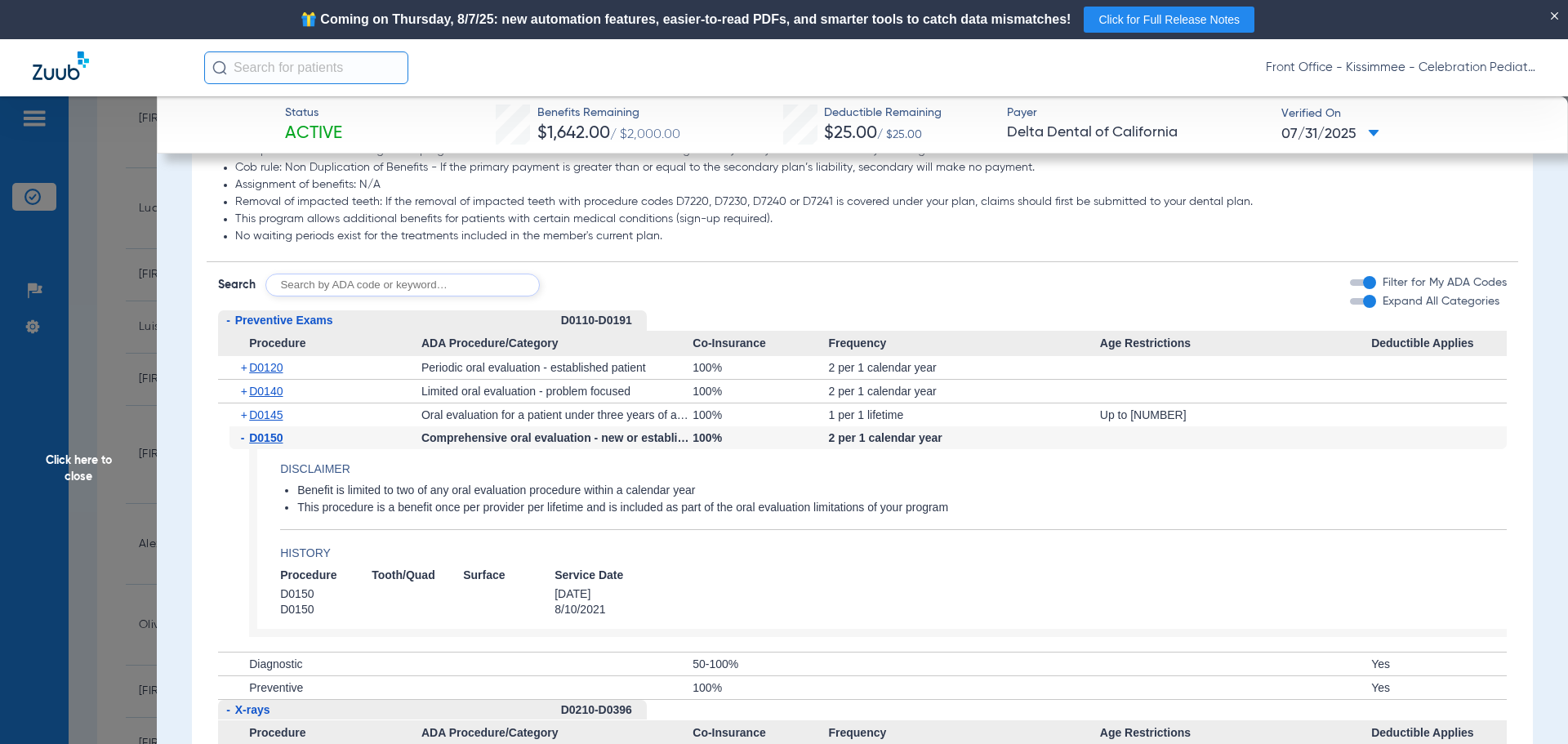 click on "D0150" 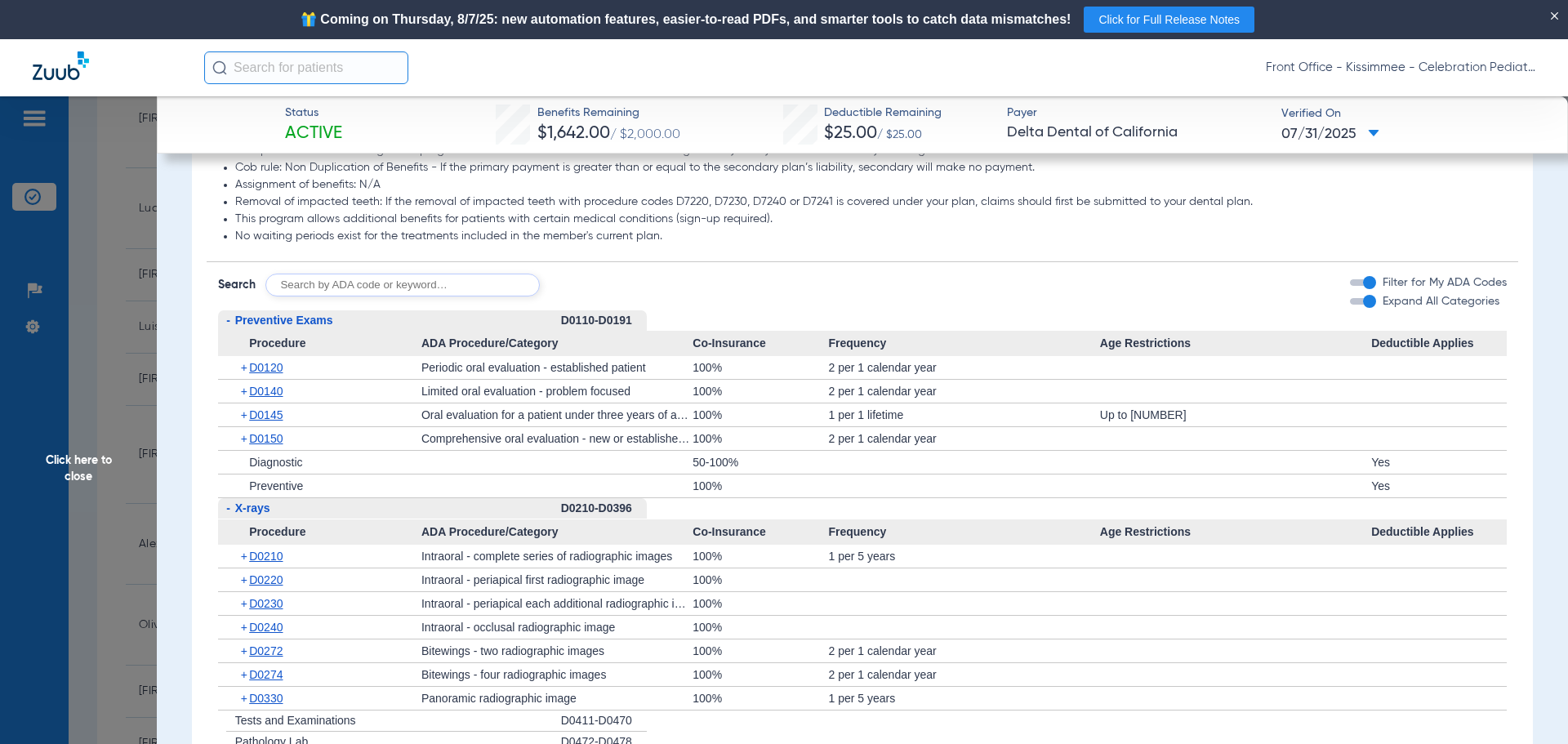 click on "D0150" 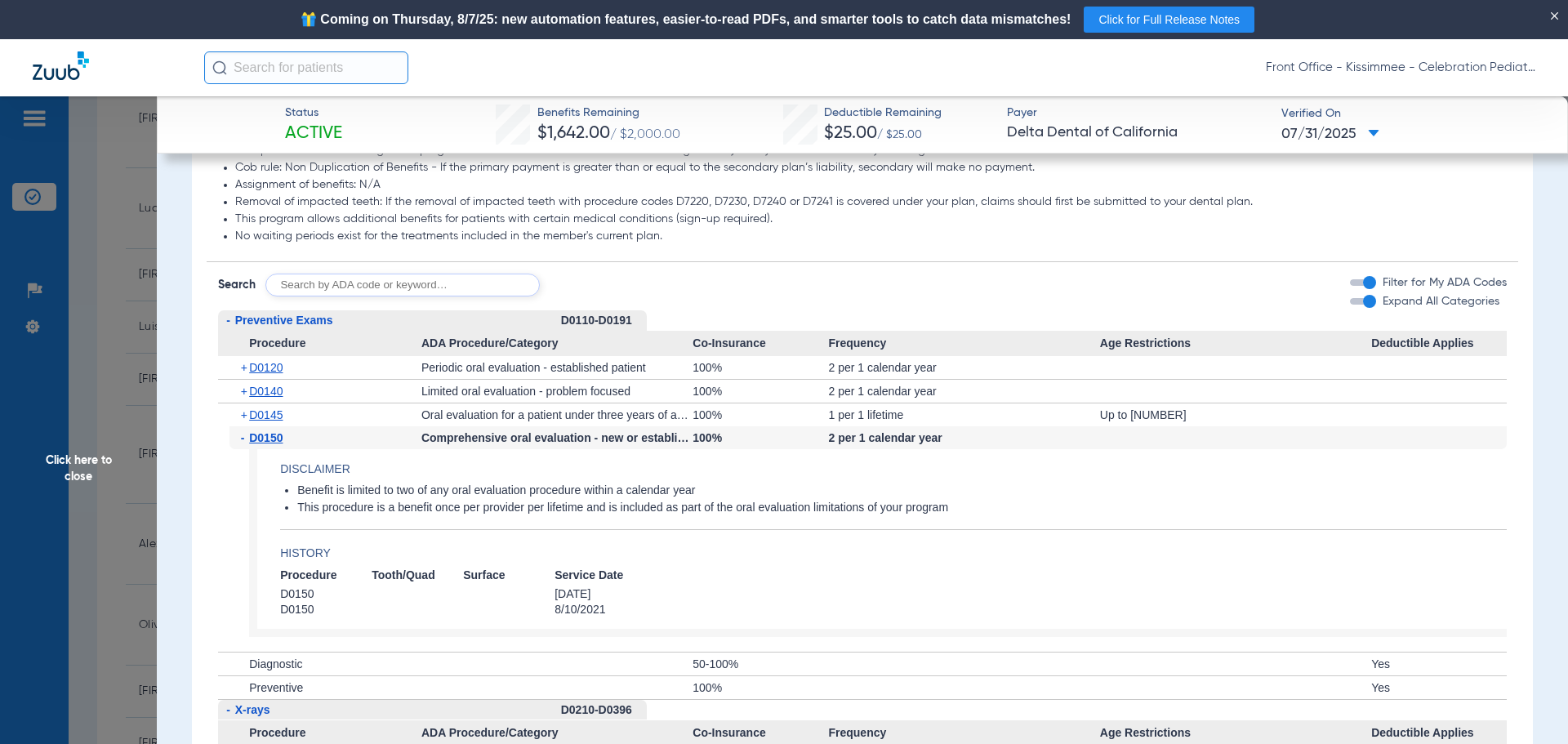 click on "D0150" 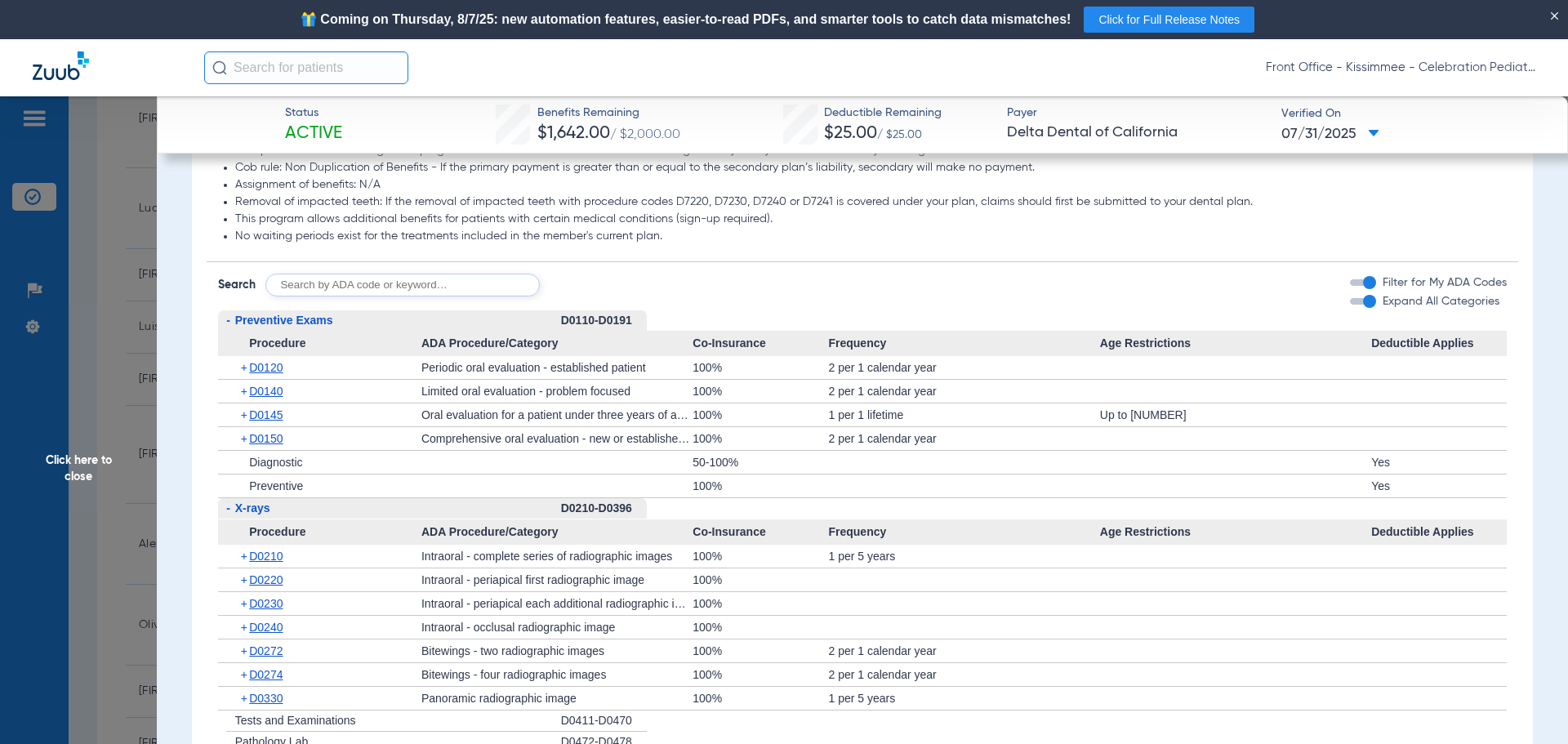 click on "D0150" 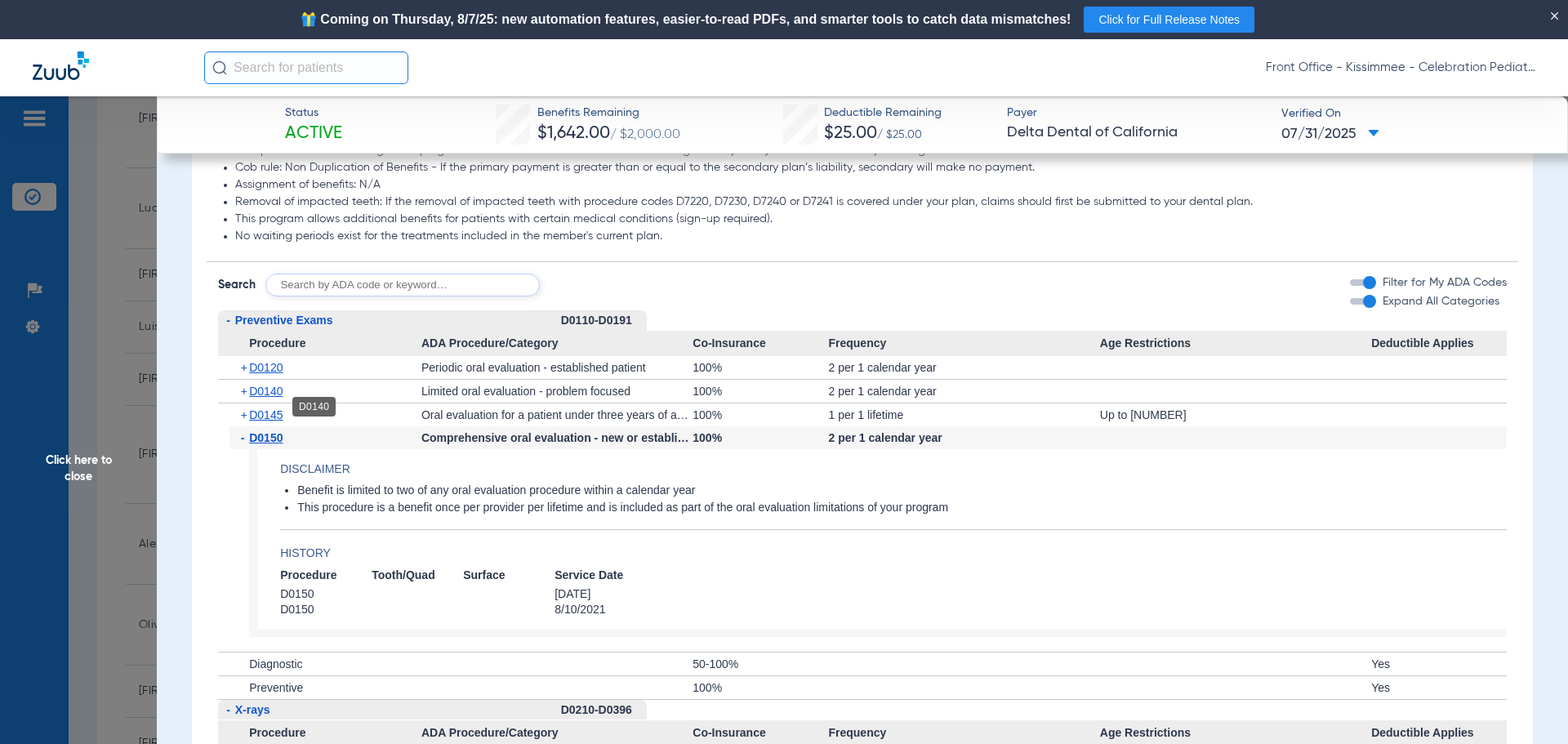 click on "D0140" 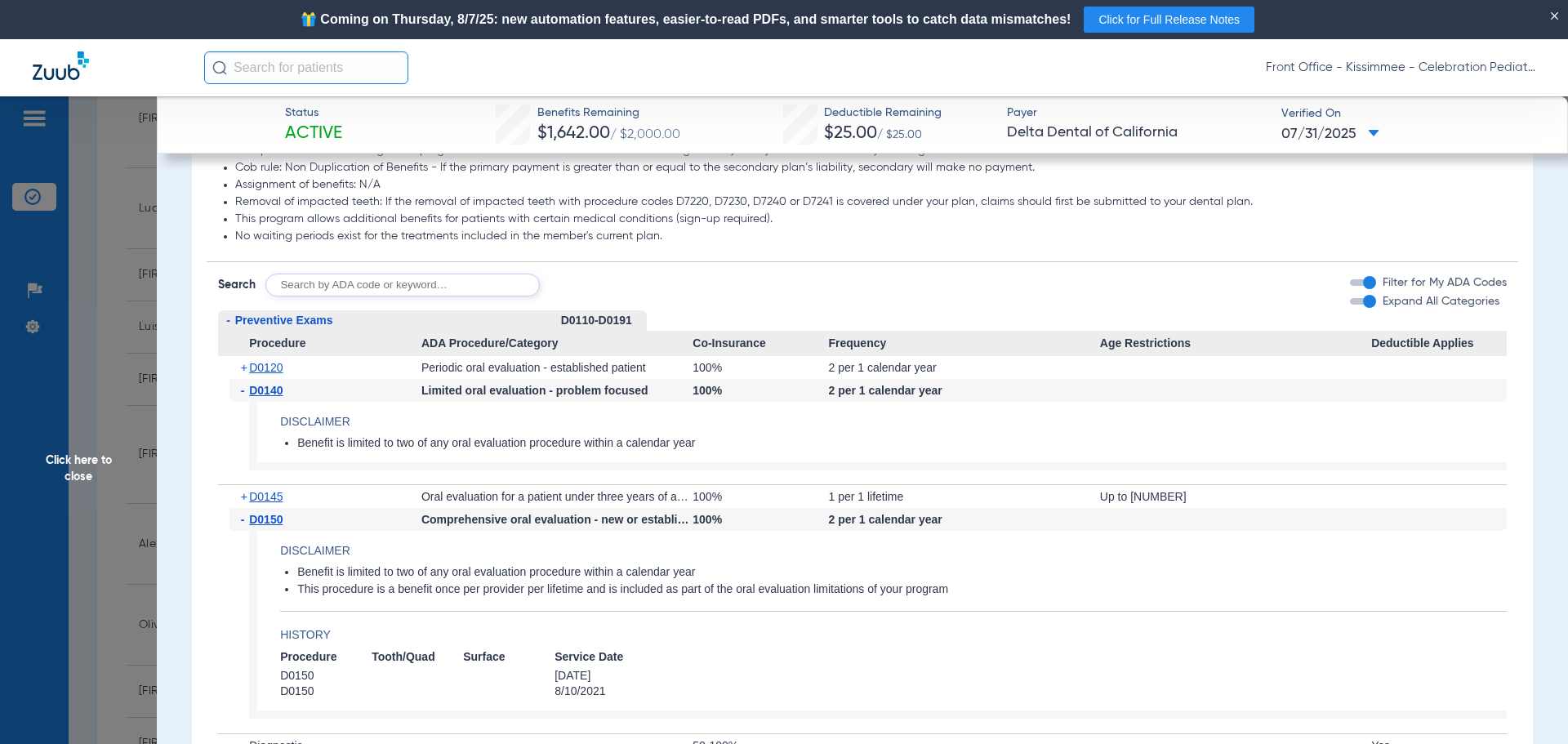 click on "D0140" 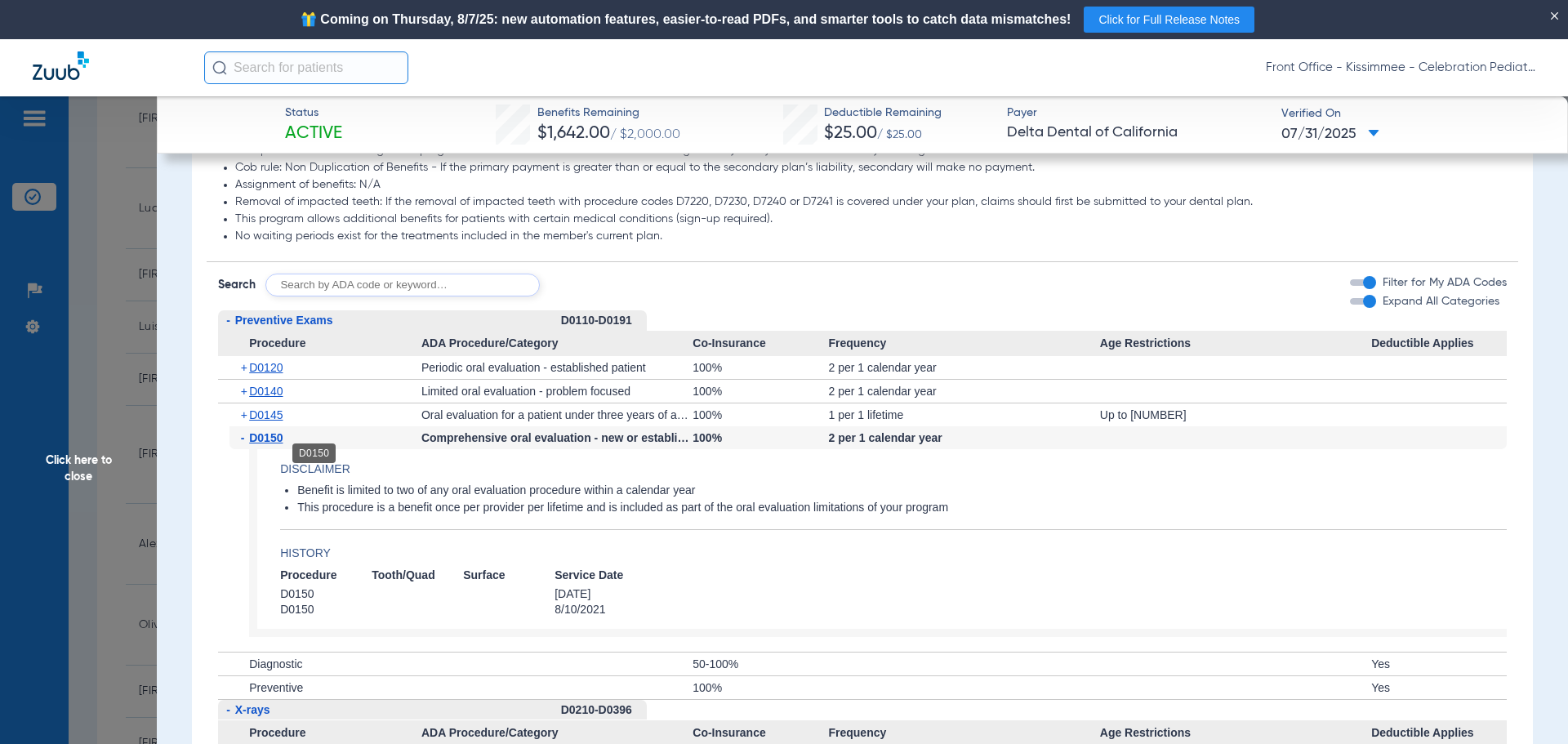 click on "D0150" 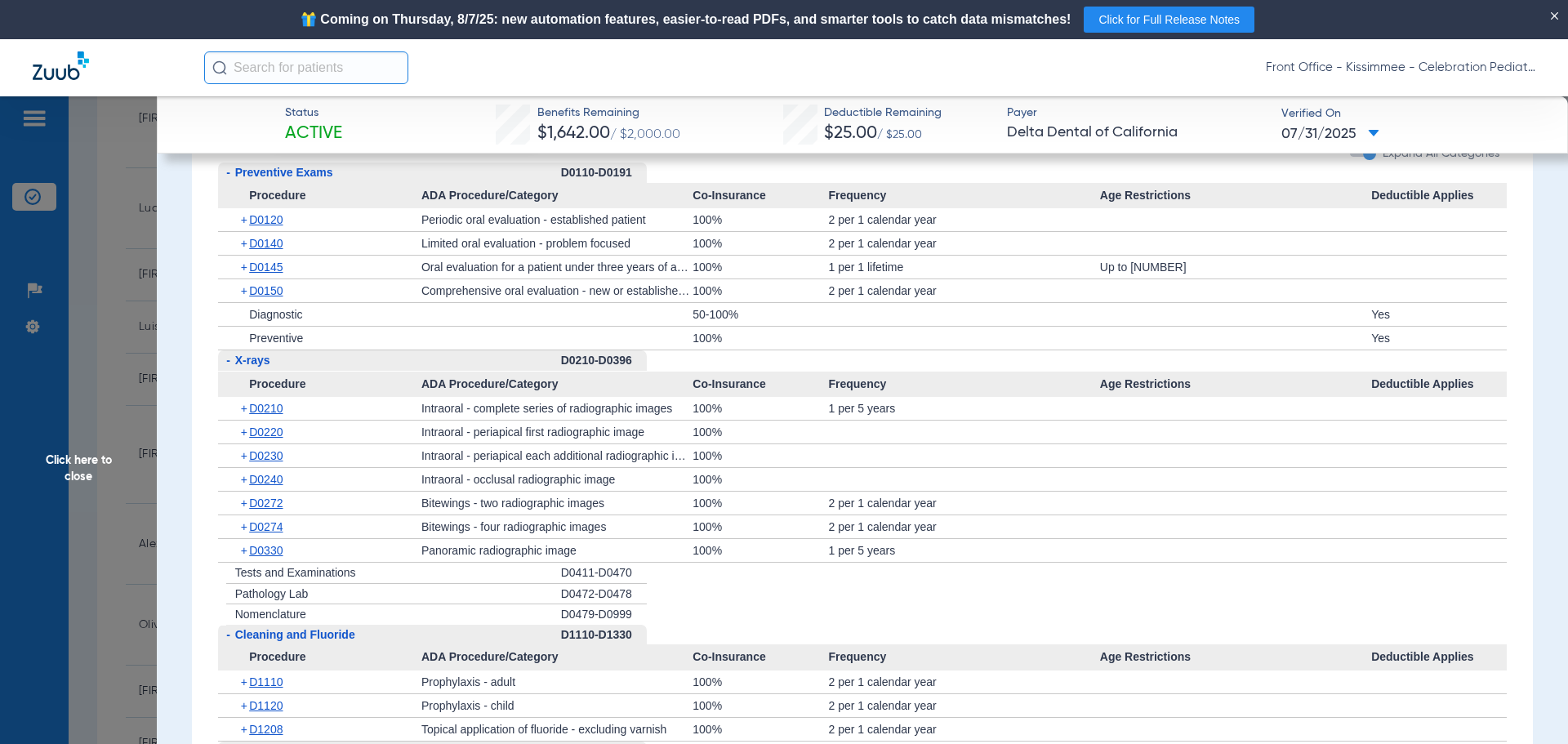 scroll, scrollTop: 1715, scrollLeft: 0, axis: vertical 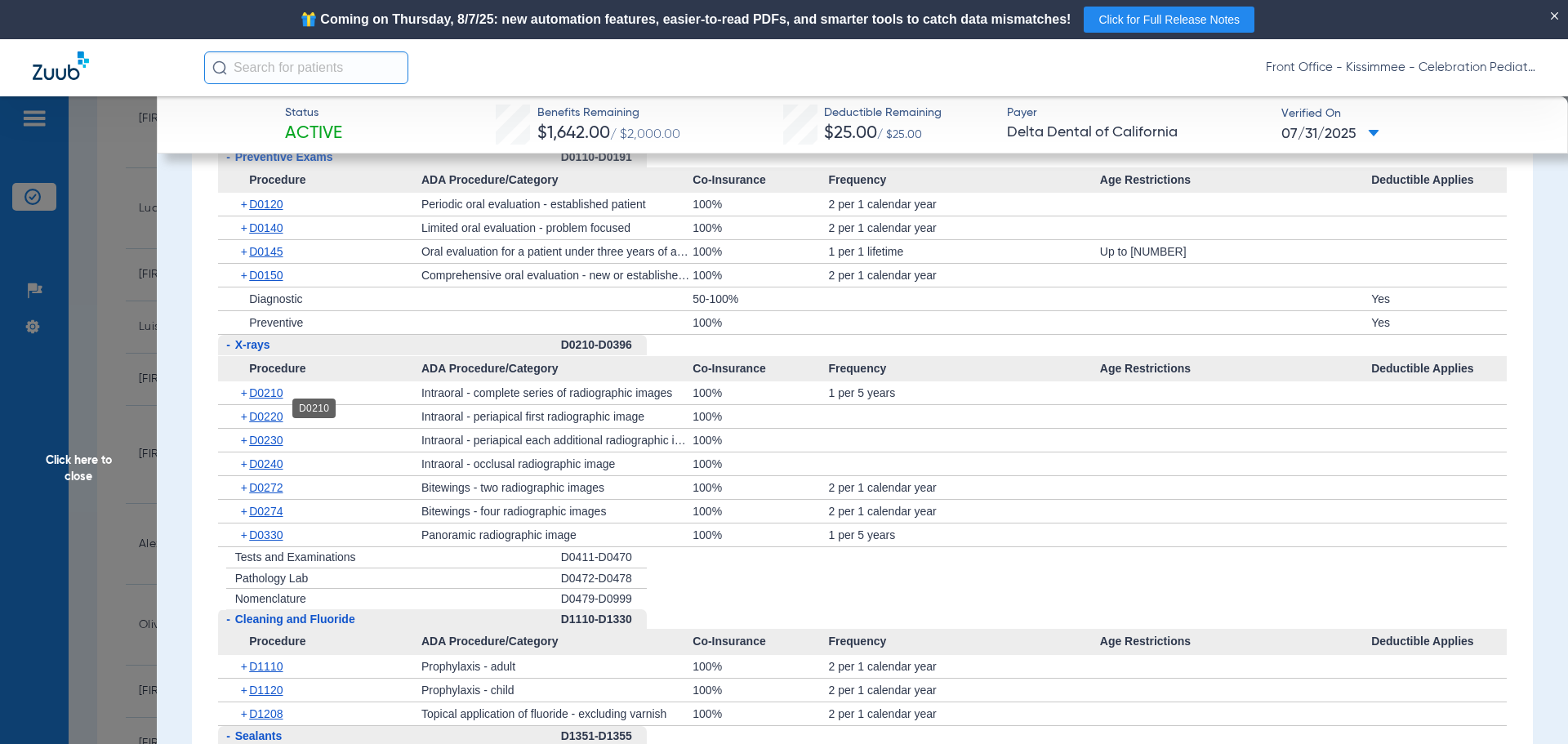 click on "D0210" 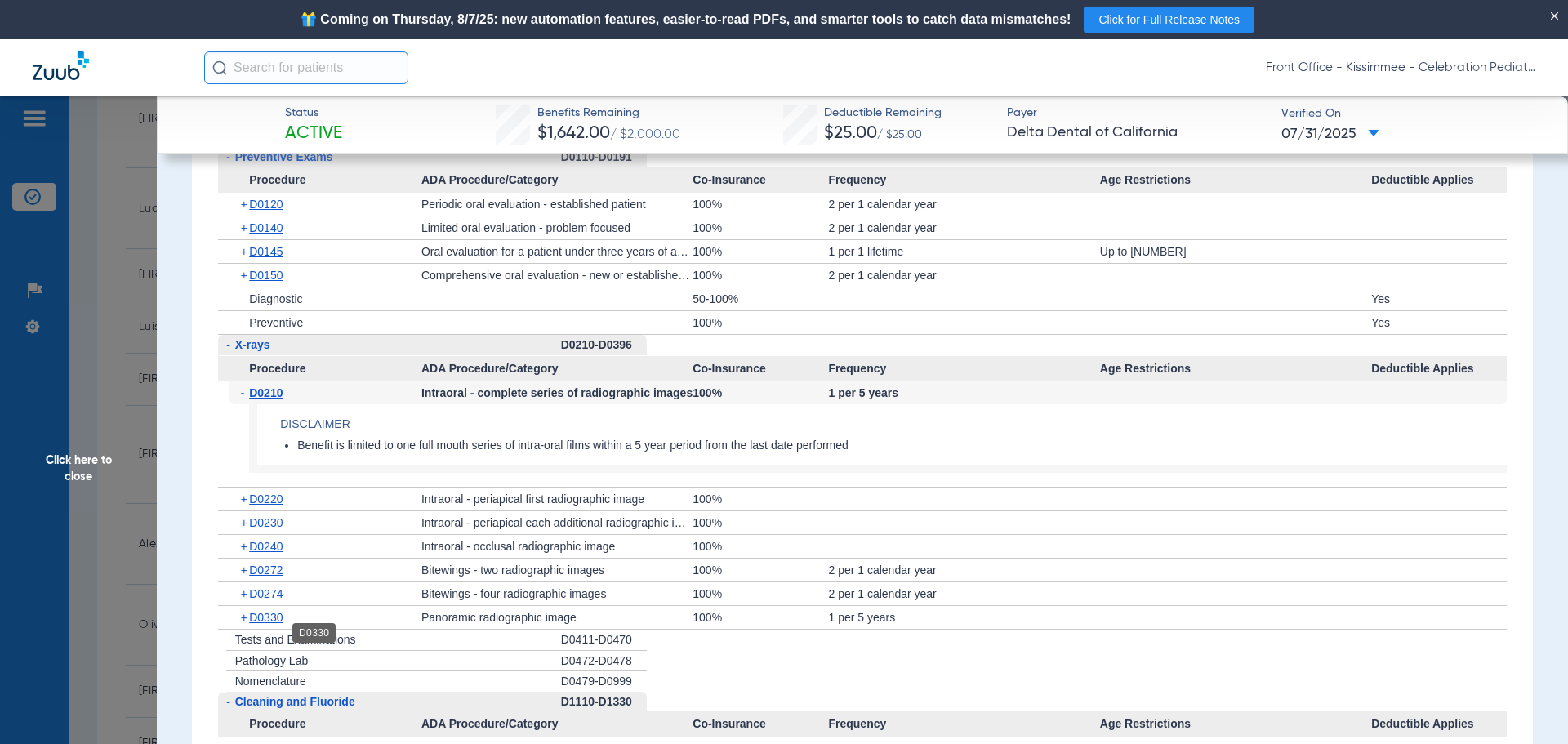 click on "D0330" 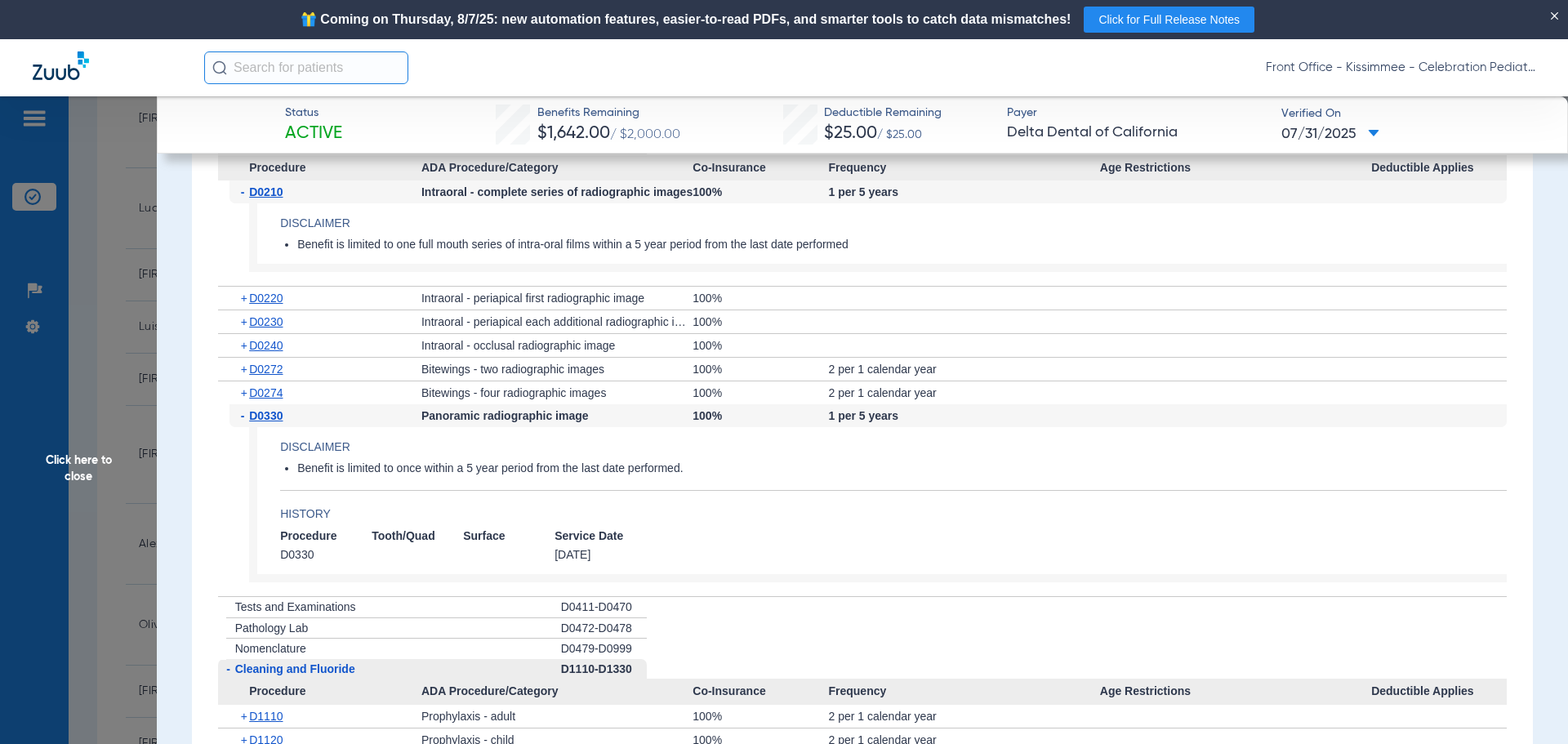 scroll, scrollTop: 1960, scrollLeft: 0, axis: vertical 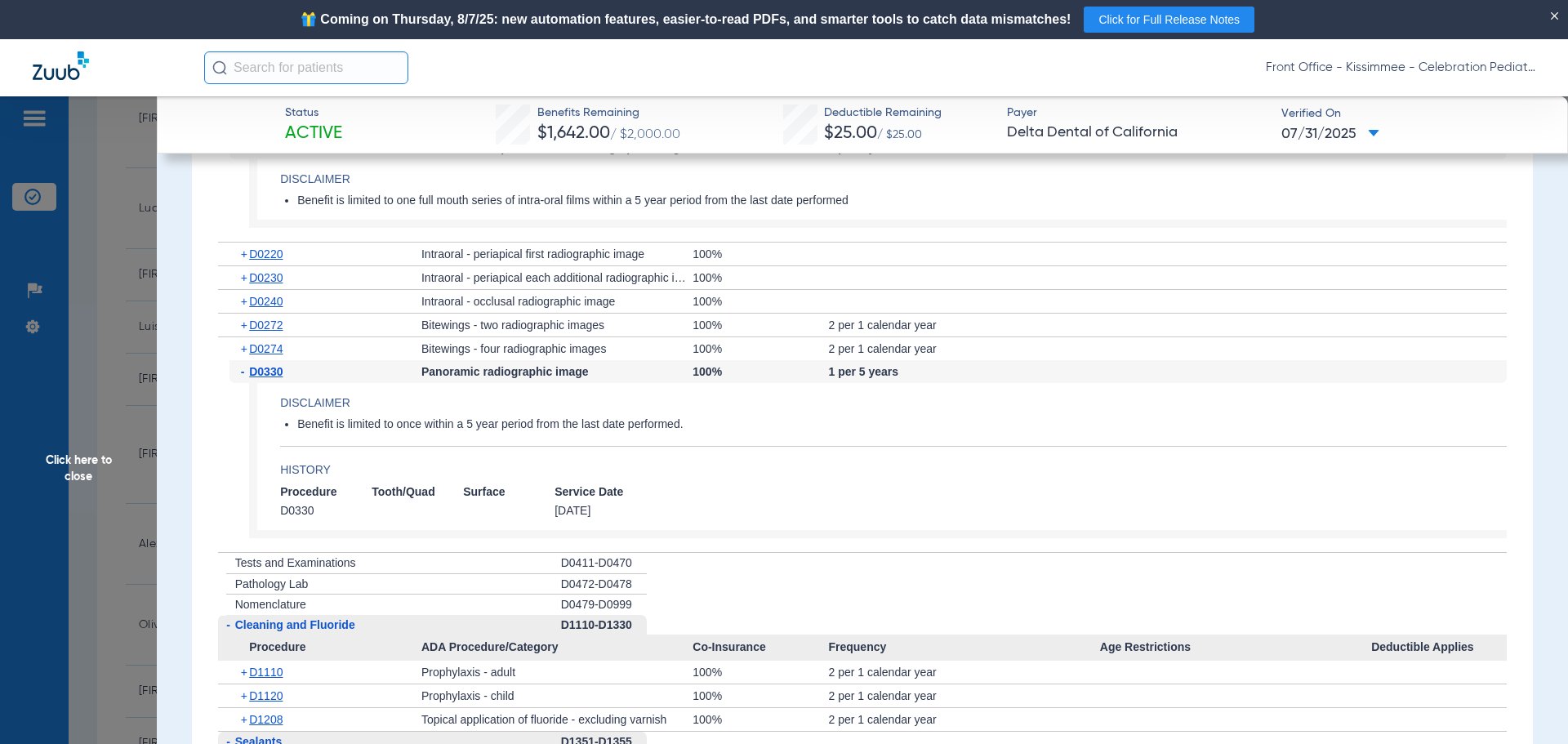 click on "Click here to close" 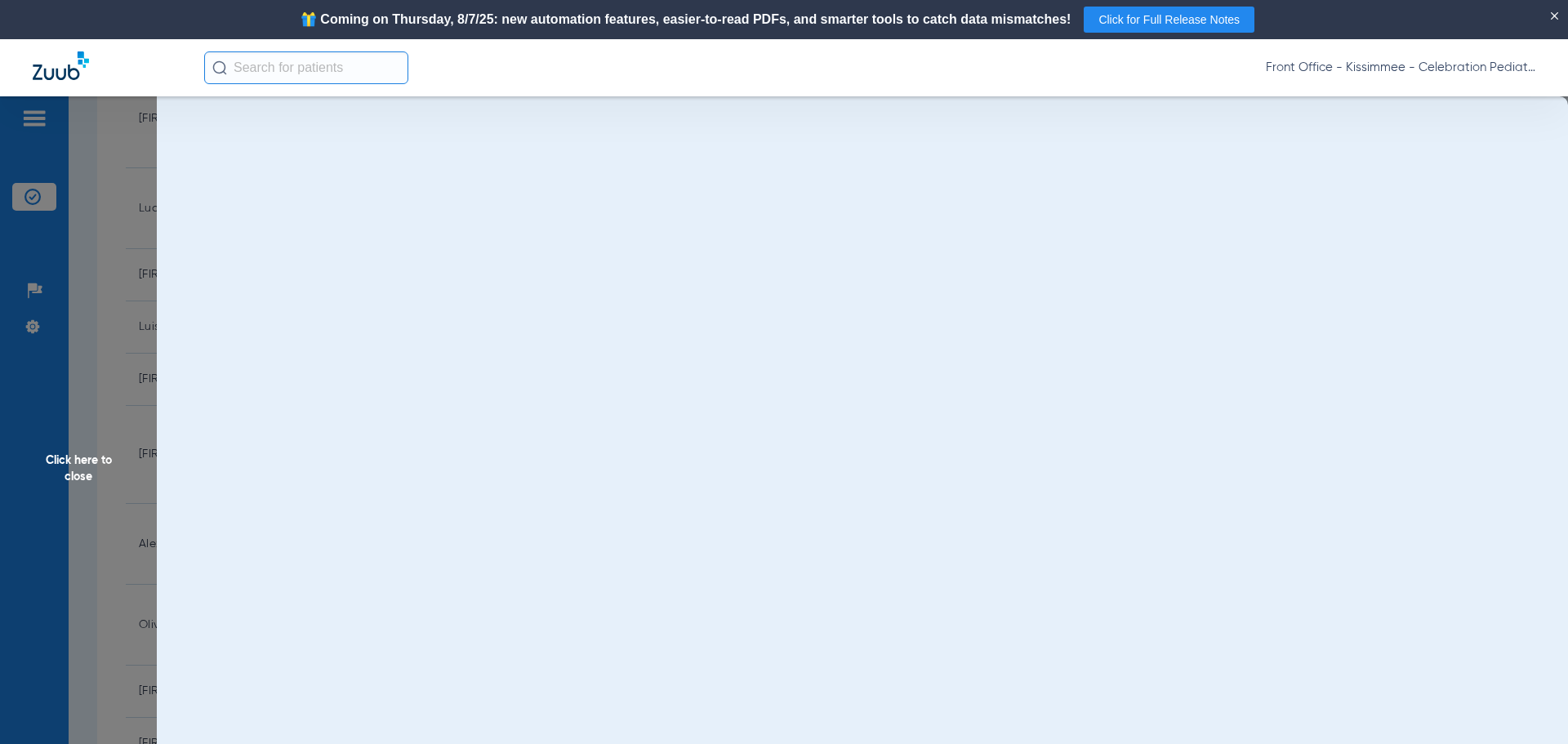 scroll, scrollTop: 0, scrollLeft: 0, axis: both 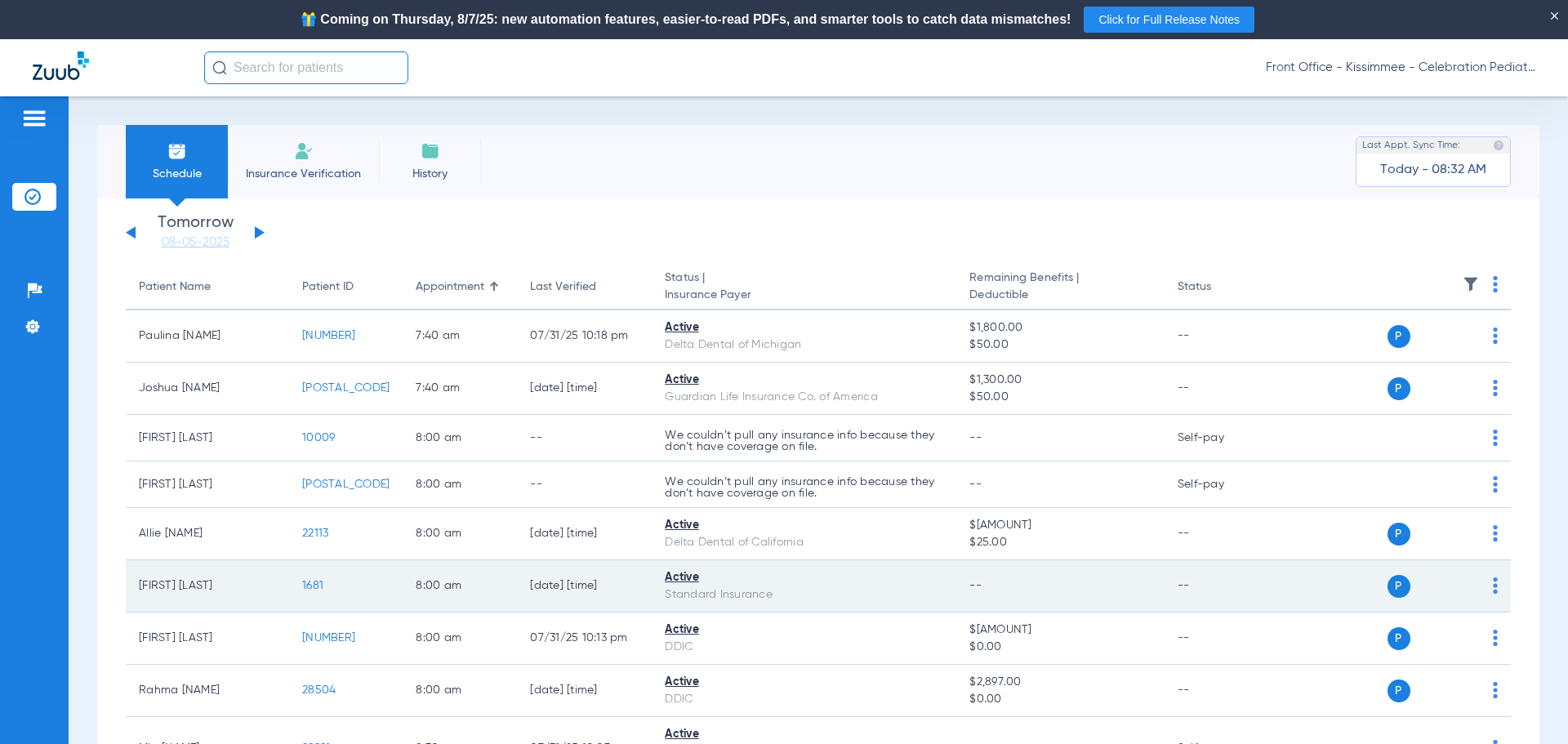 click on "Schedule" 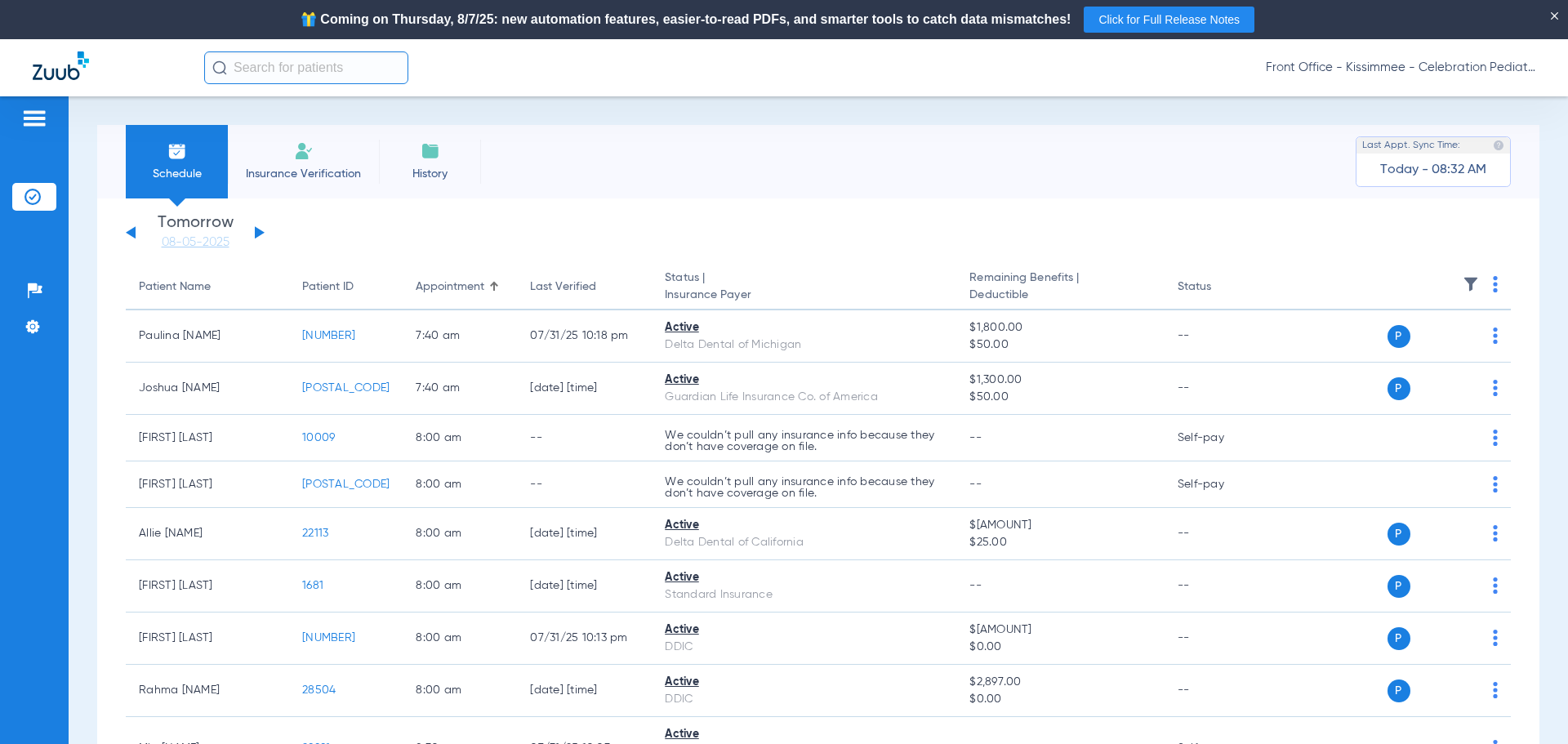 click 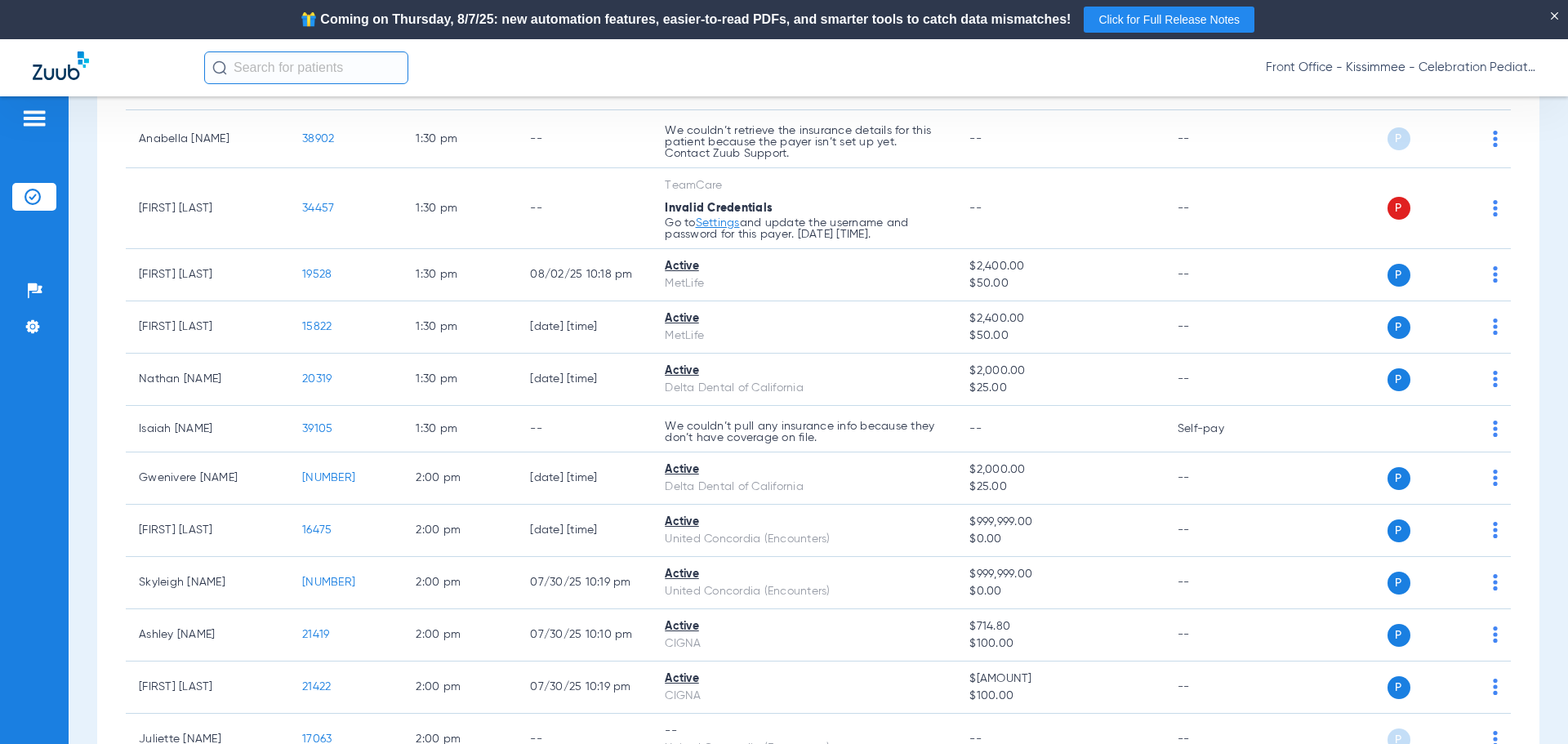 scroll, scrollTop: 3593, scrollLeft: 0, axis: vertical 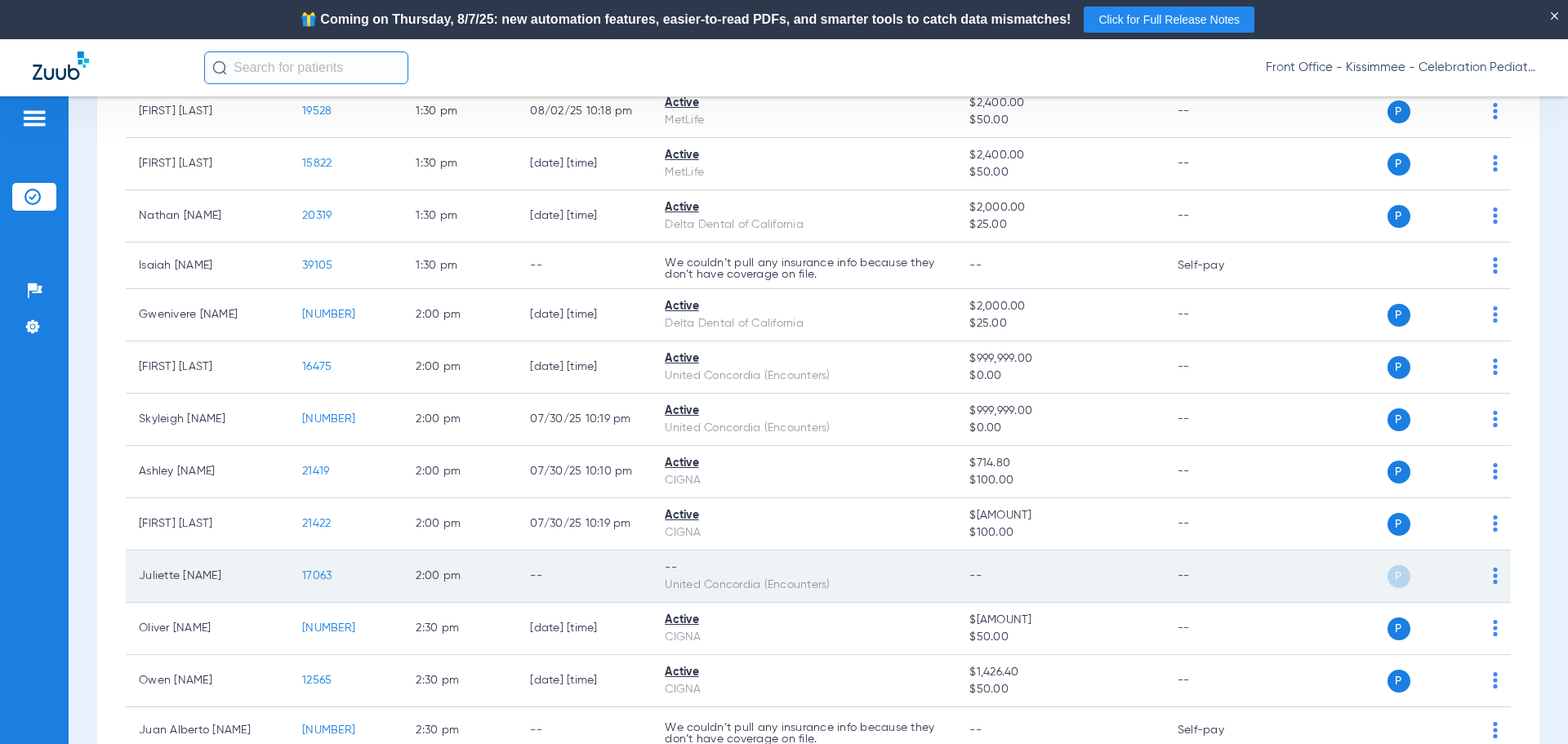 click on "17063" 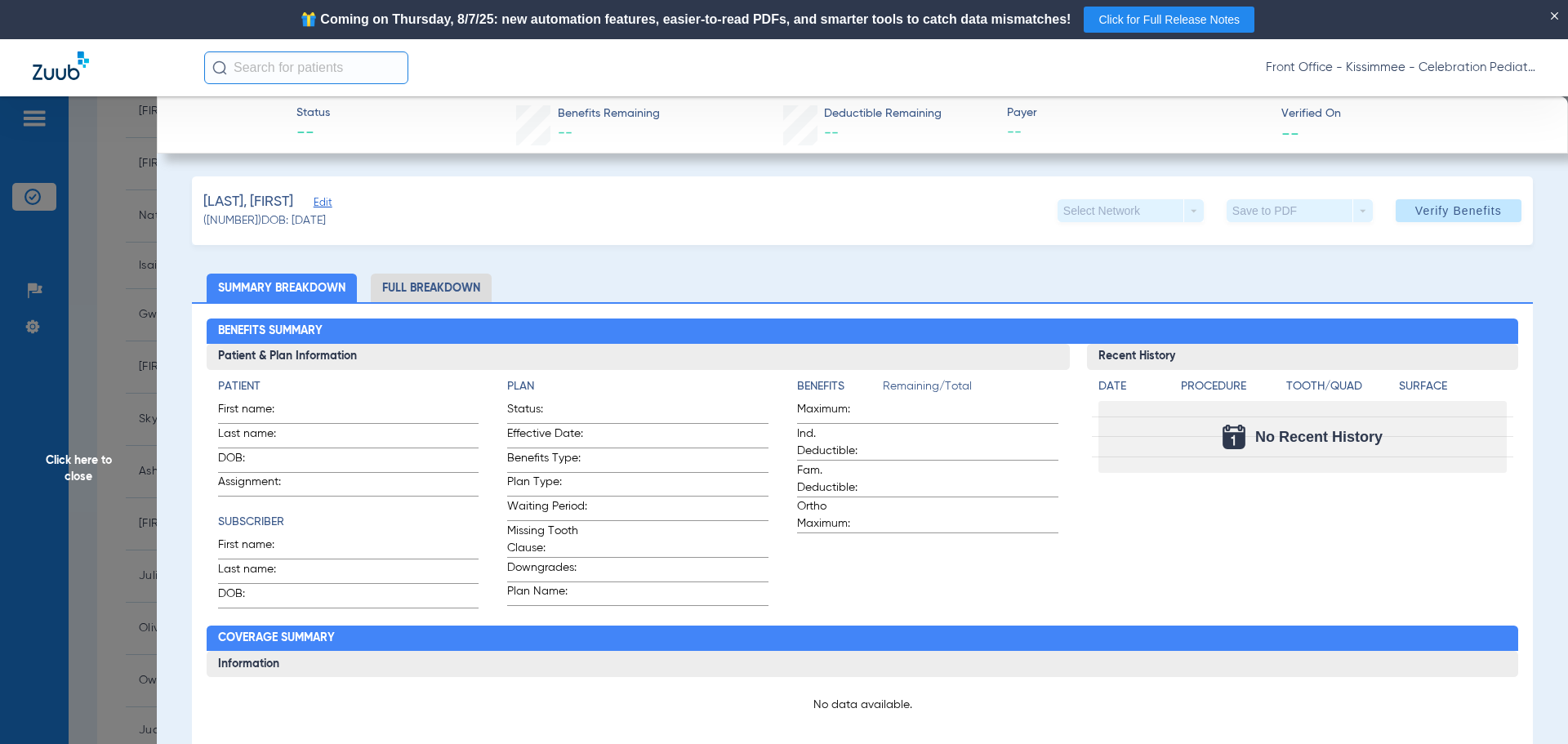 click on "Click here to close" 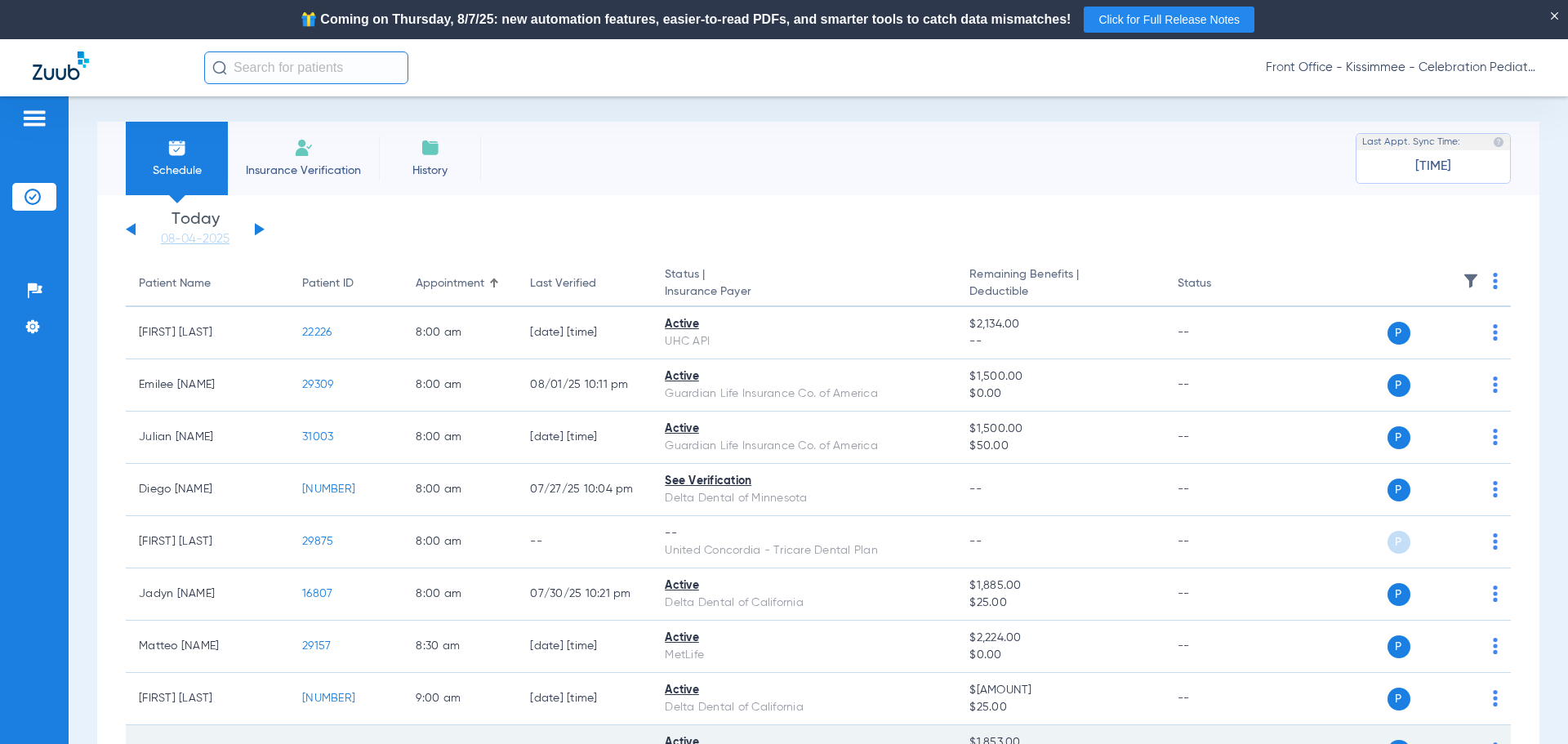 scroll, scrollTop: 0, scrollLeft: 0, axis: both 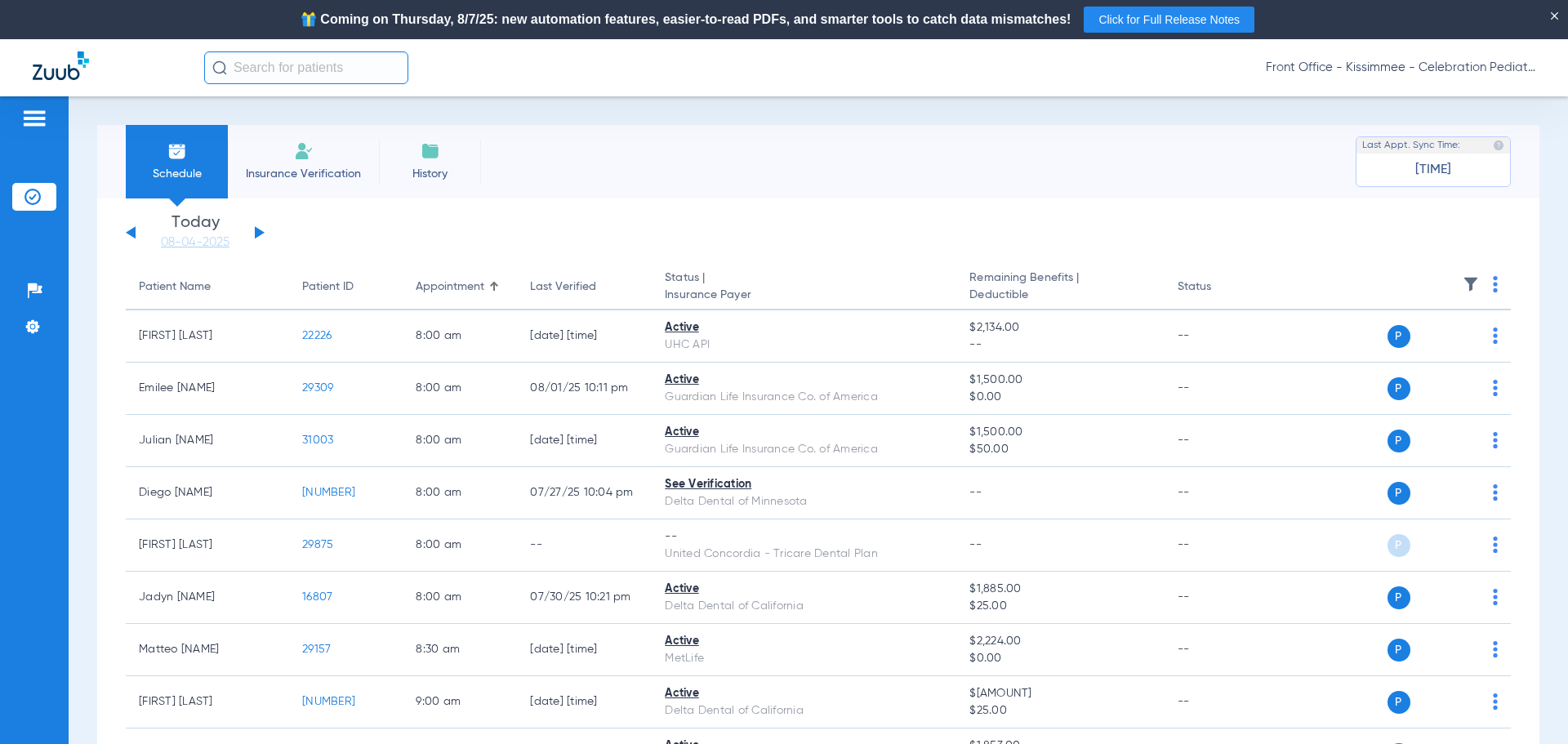 click on "Saturday   05-31-2025   Sunday   06-01-2025   Monday   06-02-2025   Tuesday   06-03-2025   Wednesday   06-04-2025   Thursday   06-05-2025   Friday   06-06-2025   Saturday   06-07-2025   Sunday   06-08-2025   Monday   06-09-2025   Tuesday   06-10-2025   Wednesday   06-11-2025   Thursday   06-12-2025   Friday   06-13-2025   Saturday   06-14-2025   Sunday   06-15-2025   Monday   06-16-2025   Tuesday   06-17-2025   Wednesday   06-18-2025   Thursday   06-19-2025   Friday   06-20-2025   Saturday   06-21-2025   Sunday   06-22-2025   Monday   06-23-2025   Tuesday   06-24-2025   Wednesday   06-25-2025   Thursday   06-26-2025   Friday   06-27-2025   Saturday   06-28-2025   Sunday   06-29-2025   Monday   06-30-2025   Tuesday   07-01-2025   Wednesday   07-02-2025   Thursday   07-03-2025   Friday   07-04-2025   Saturday   07-05-2025   Sunday   07-06-2025   Monday   07-07-2025   Tuesday   07-08-2025   Wednesday   07-09-2025   Thursday   07-10-2025   Friday   07-11-2025   Saturday   07-12-2025   Sunday   07-13-2025" 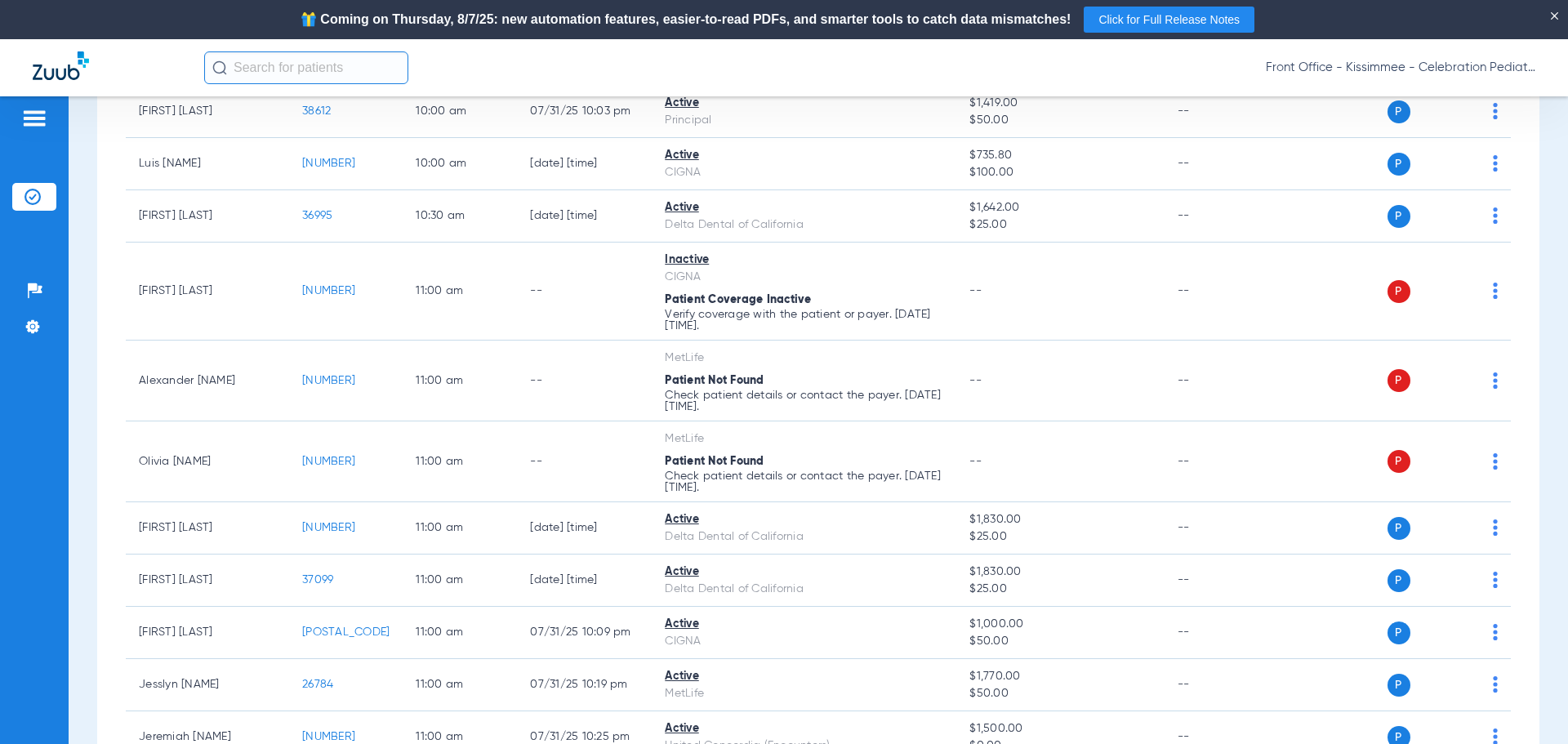 scroll, scrollTop: 1797, scrollLeft: 0, axis: vertical 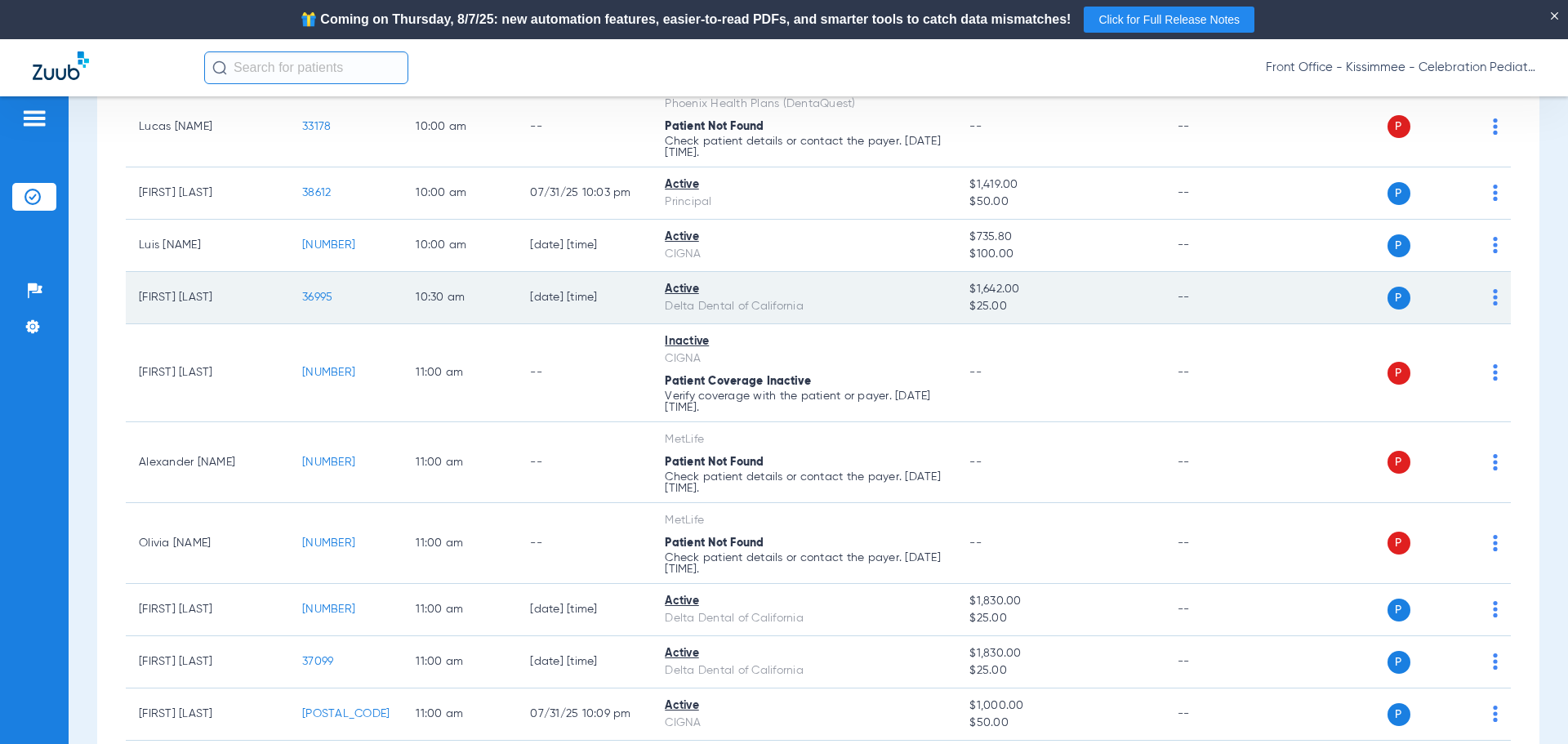 click on "36995" 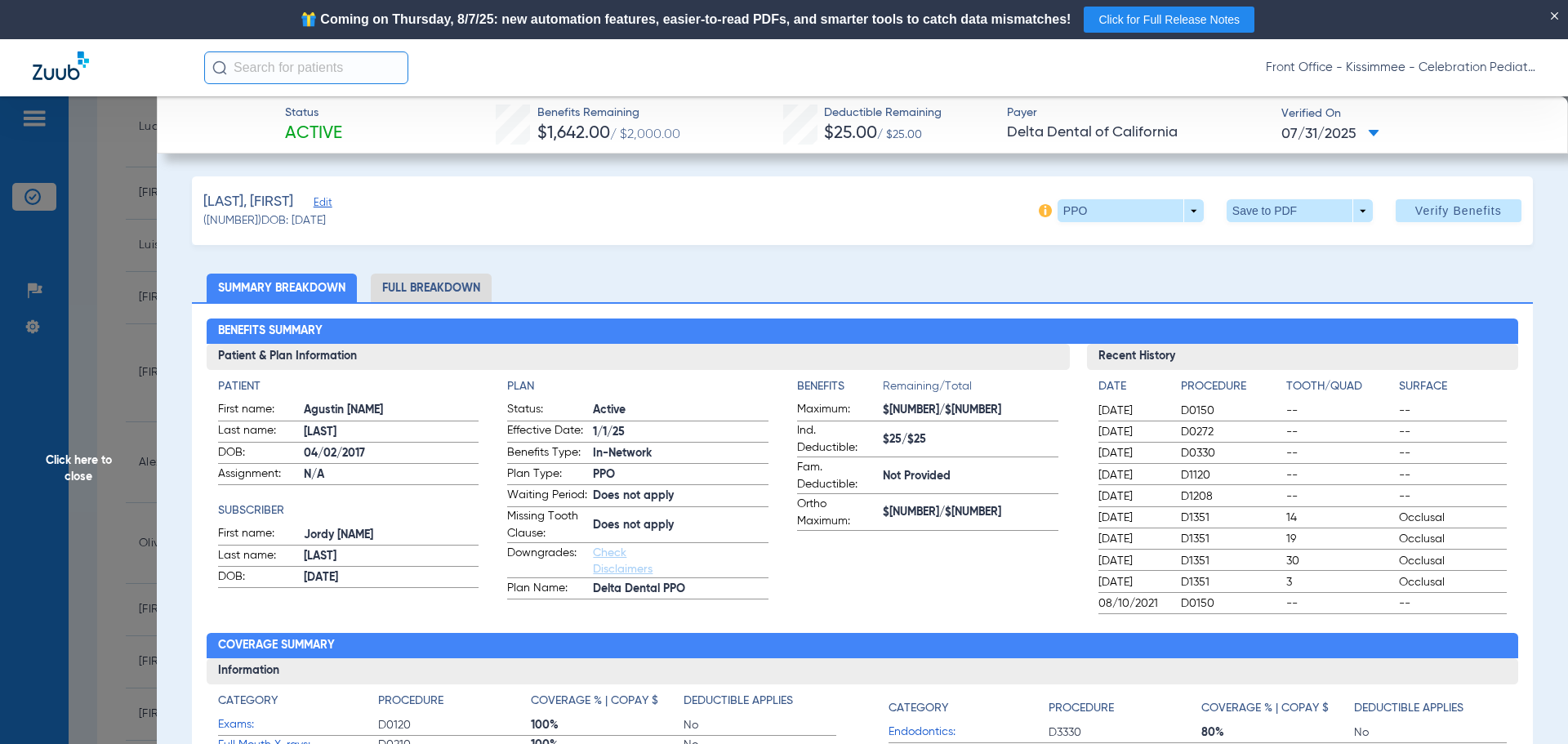 click on "Full Breakdown" 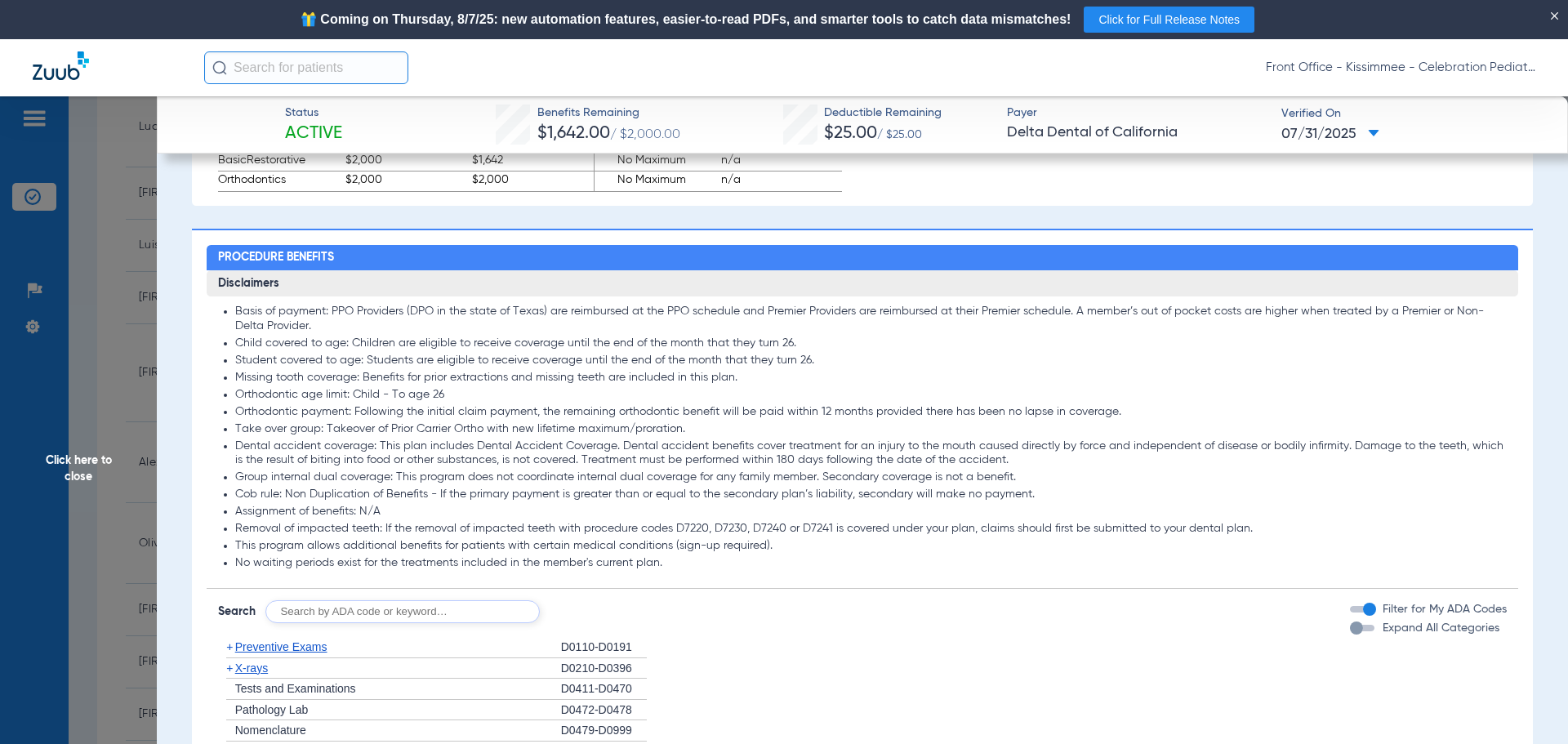 scroll, scrollTop: 1388, scrollLeft: 0, axis: vertical 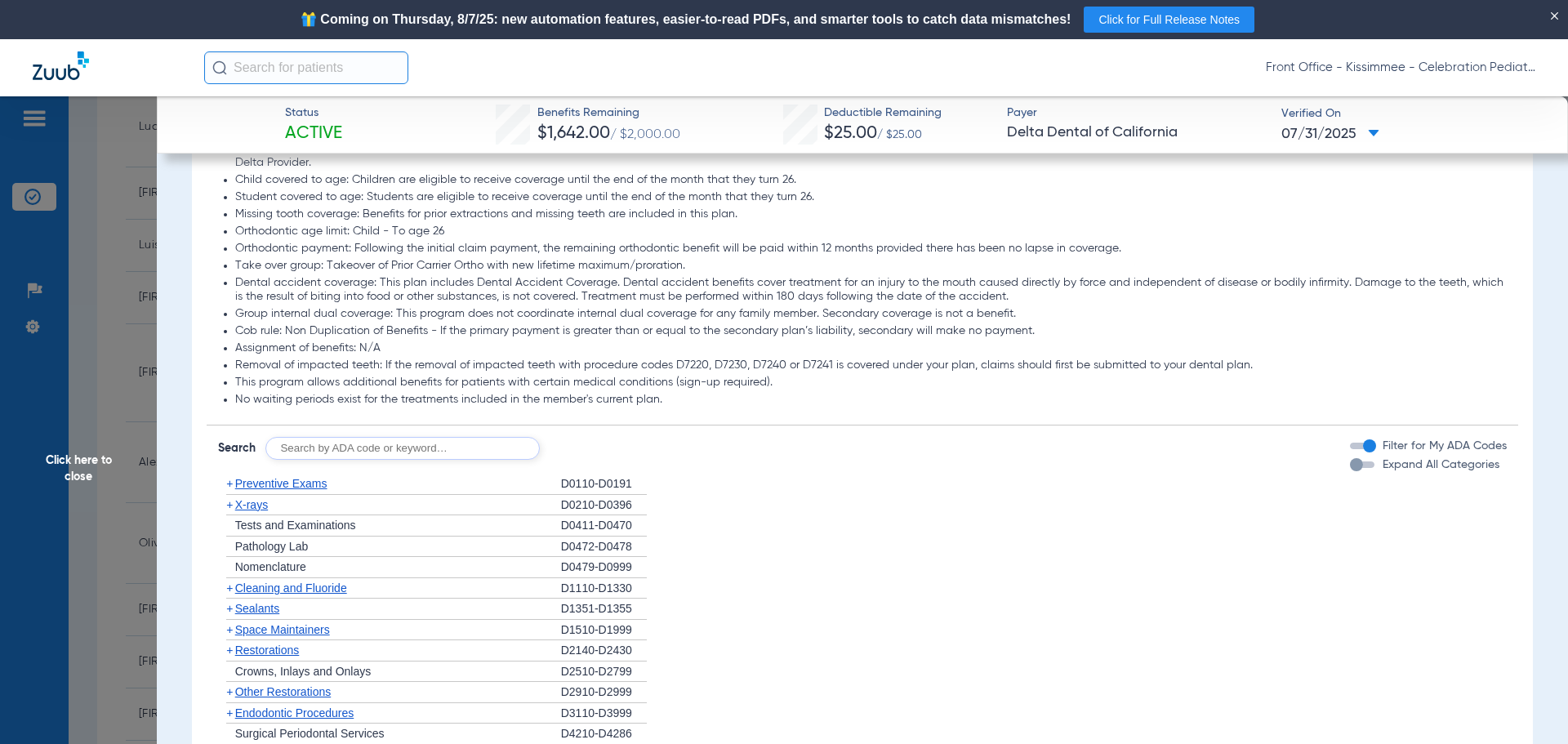 click on "Expand All Categories" at bounding box center [1424, 465] 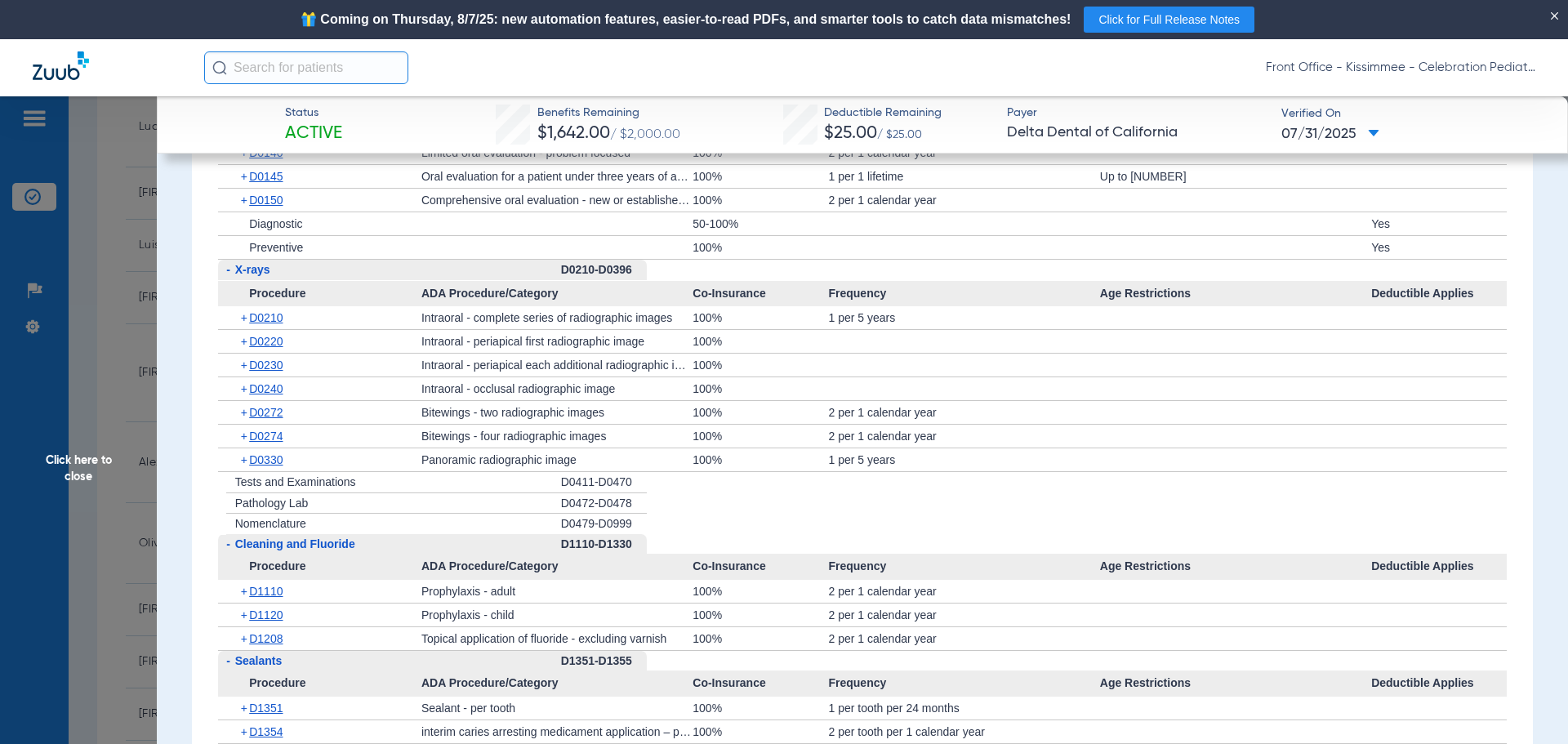 scroll, scrollTop: 1797, scrollLeft: 0, axis: vertical 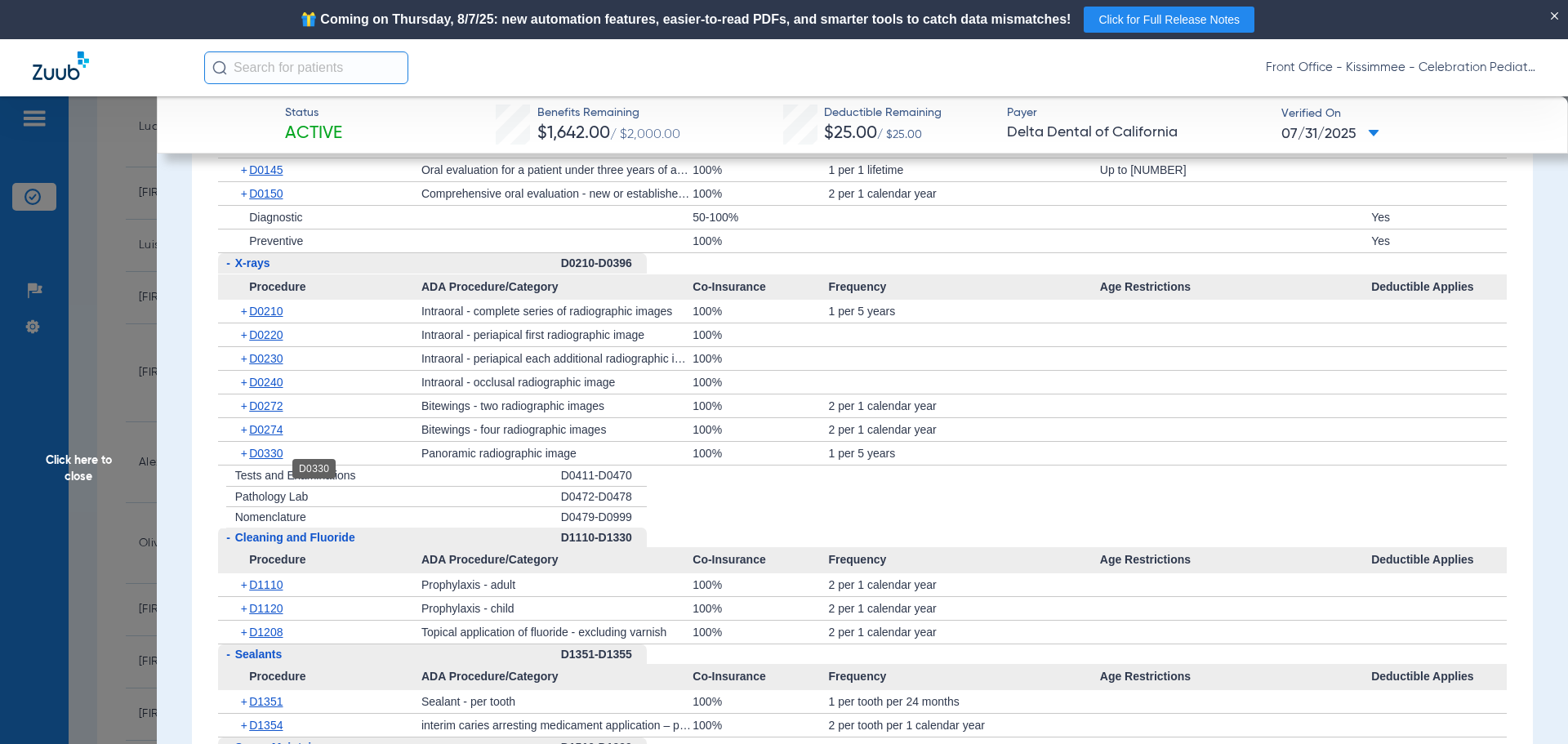 click on "D0330" 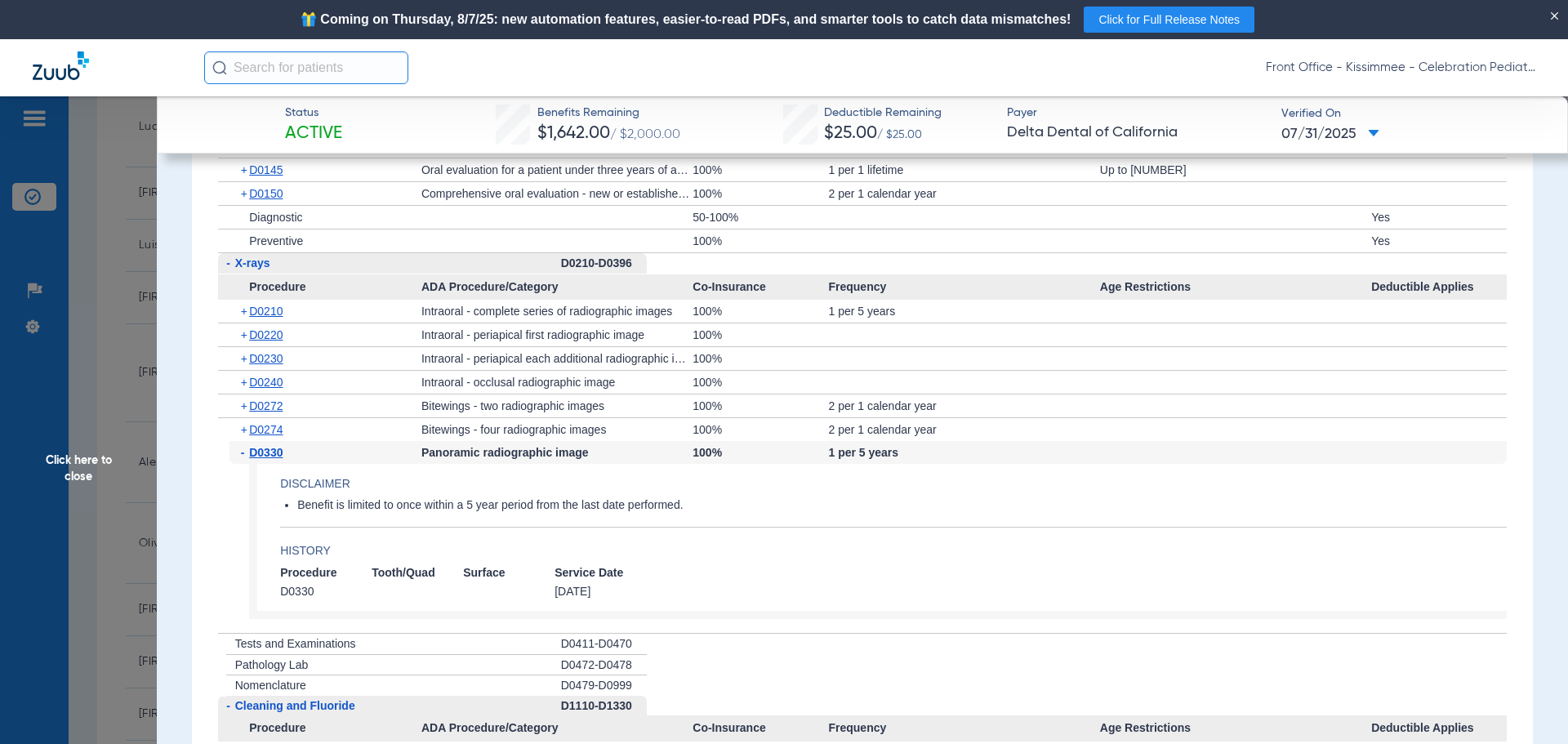 click on "D0330" 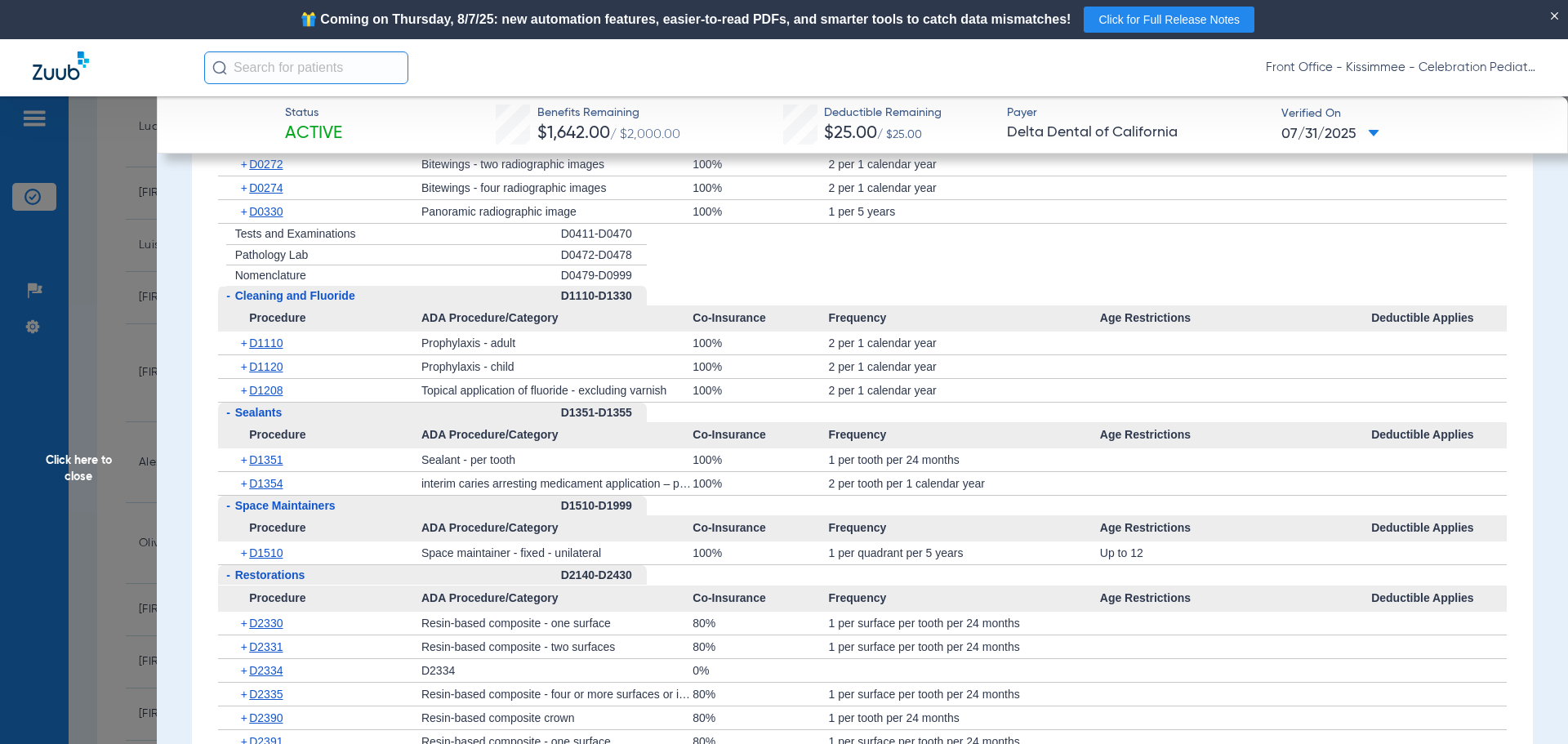 scroll, scrollTop: 2042, scrollLeft: 0, axis: vertical 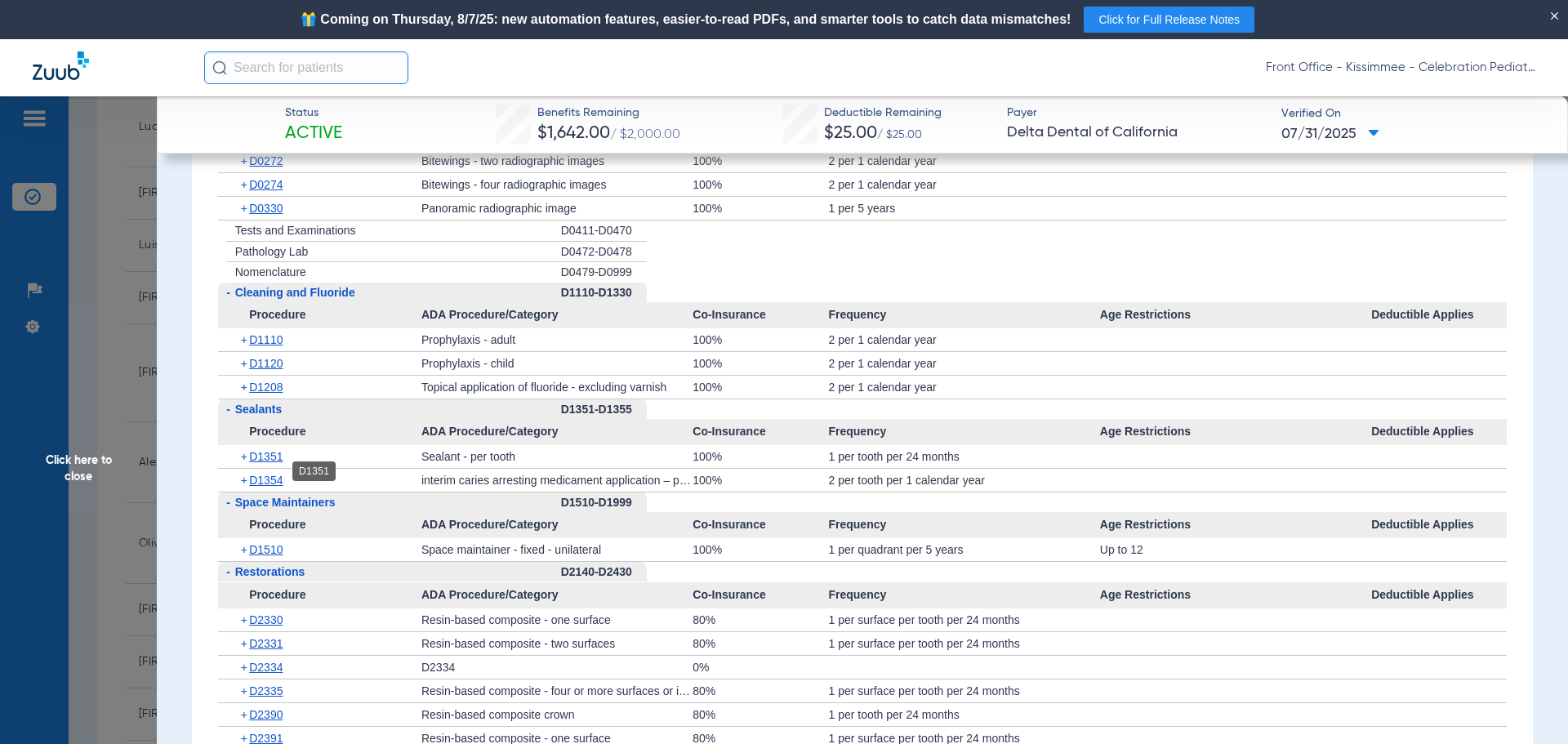 click on "+   D1351" 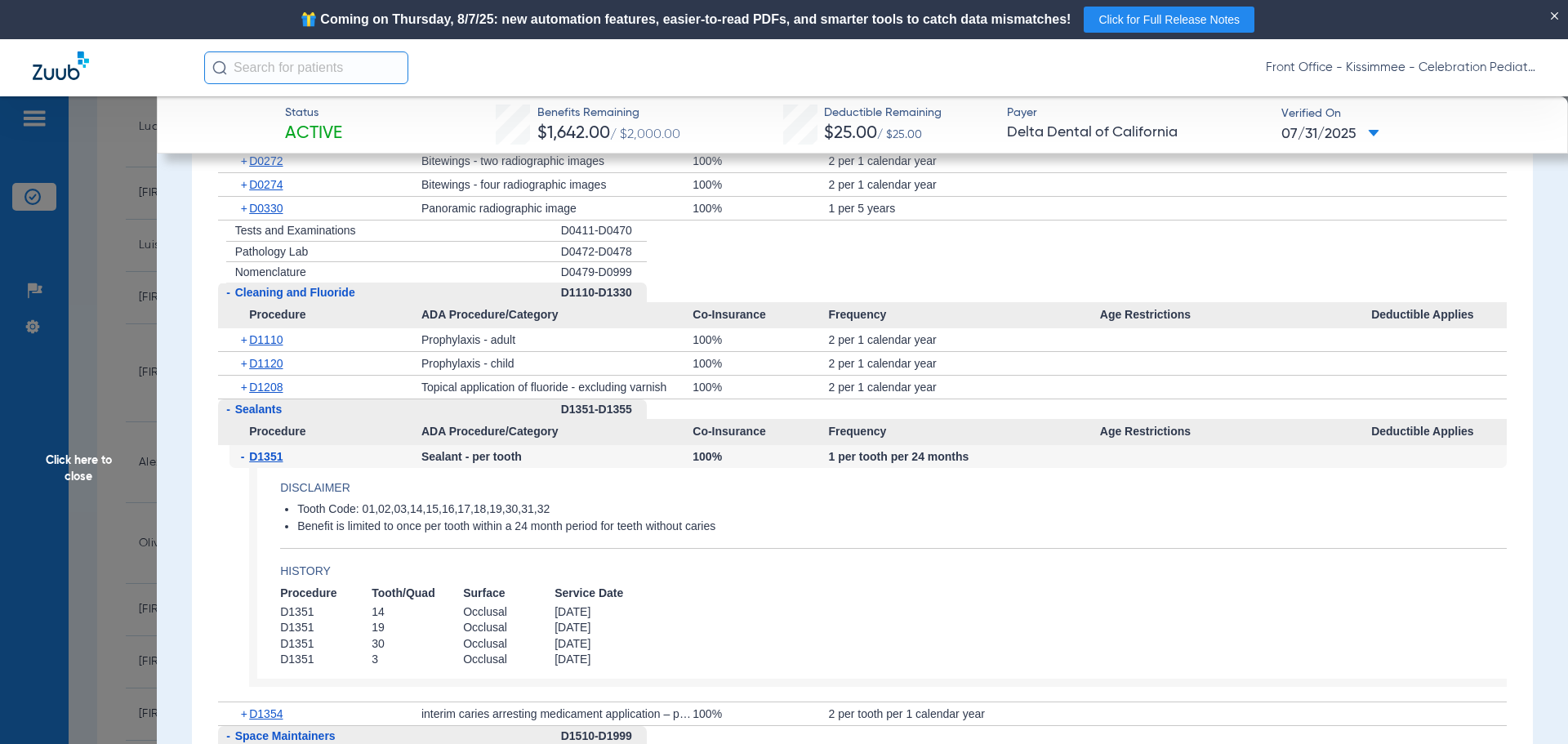 click on "D1351" 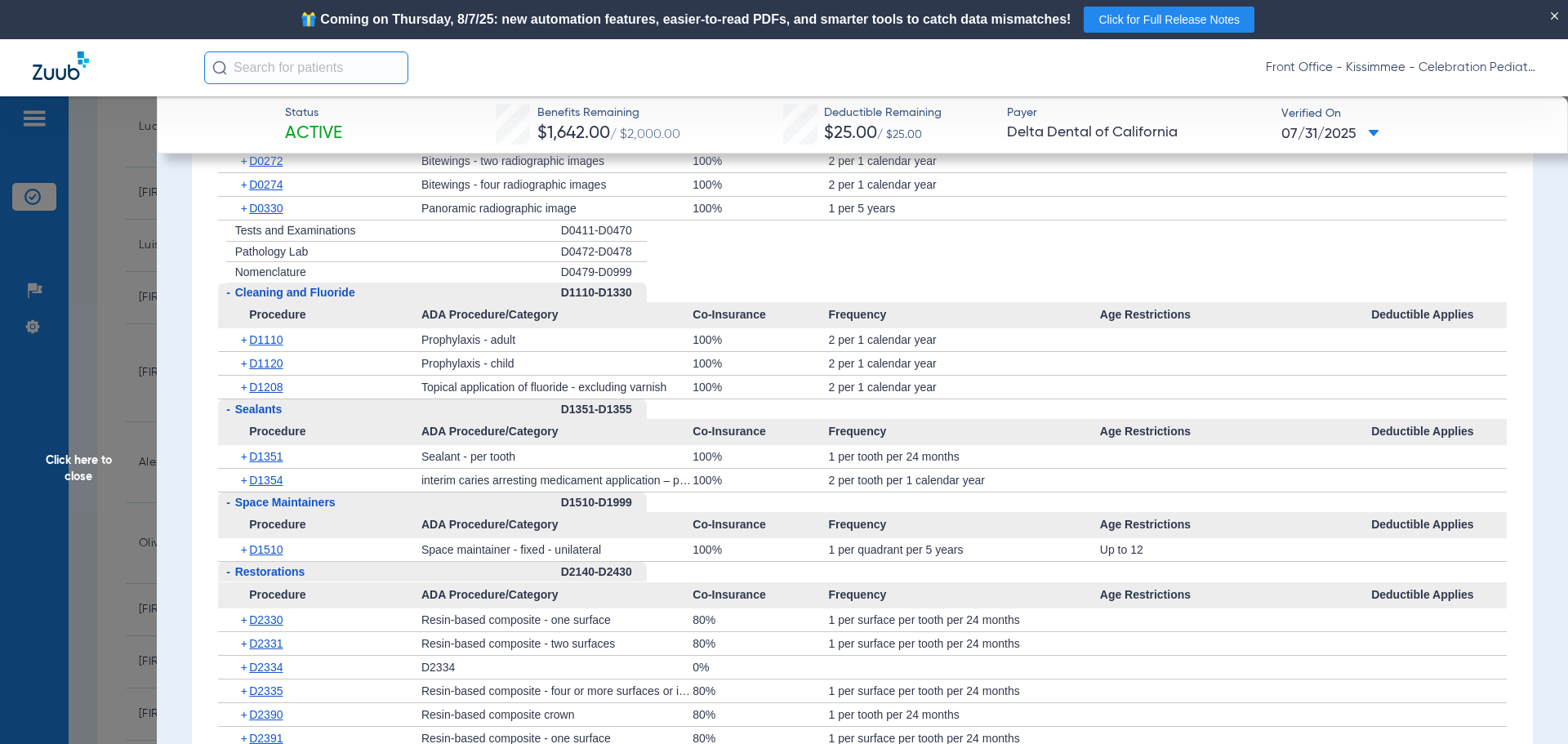 click on "D1351" 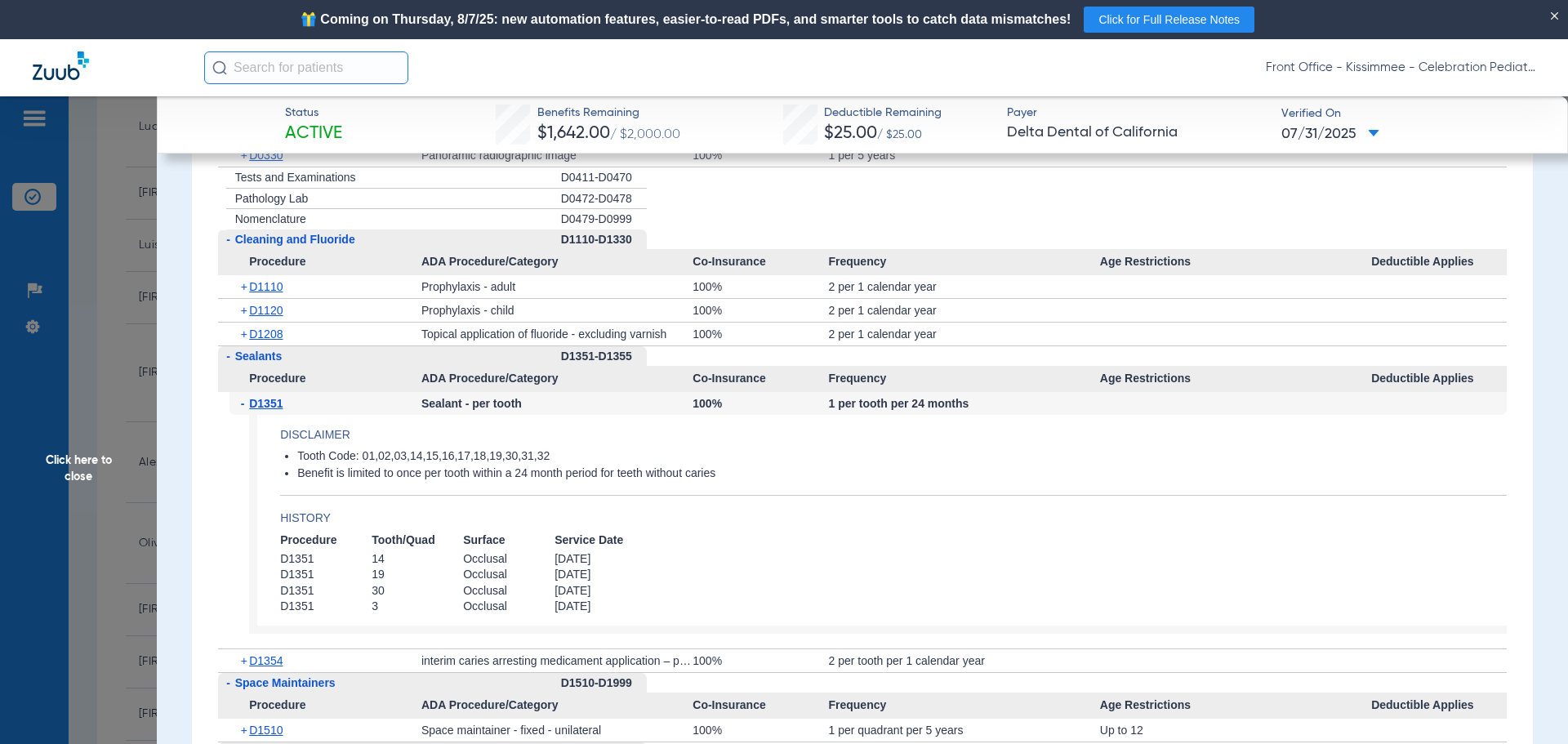 scroll, scrollTop: 2123, scrollLeft: 0, axis: vertical 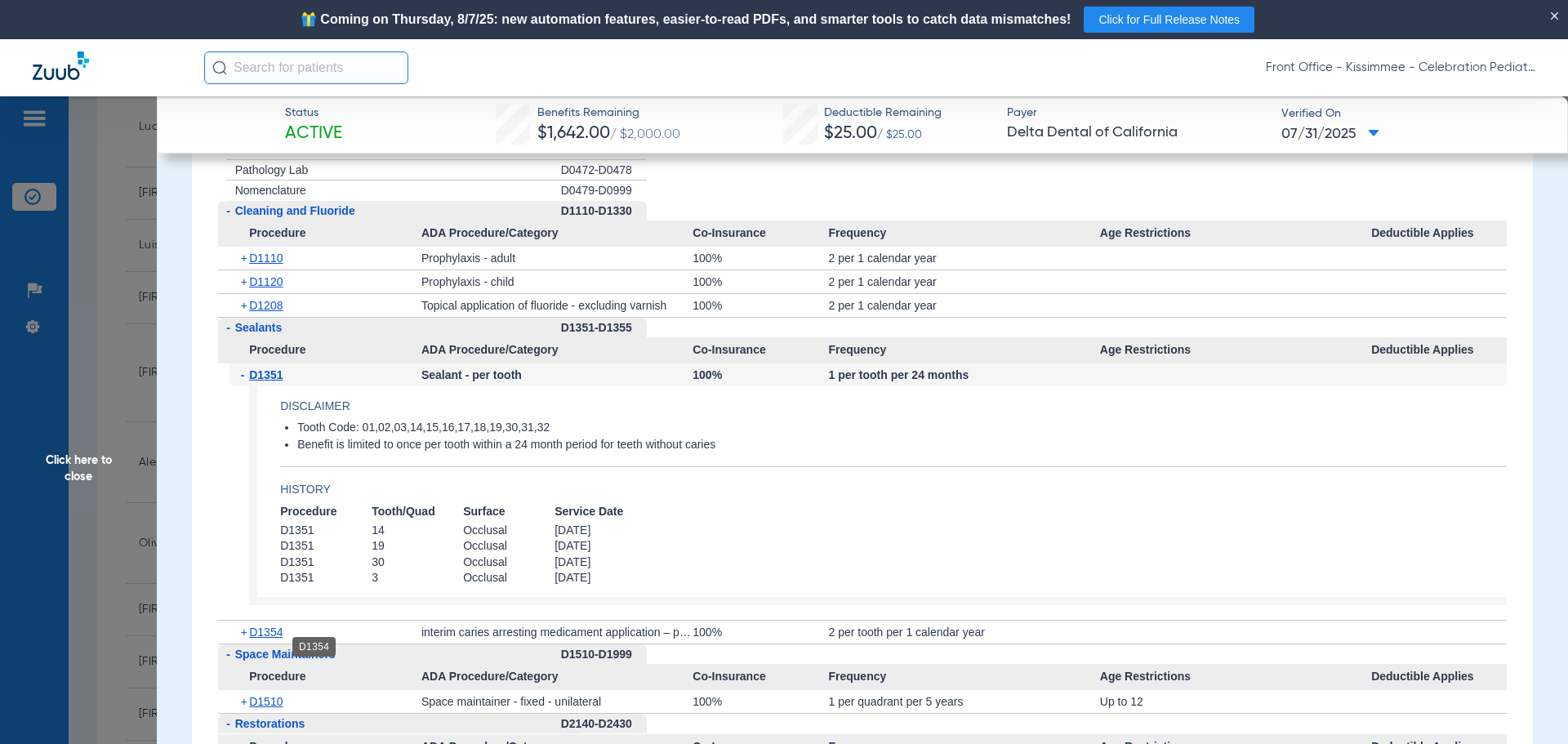 click on "D1354" 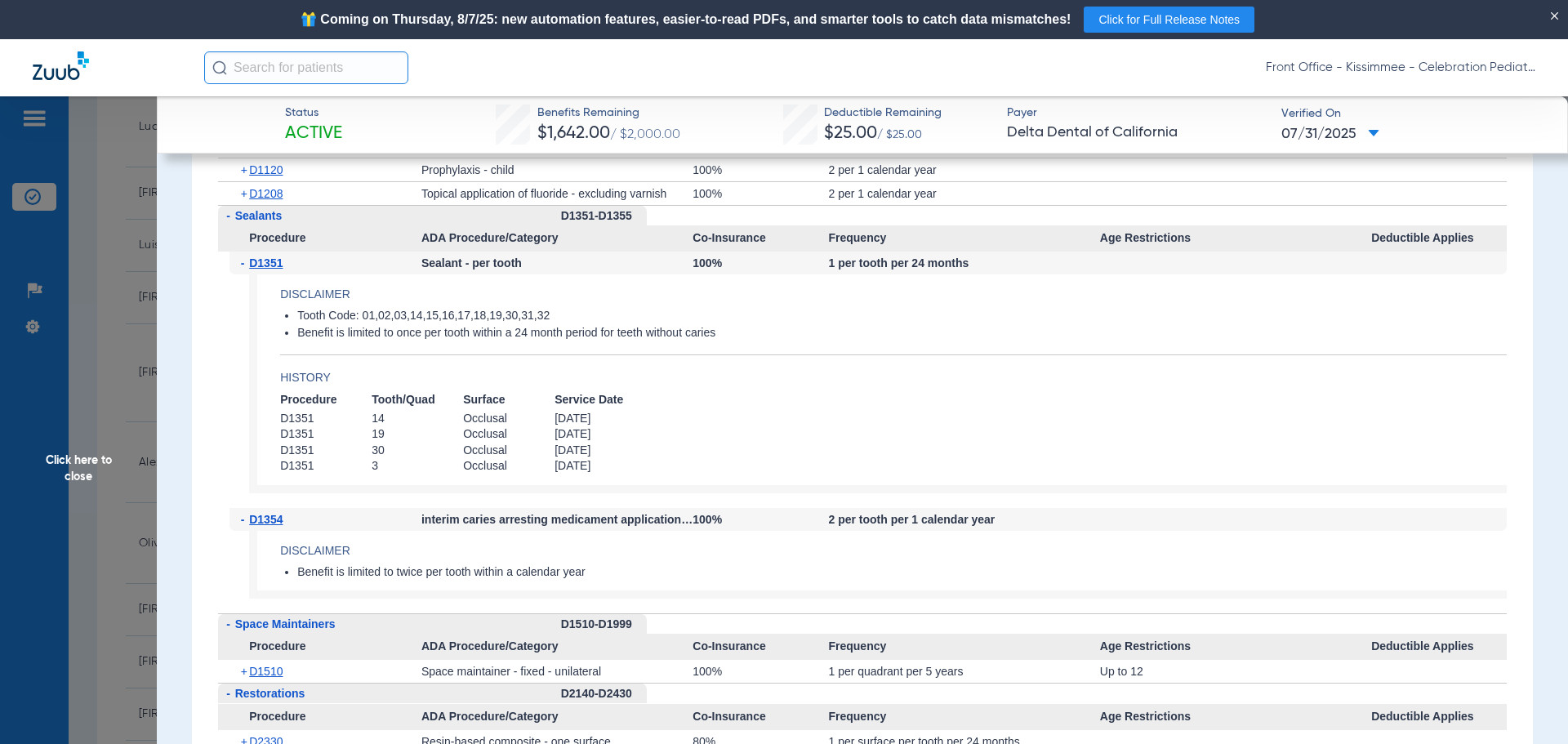 scroll, scrollTop: 2123, scrollLeft: 0, axis: vertical 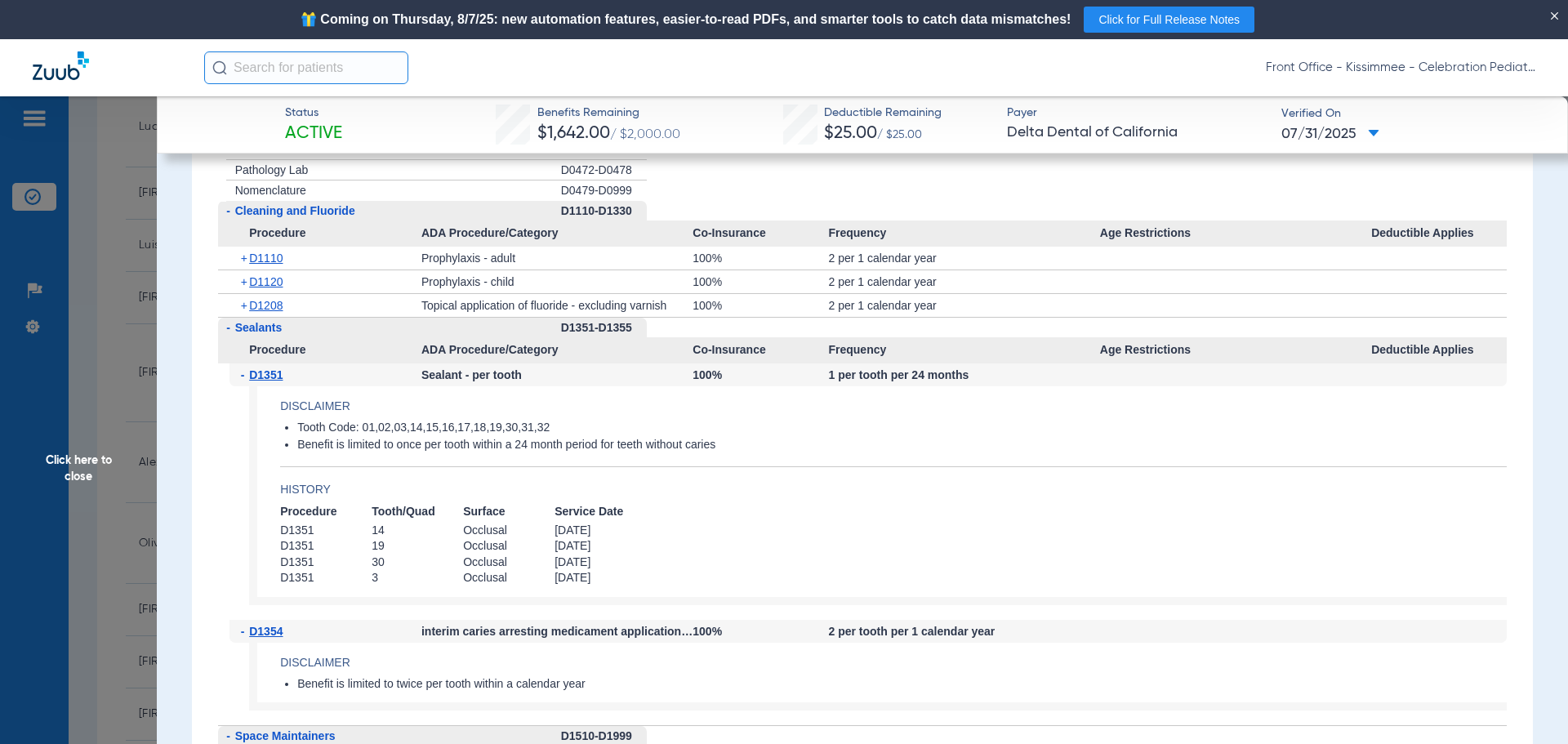 click on "Click here to close" 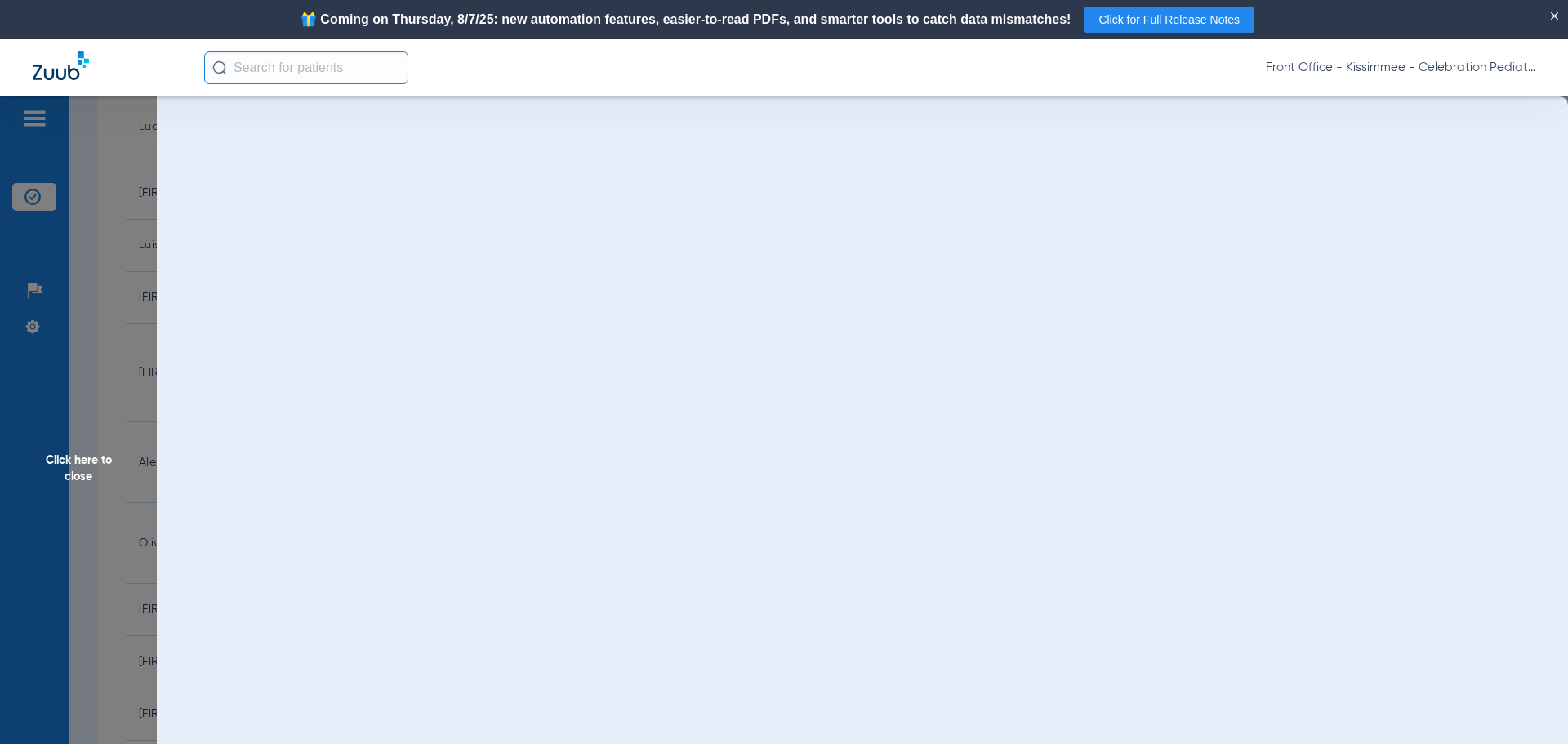 scroll, scrollTop: 0, scrollLeft: 0, axis: both 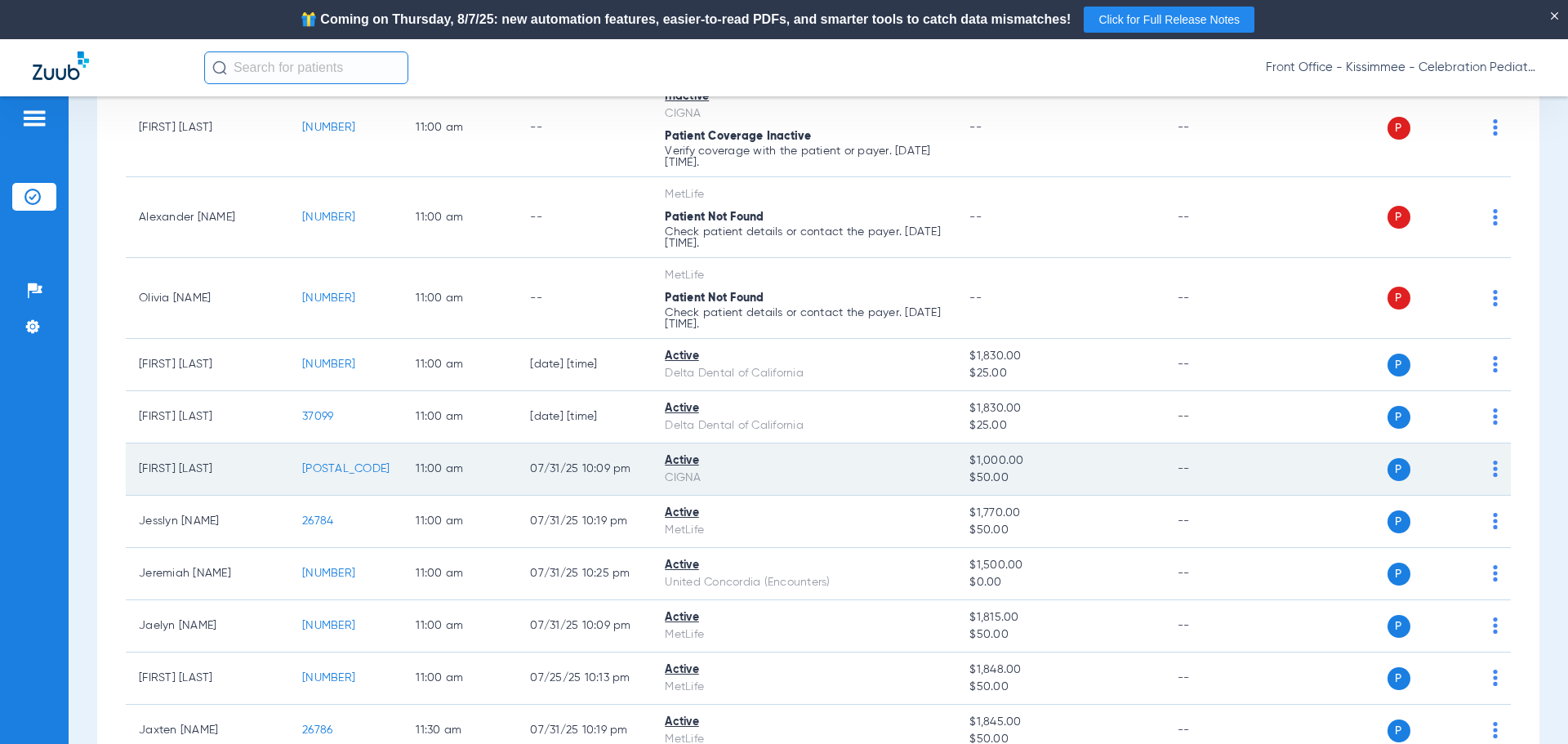 click on "[POSTAL_CODE]" 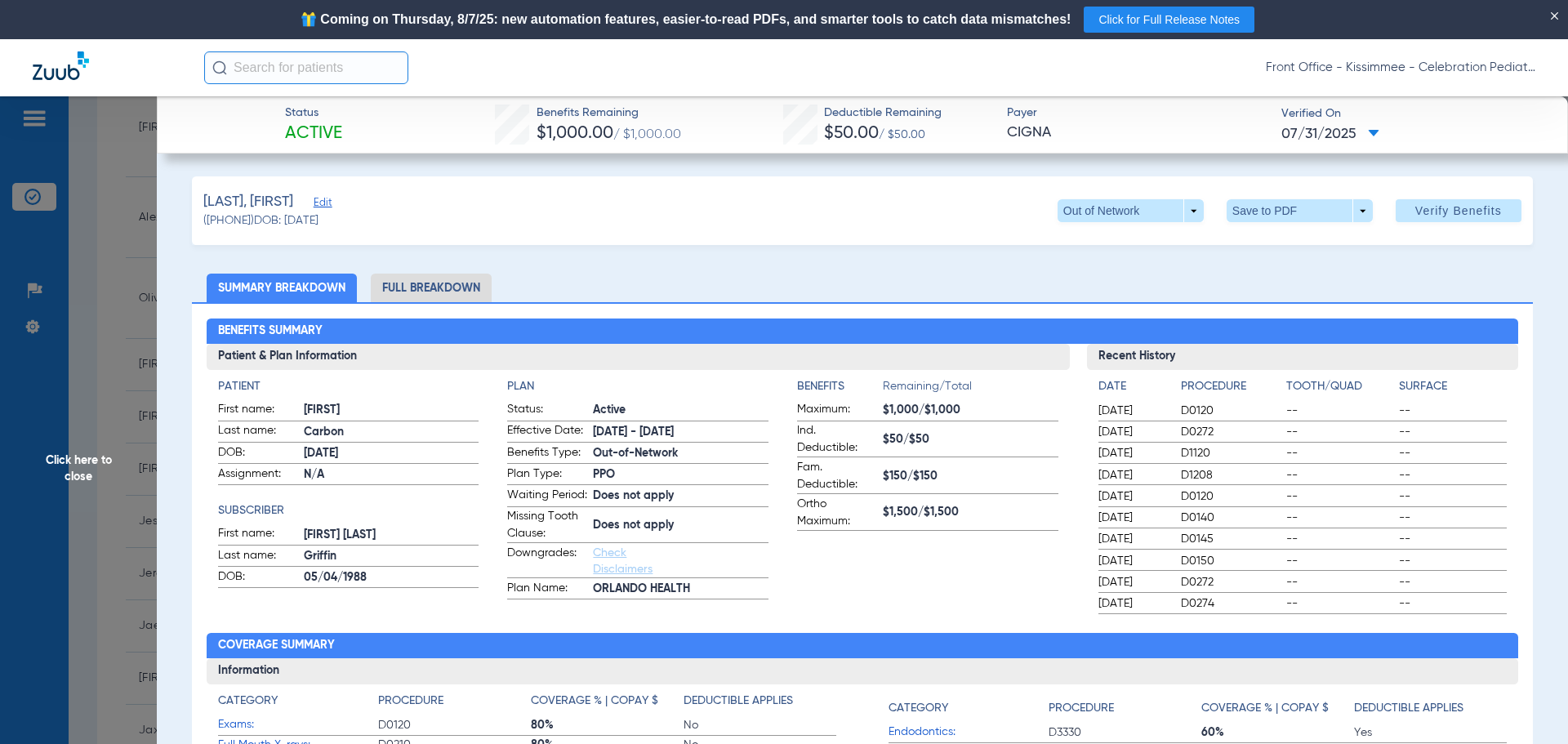 click on "Full Breakdown" 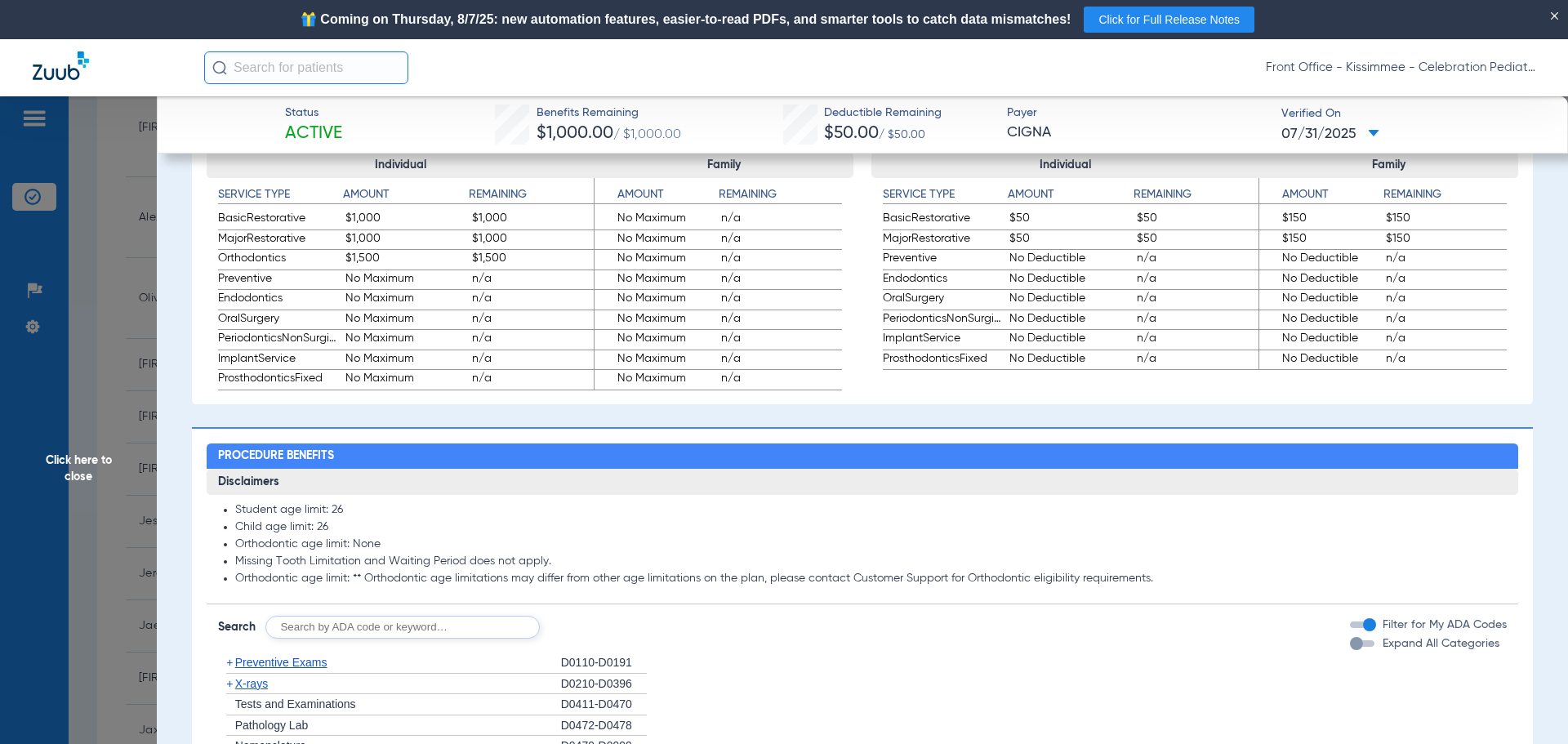 scroll, scrollTop: 1225, scrollLeft: 0, axis: vertical 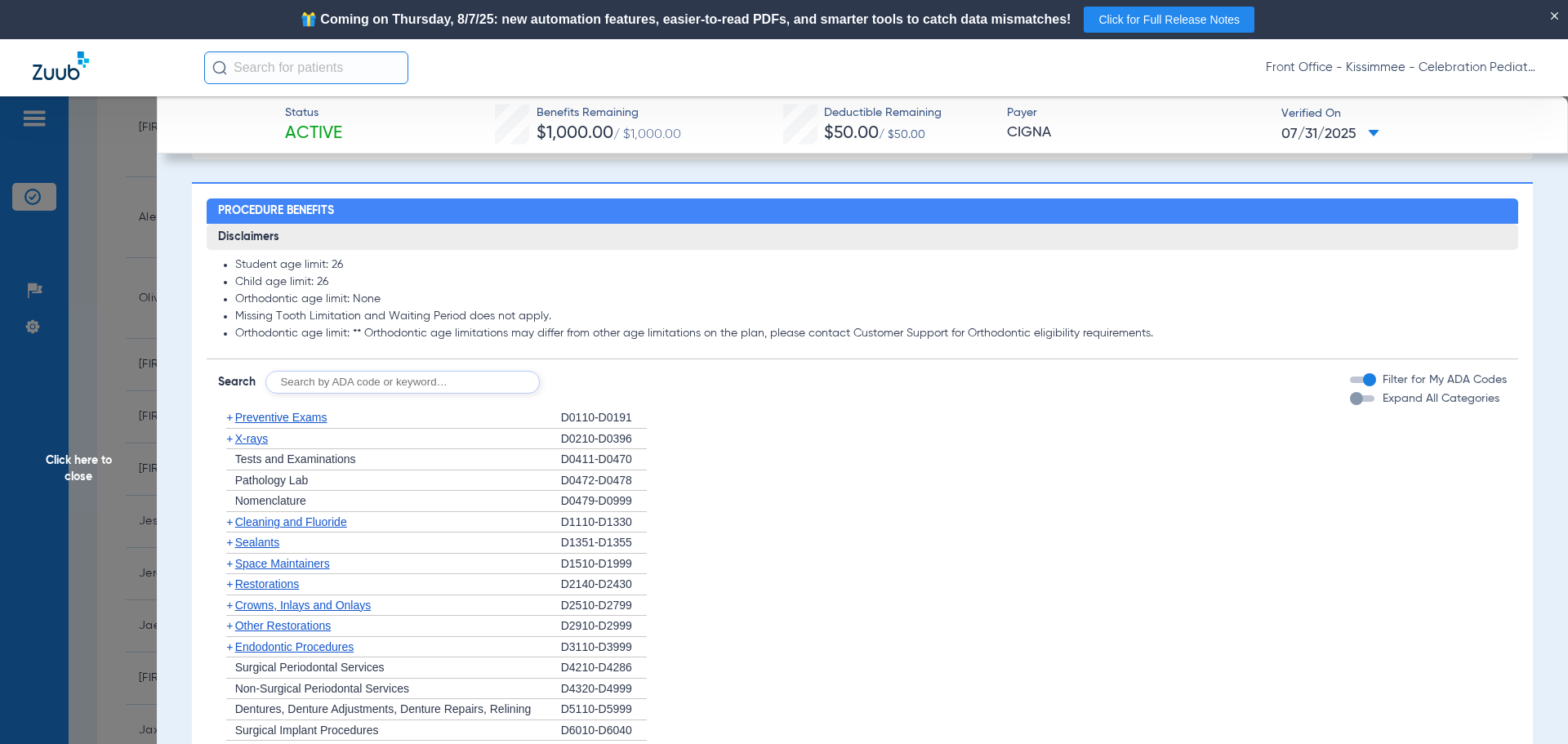 click at bounding box center (1356, 399) 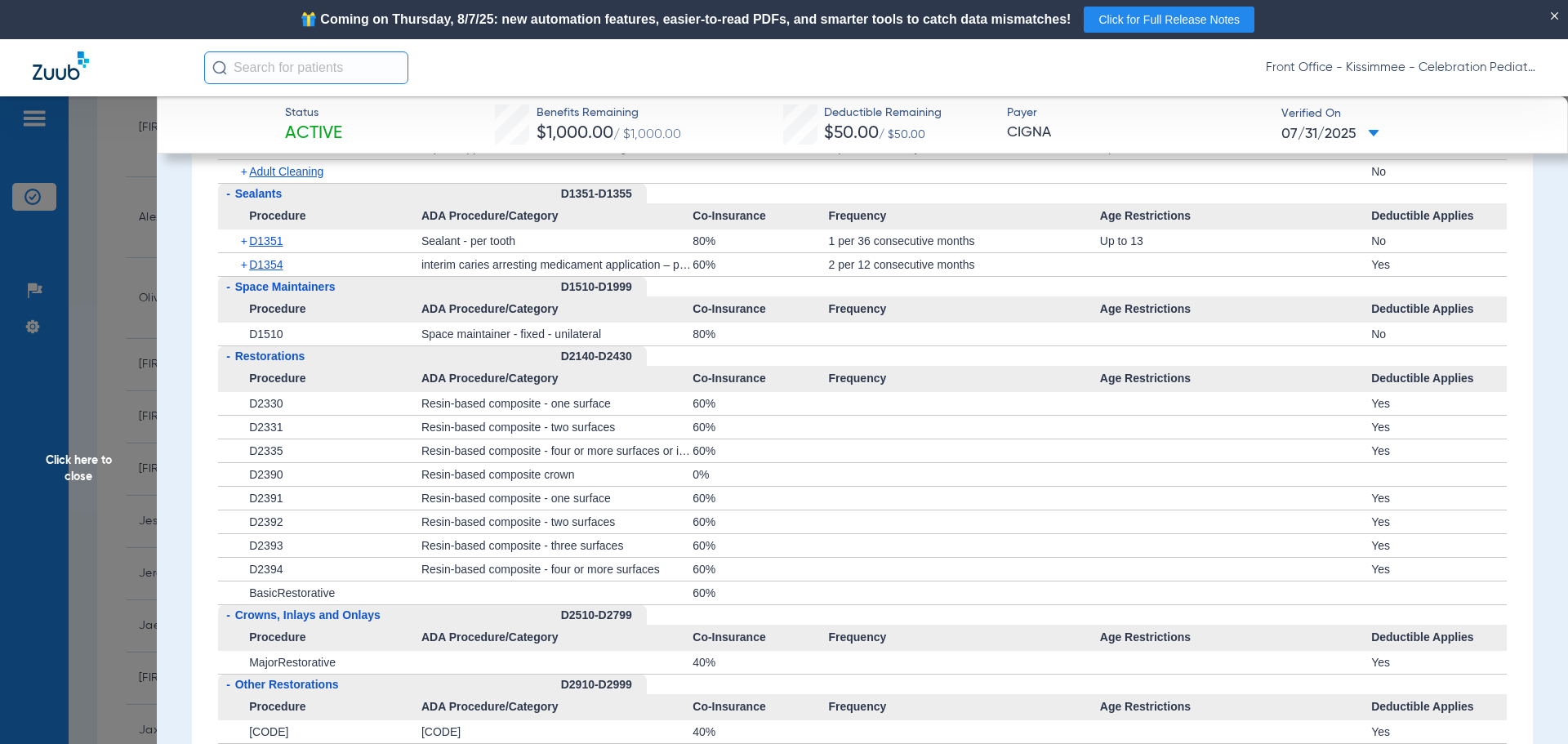 scroll, scrollTop: 2042, scrollLeft: 0, axis: vertical 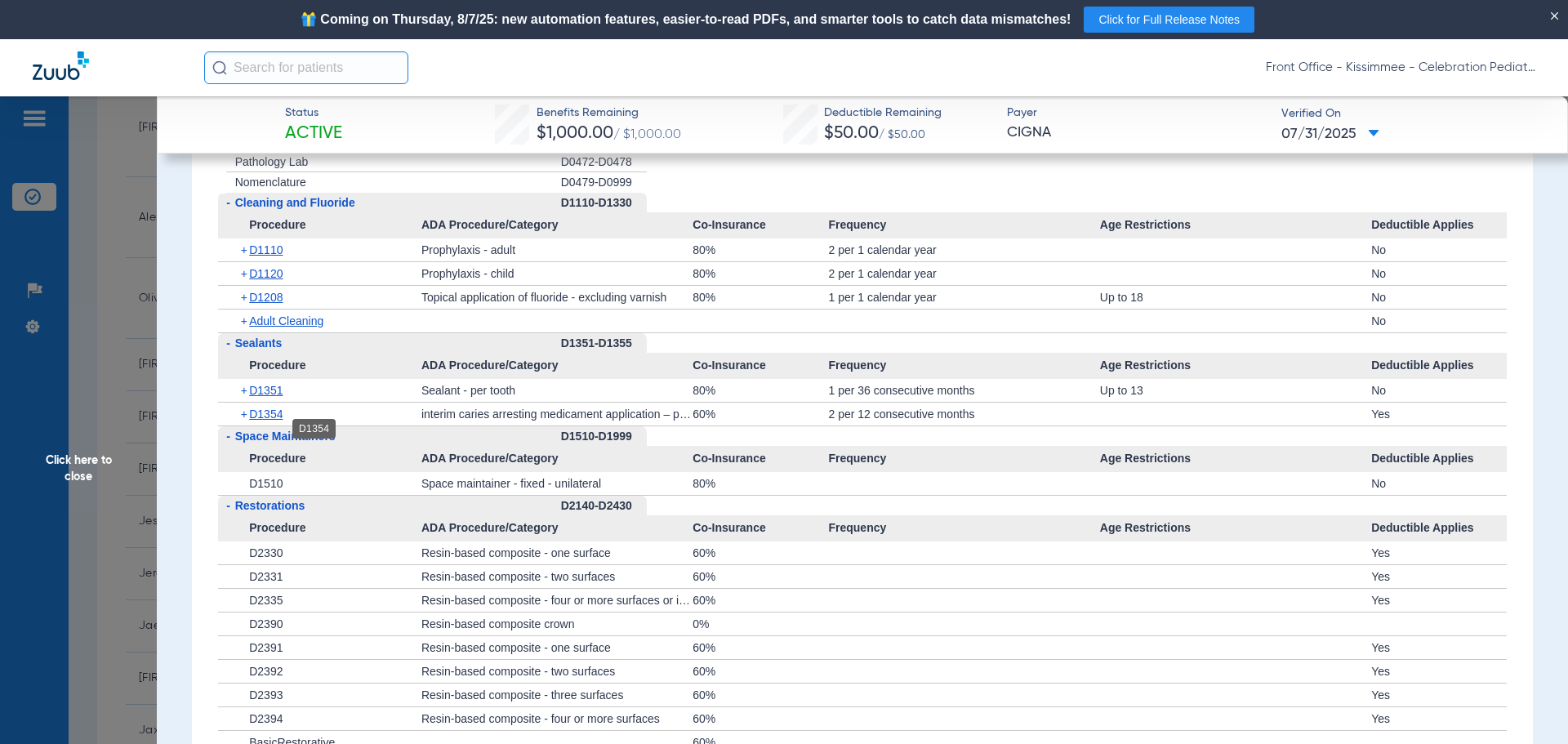 click on "D1354" 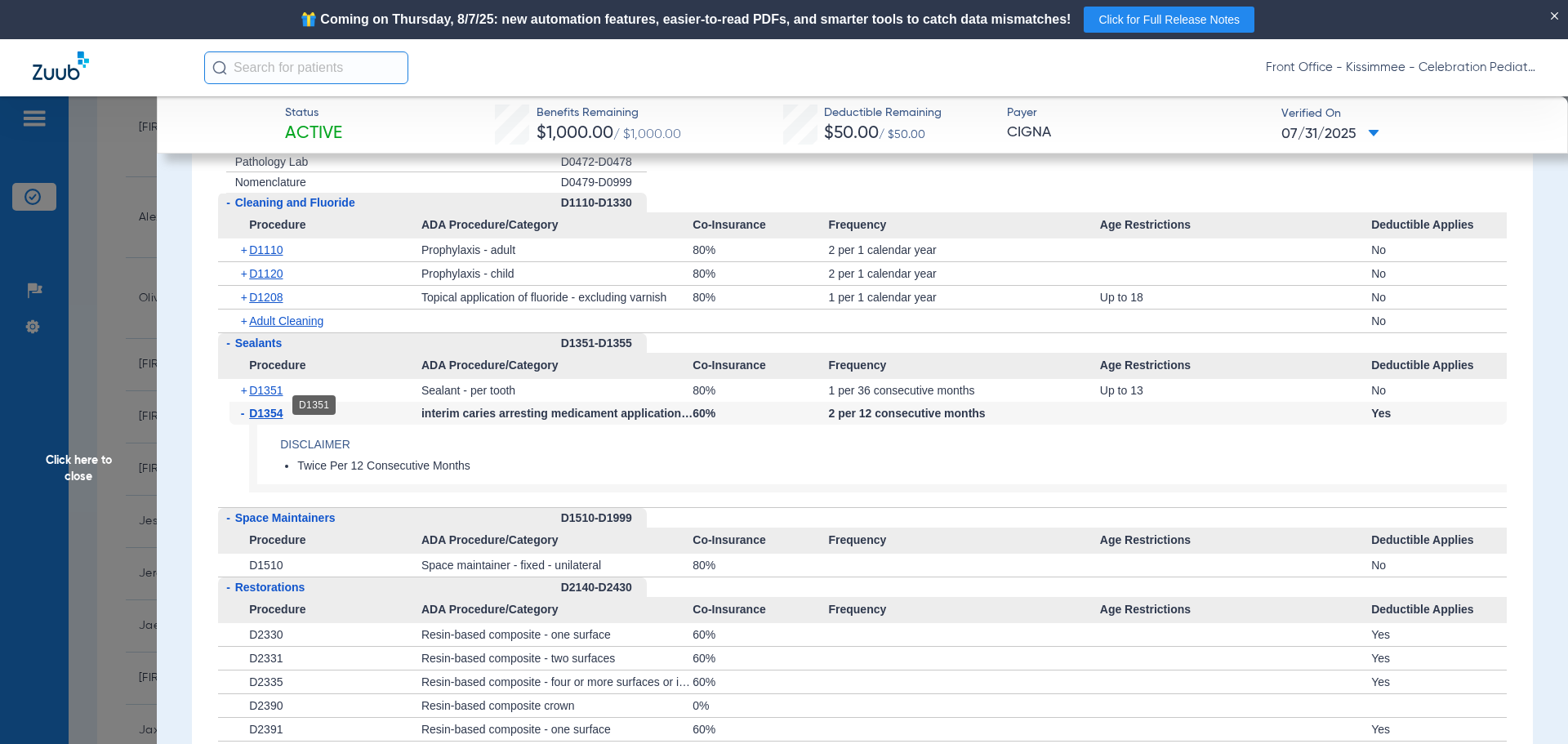 click on "D1351" 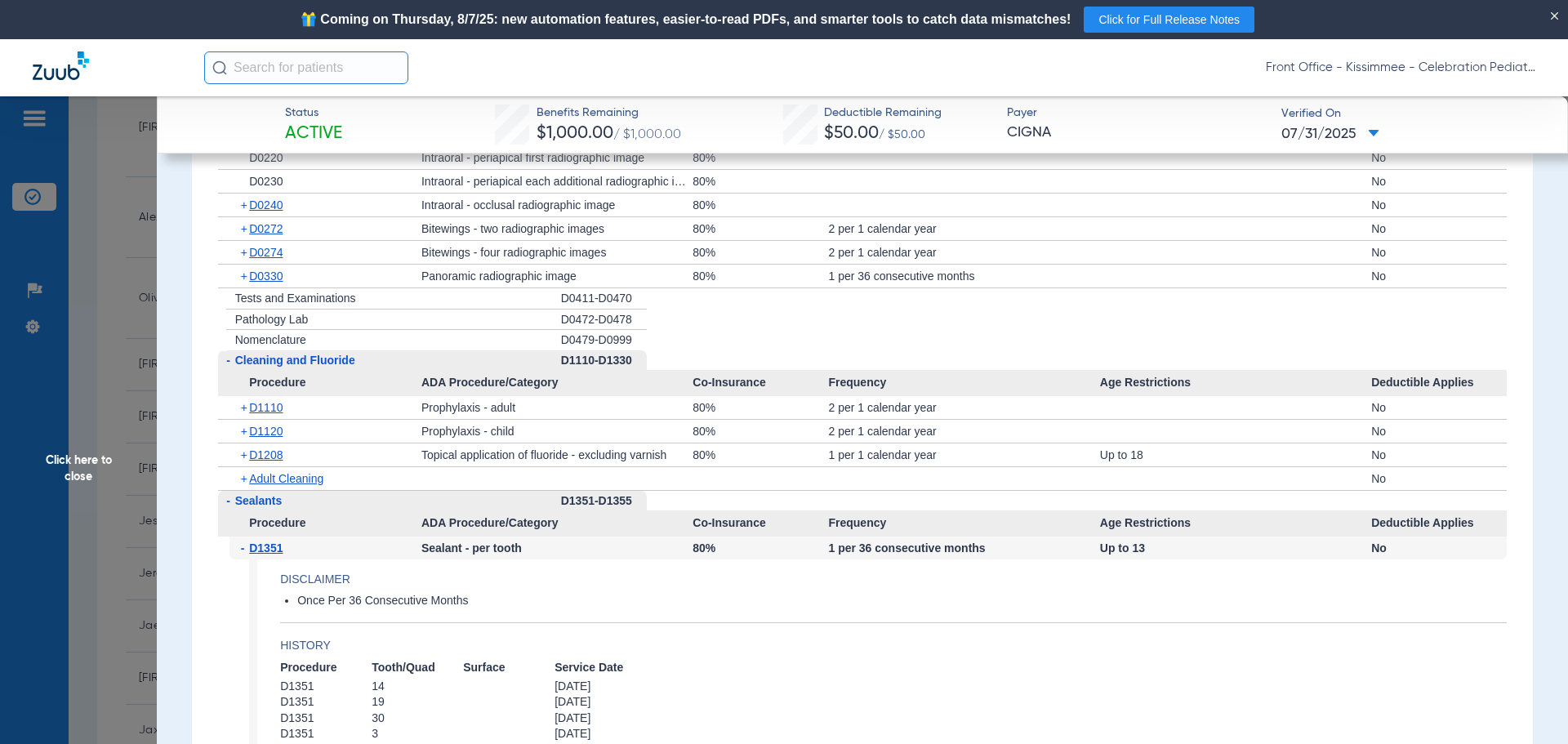 scroll, scrollTop: 1715, scrollLeft: 0, axis: vertical 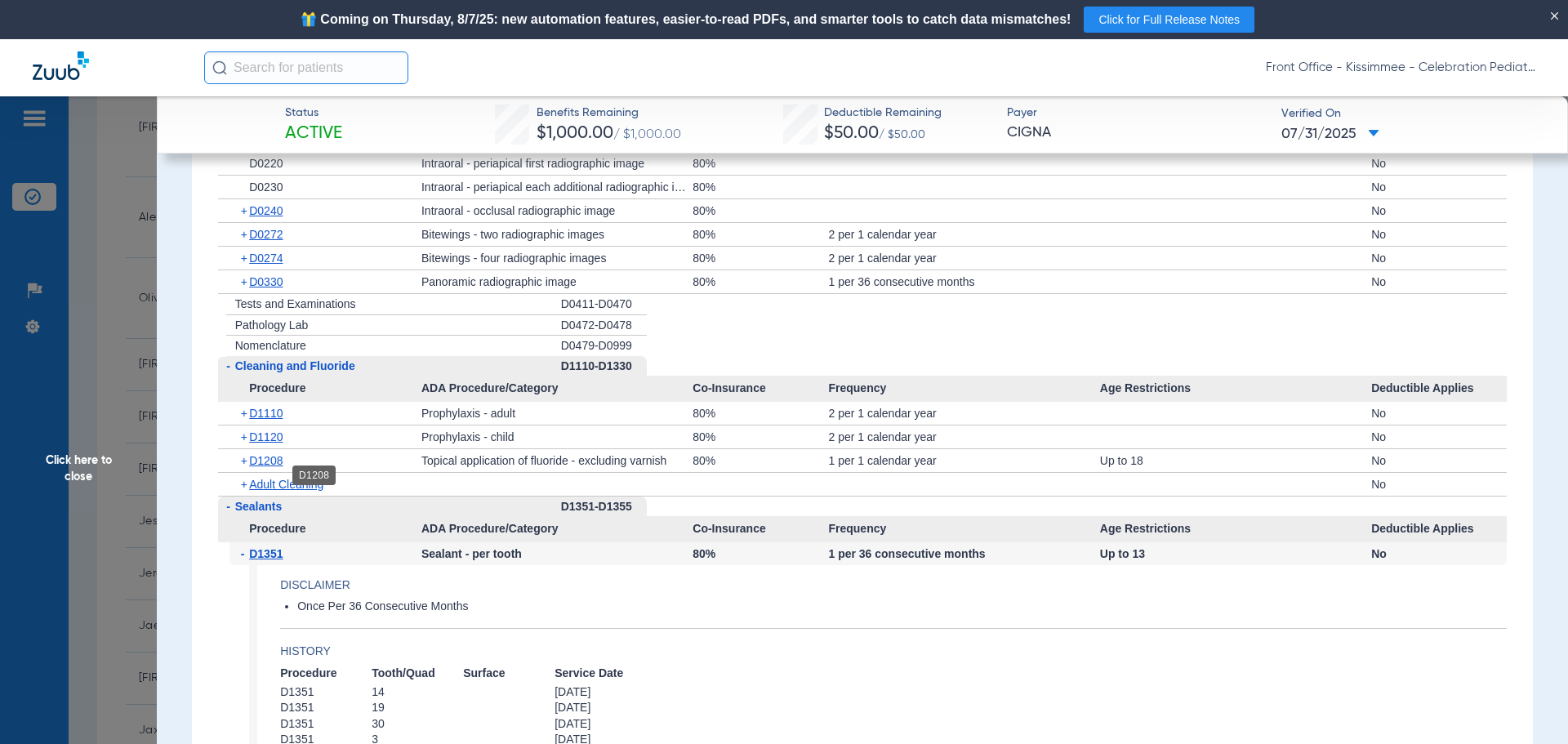 click on "D1208" 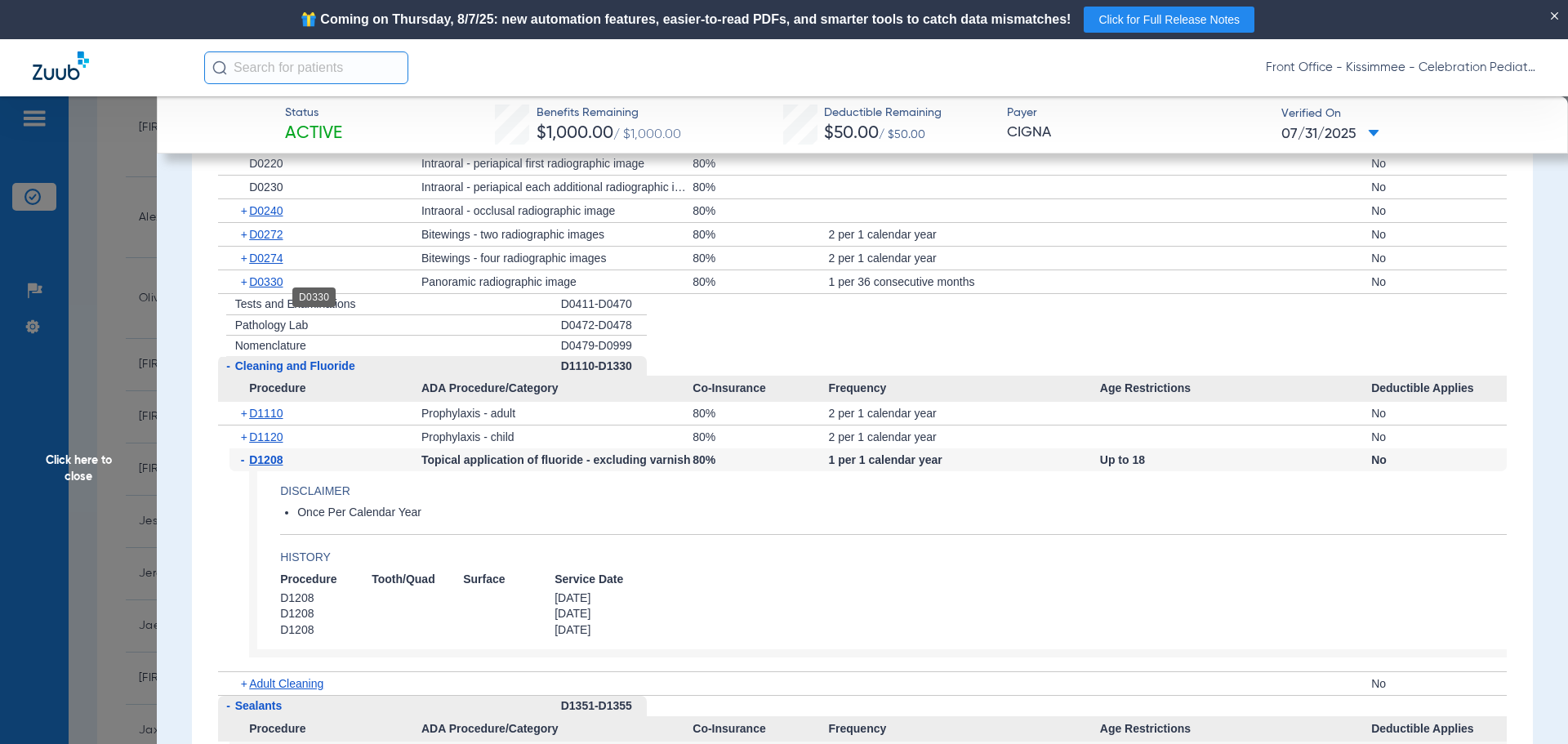 click on "D0330" 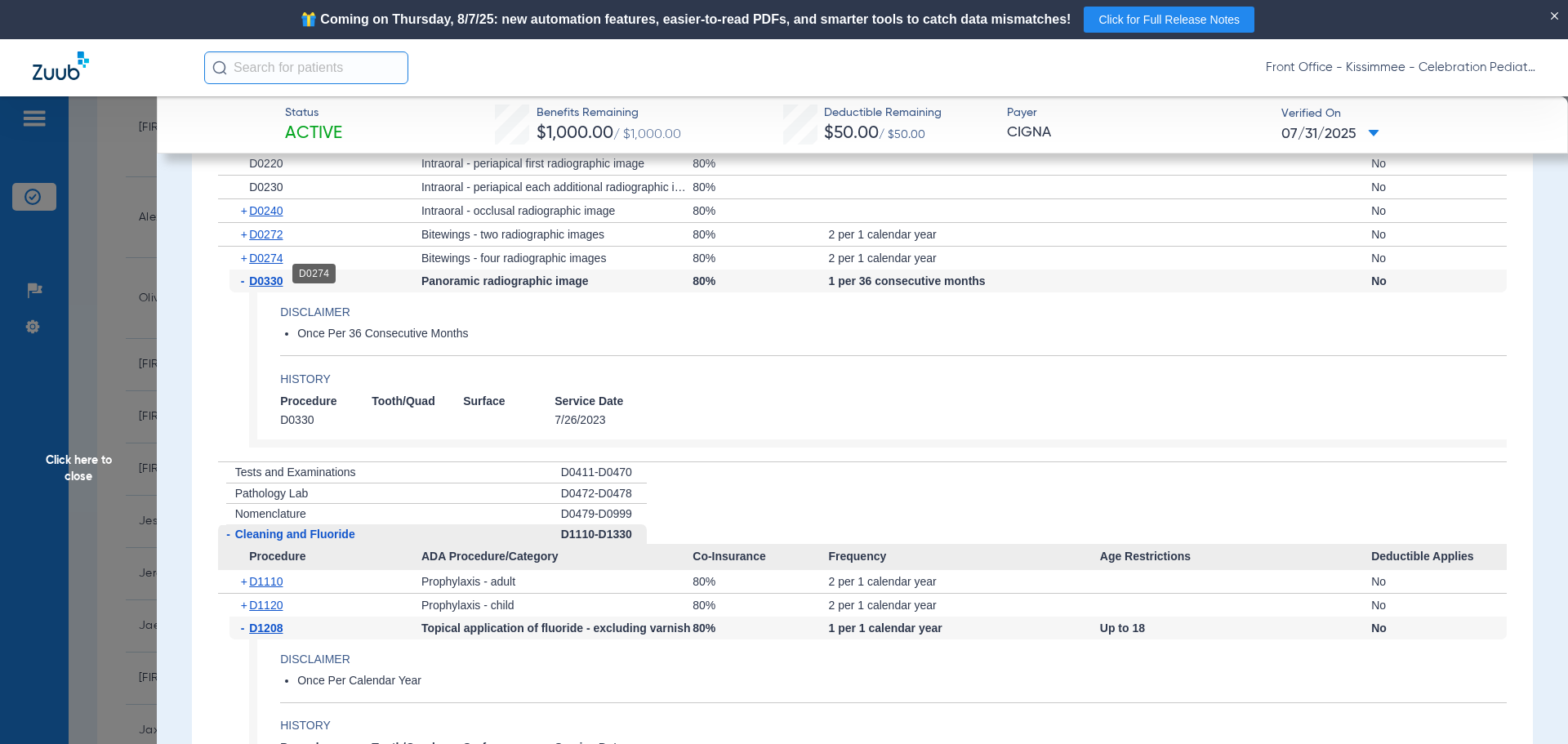 click on "D0274" 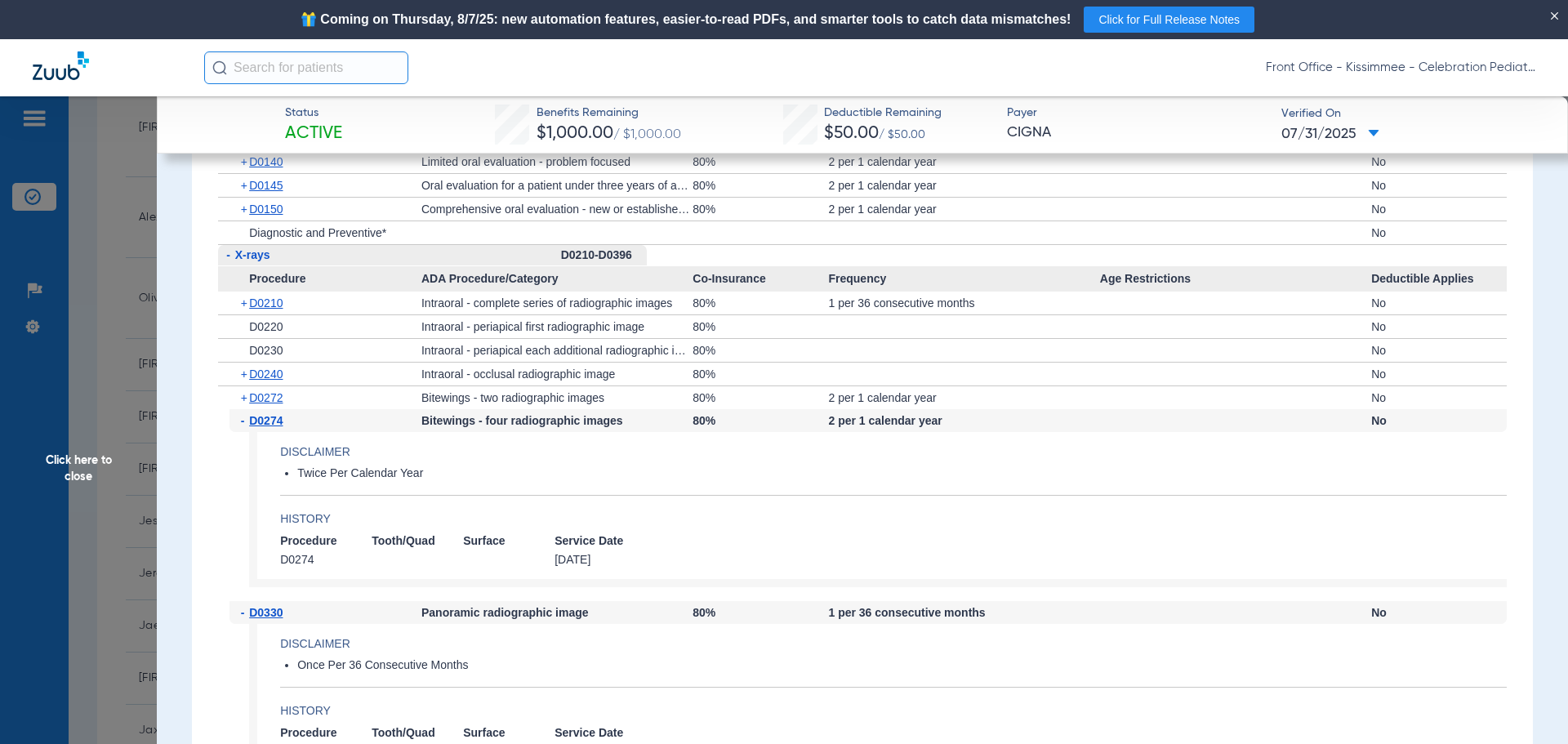 scroll, scrollTop: 1470, scrollLeft: 0, axis: vertical 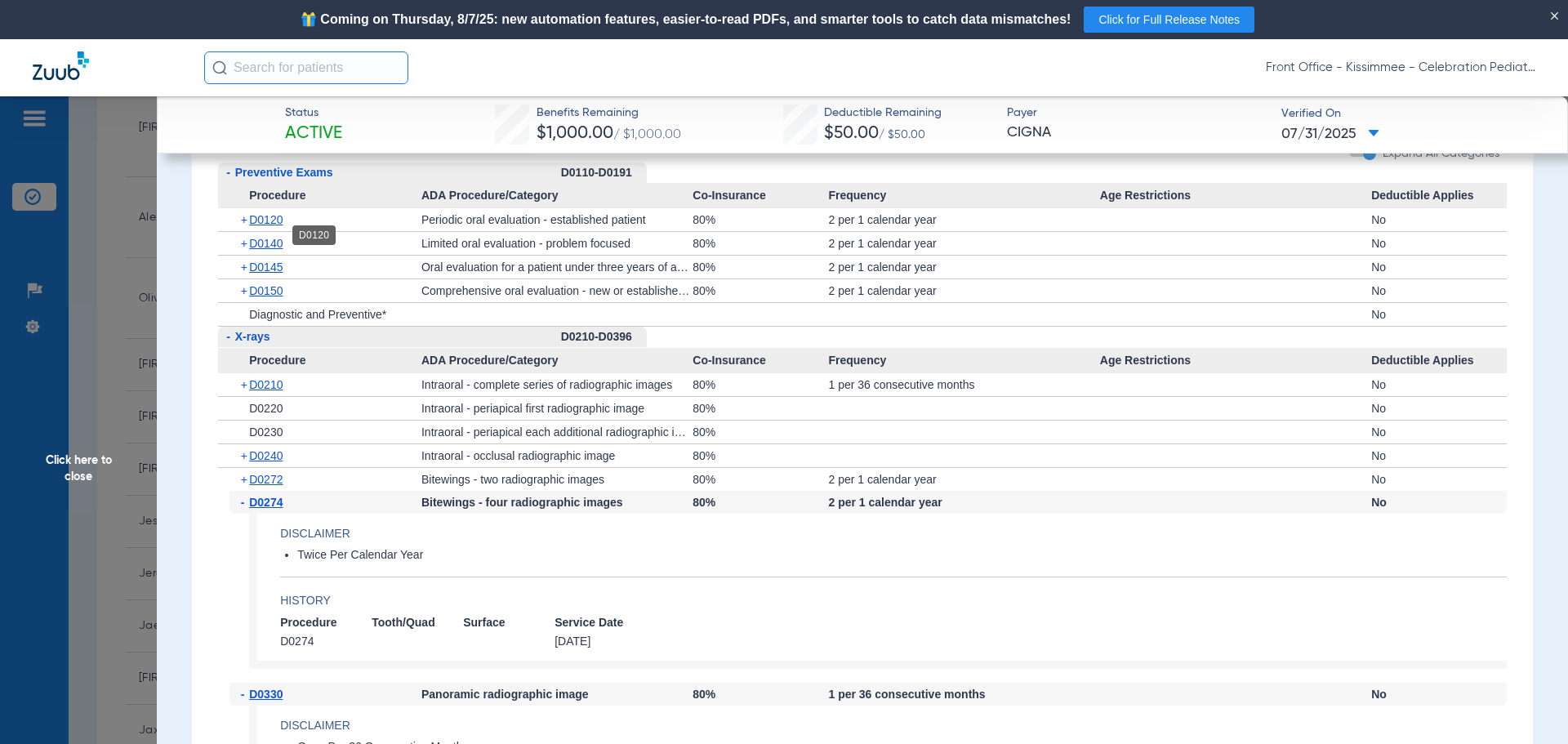 click on "D0120" 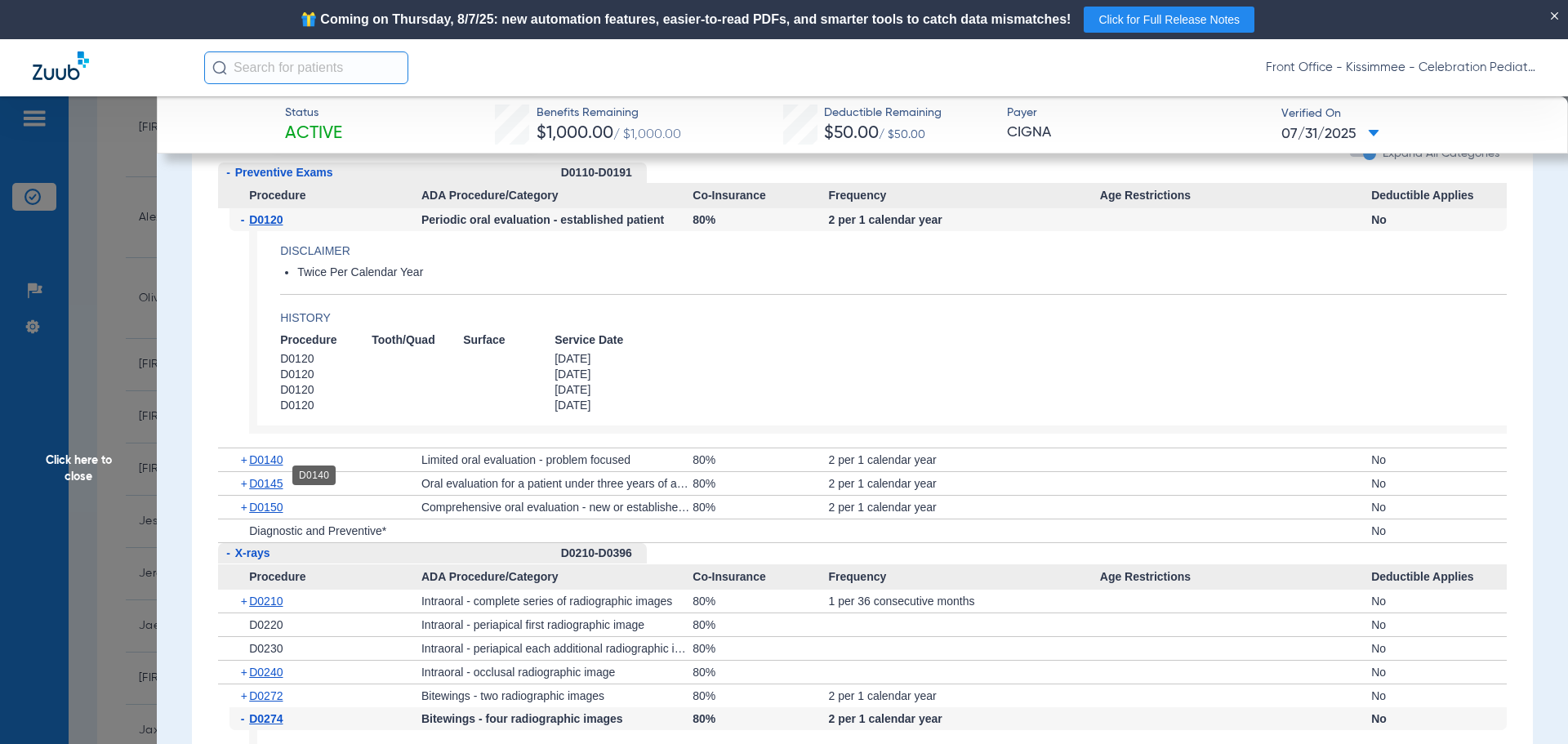 click on "D0140" 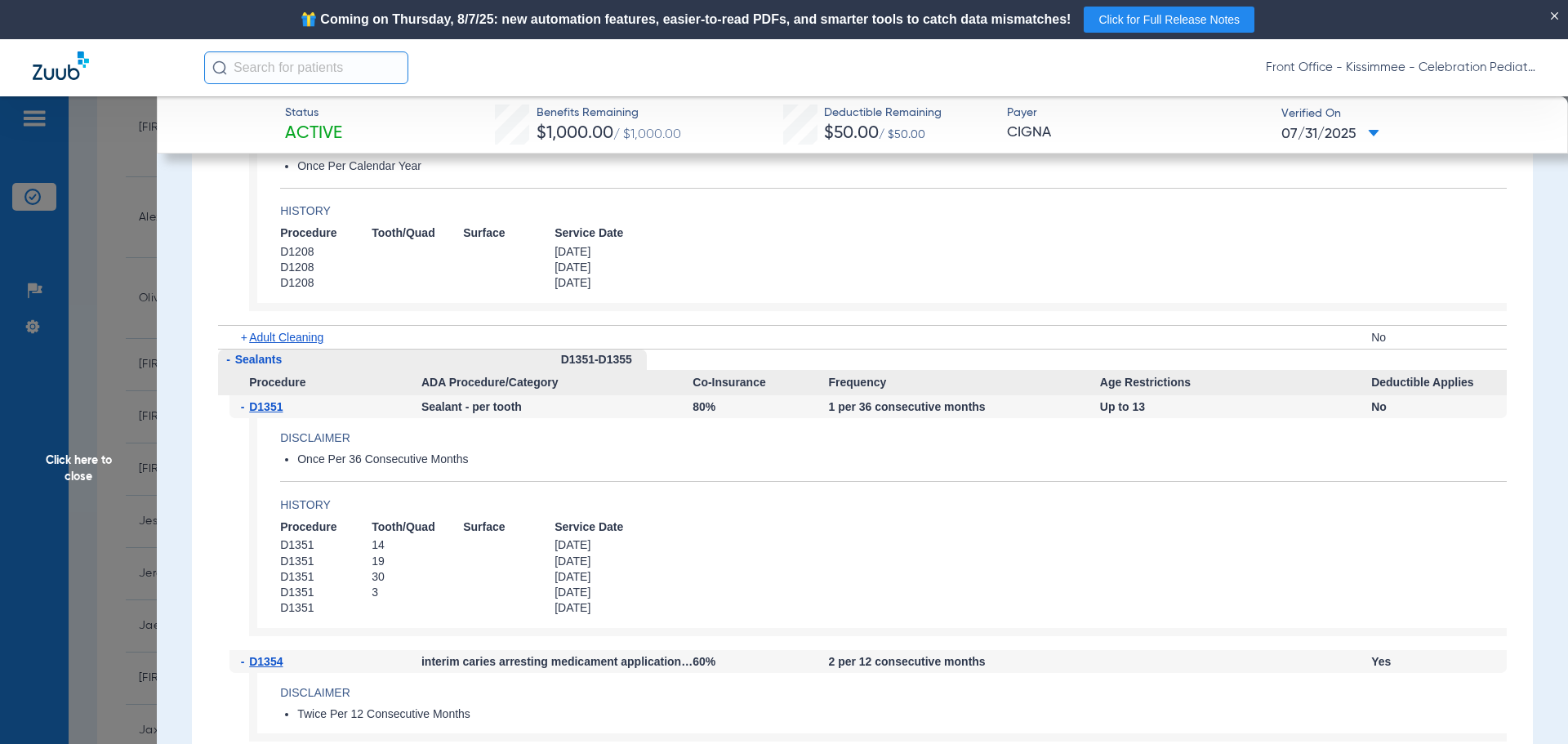 scroll, scrollTop: 2777, scrollLeft: 0, axis: vertical 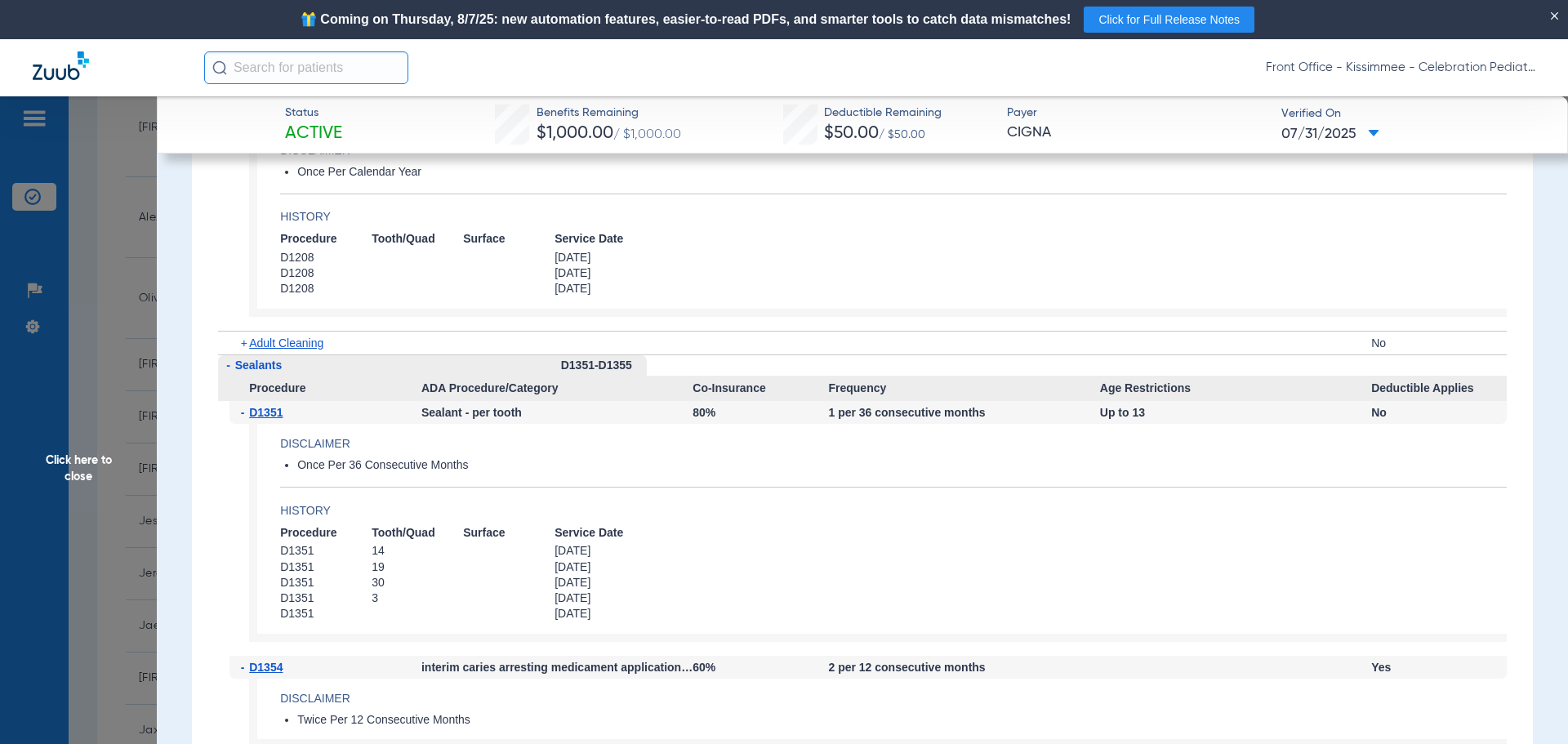 click on "Click here to close" 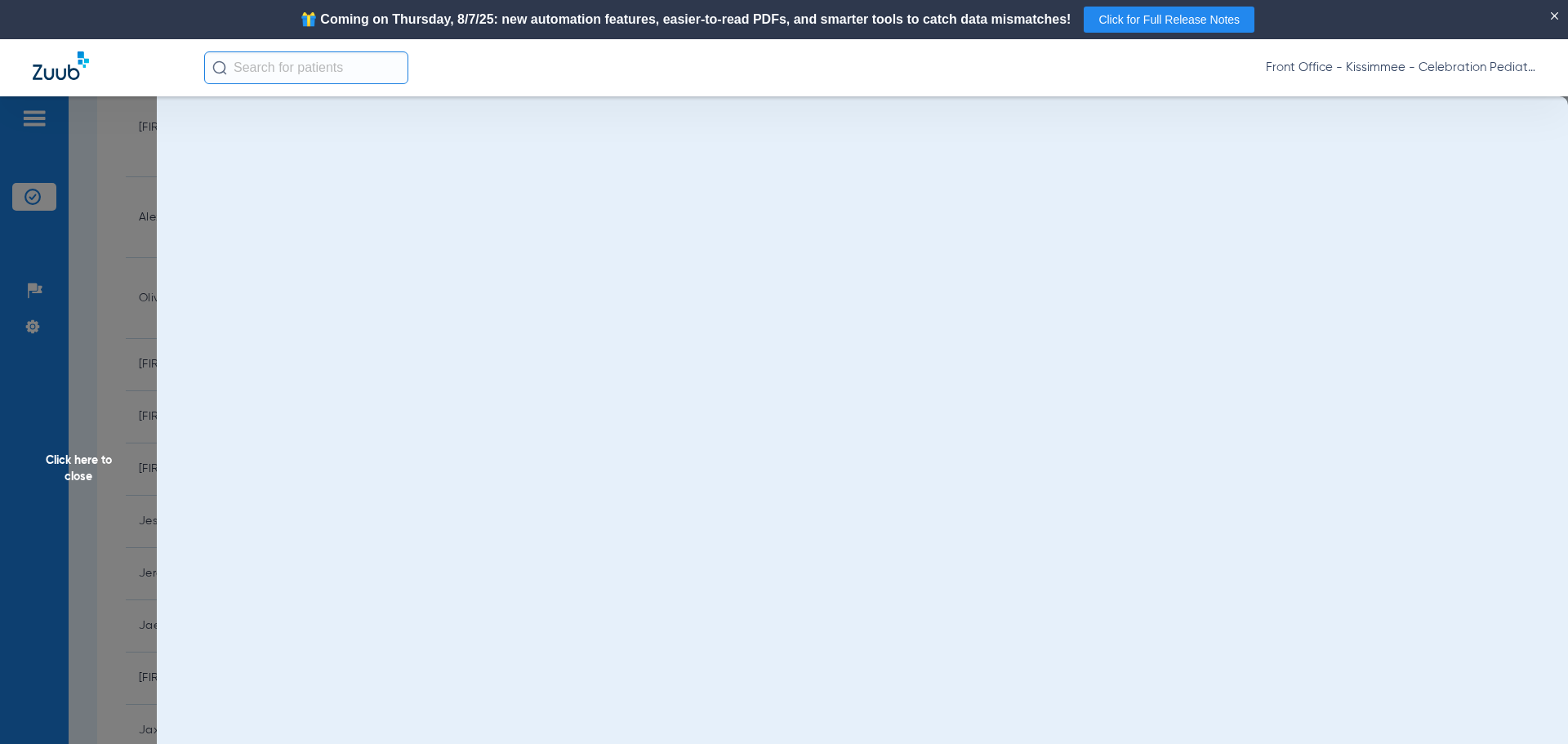 scroll, scrollTop: 0, scrollLeft: 0, axis: both 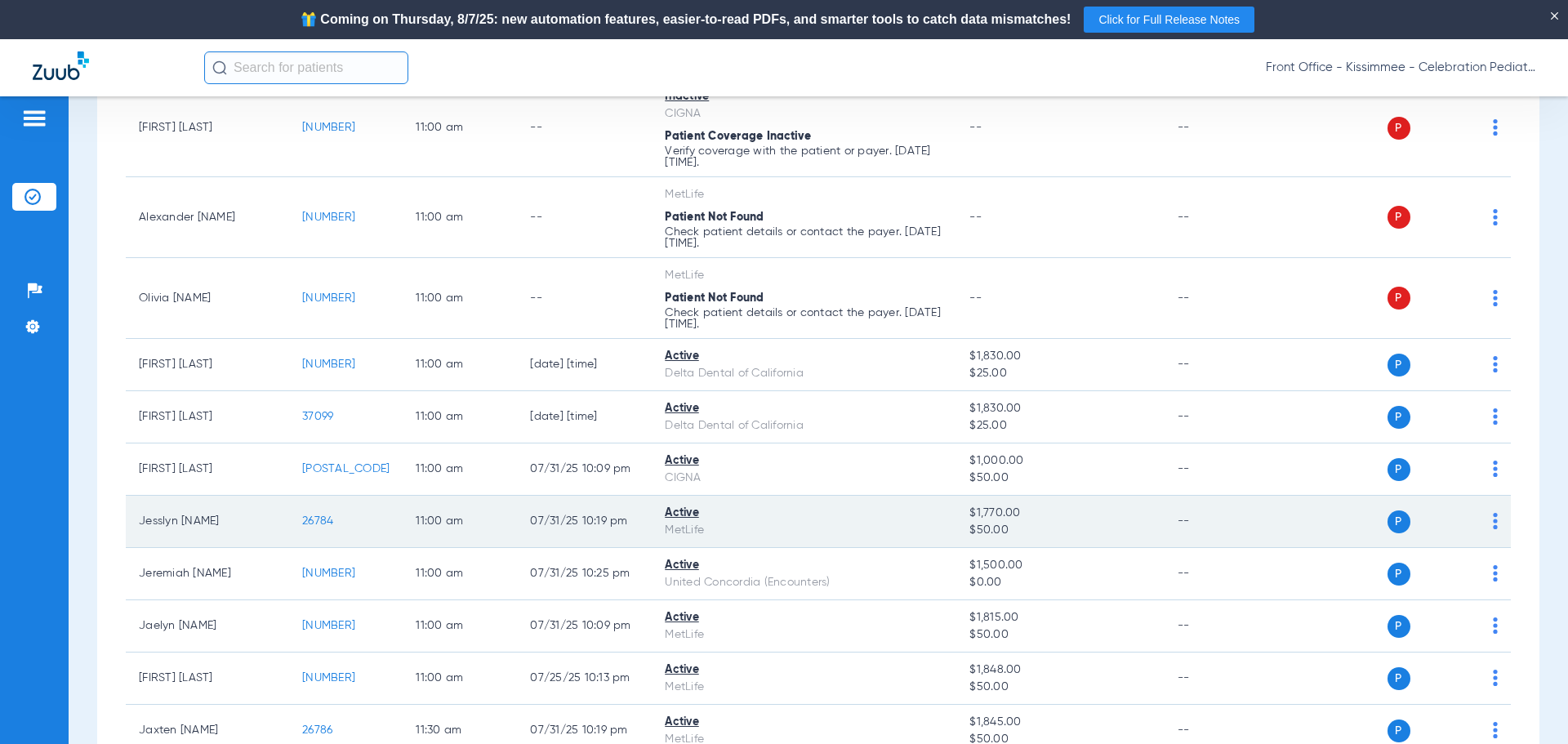 click on "26784" 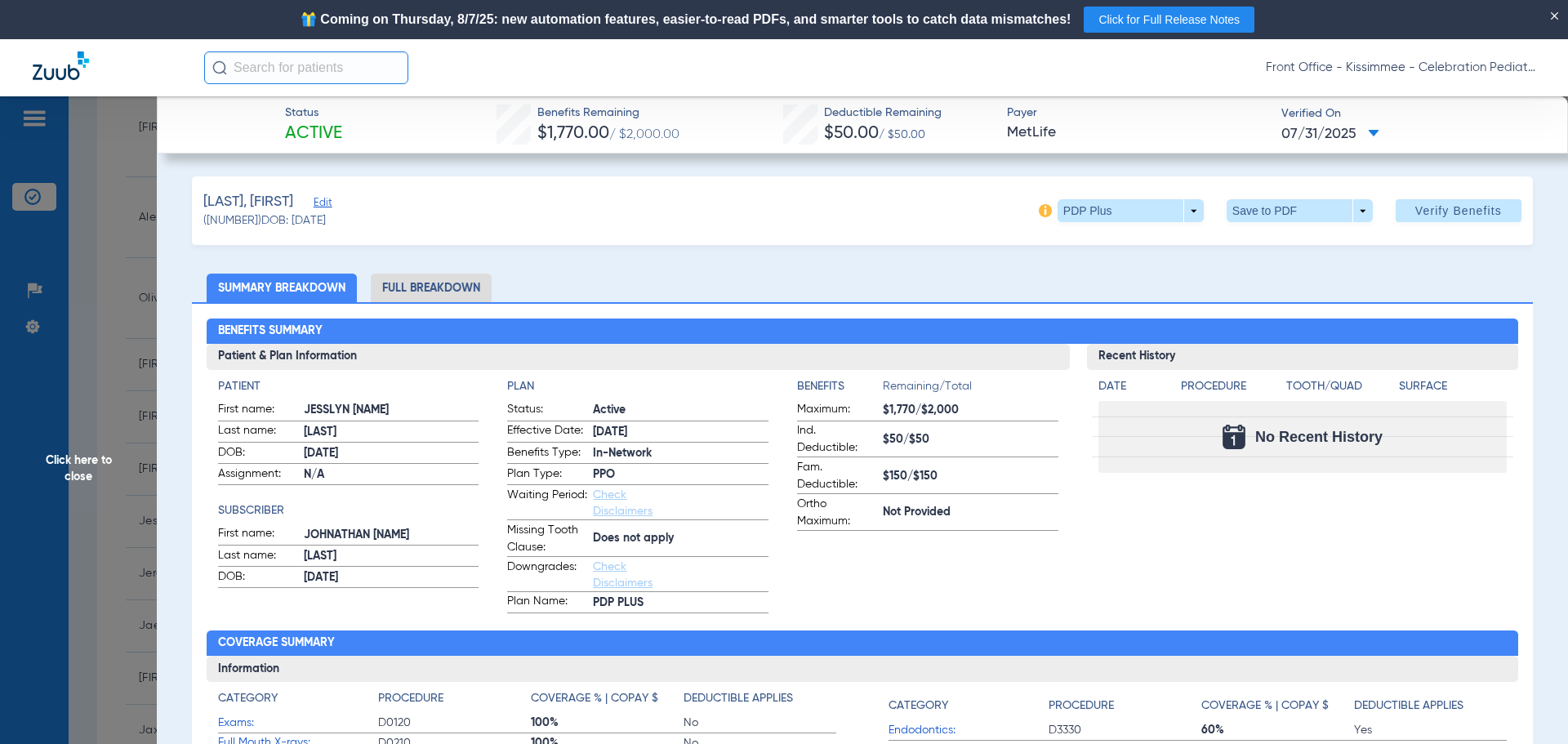 click on "Full Breakdown" 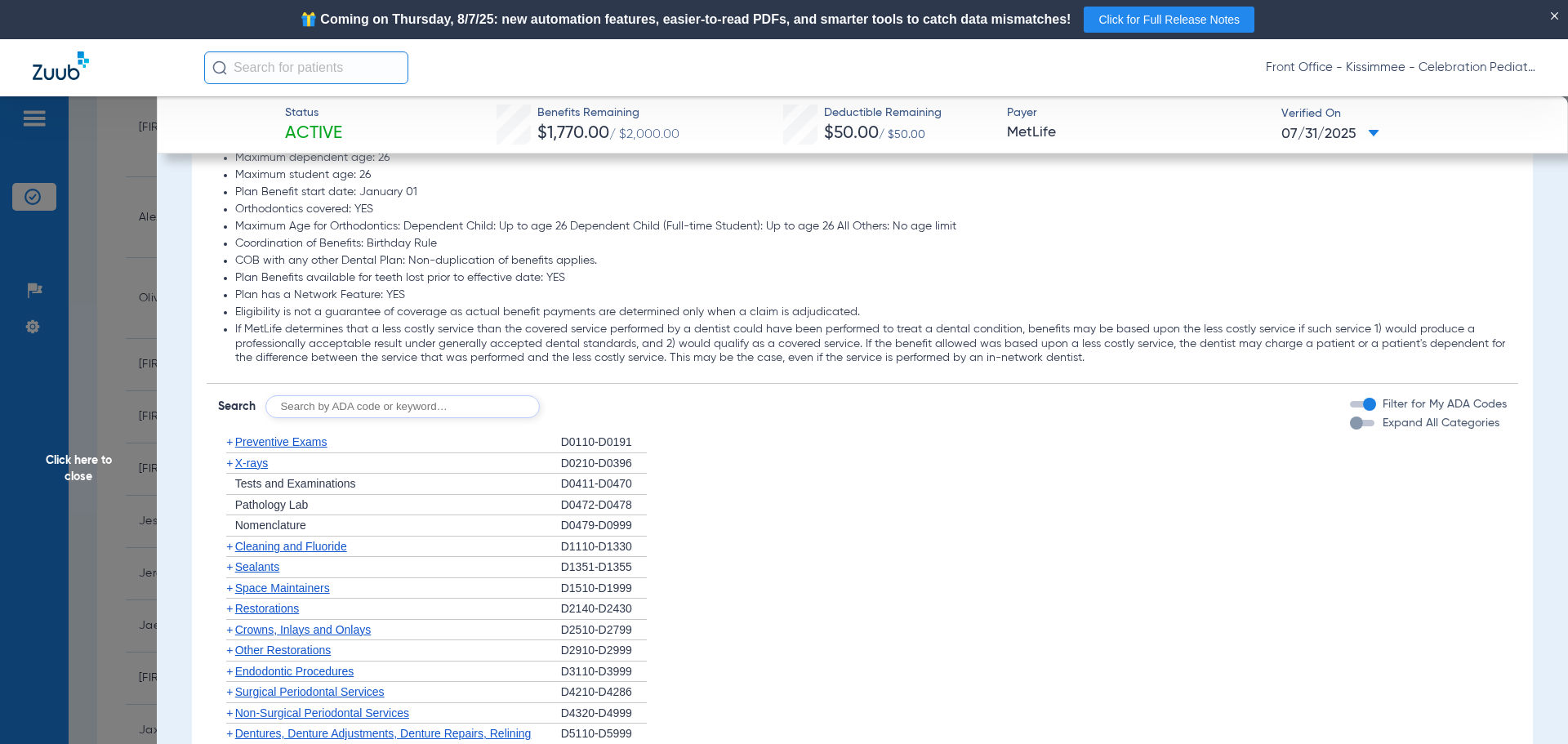 scroll, scrollTop: 2123, scrollLeft: 0, axis: vertical 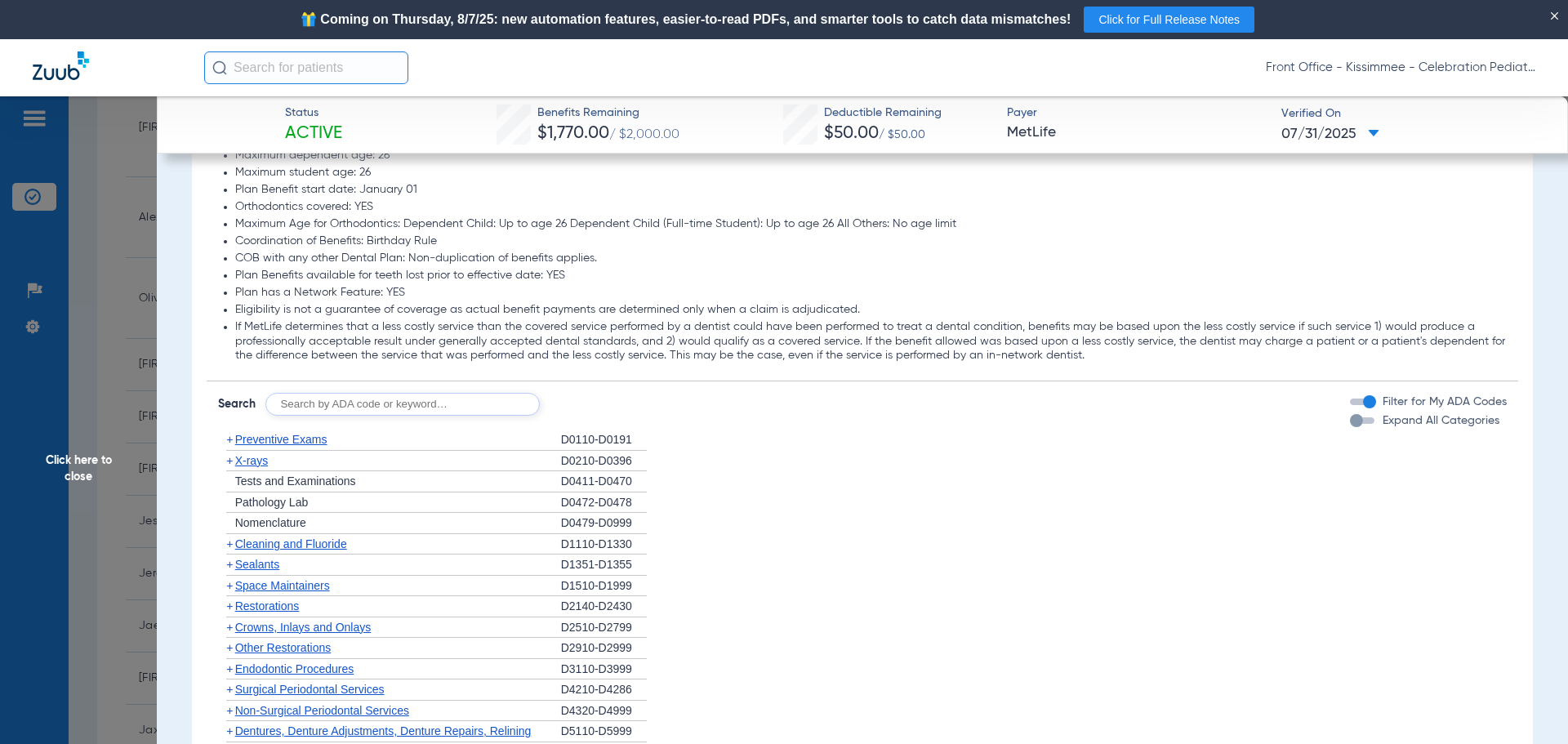 click at bounding box center [1356, 421] 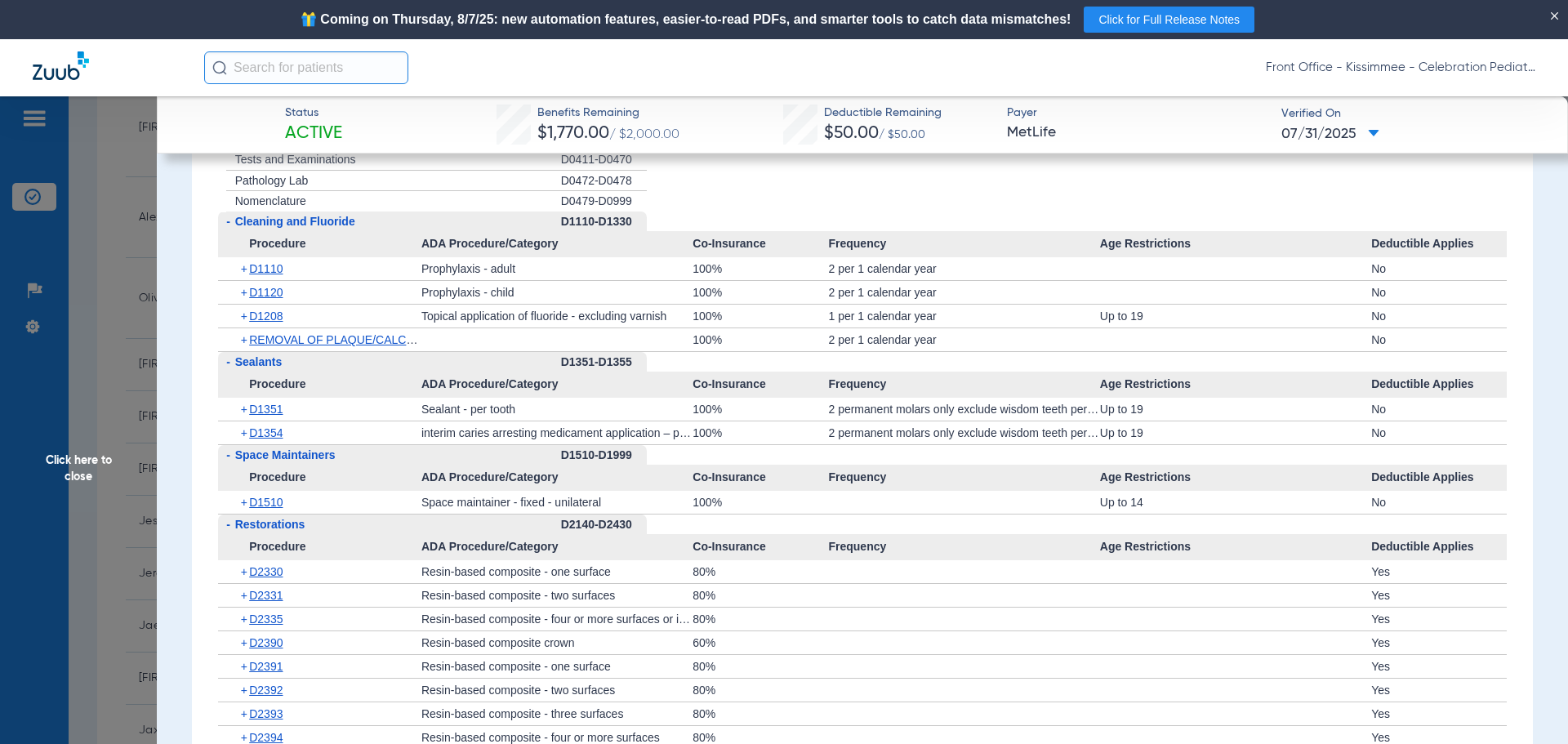 scroll, scrollTop: 2777, scrollLeft: 0, axis: vertical 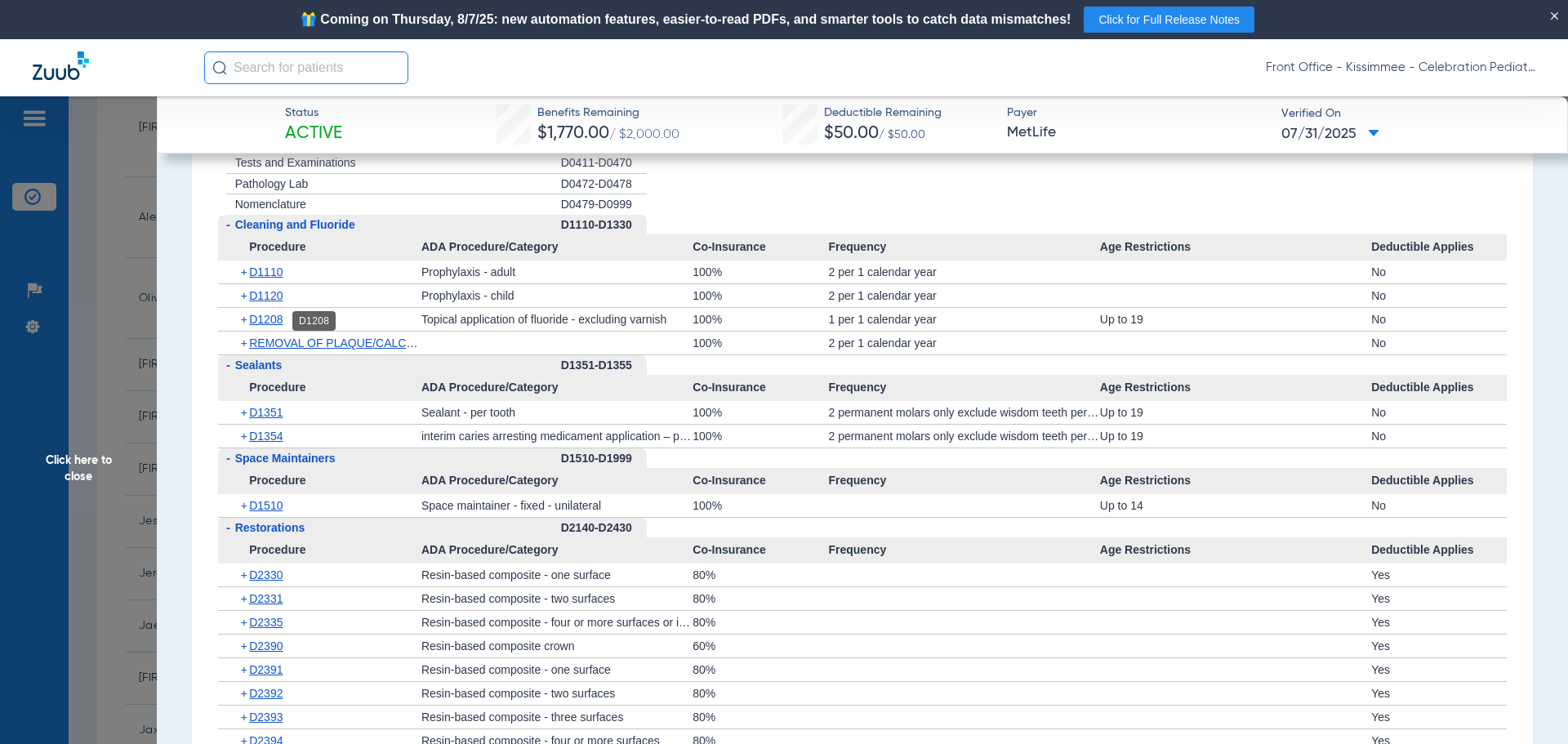 click on "D1208" 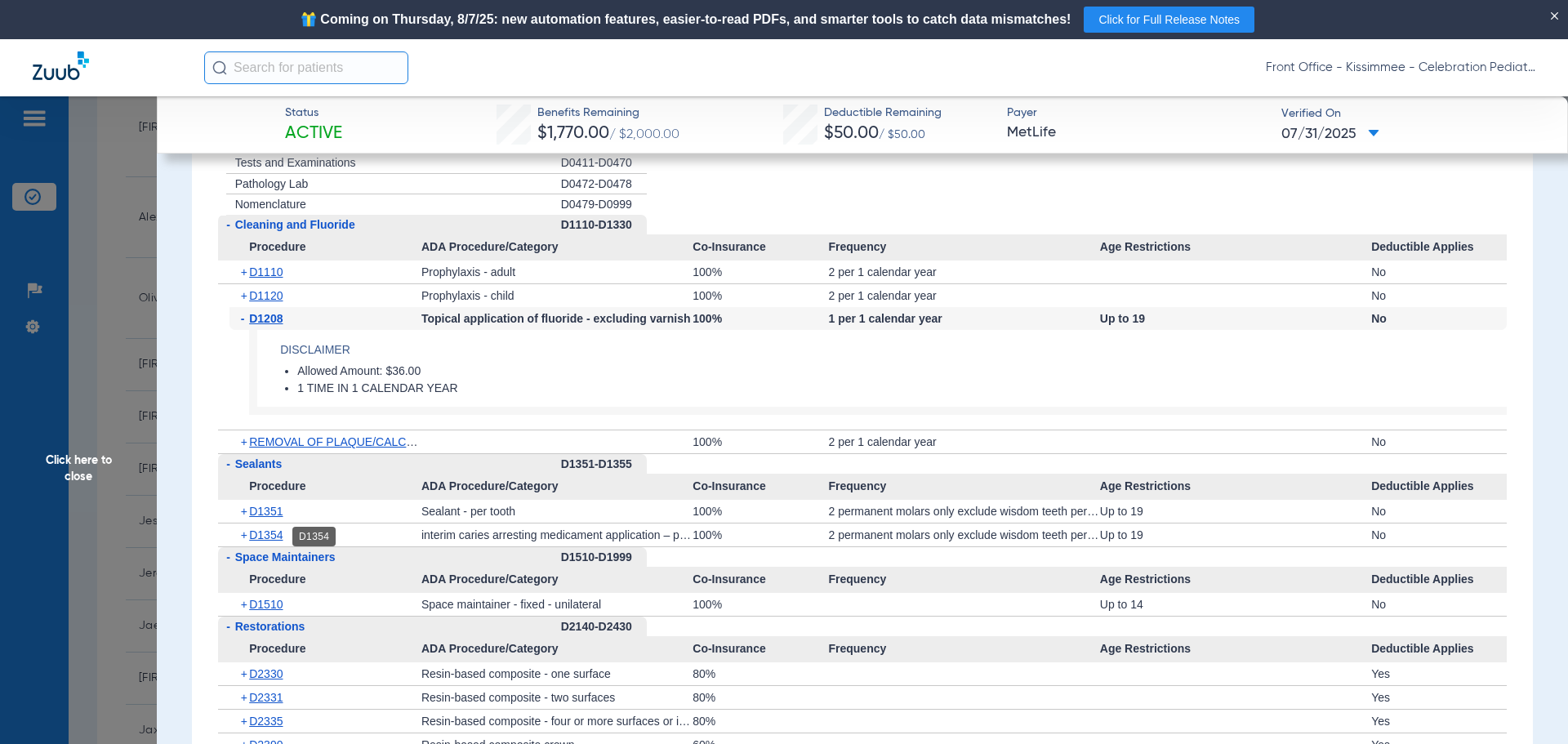 click on "D1354" 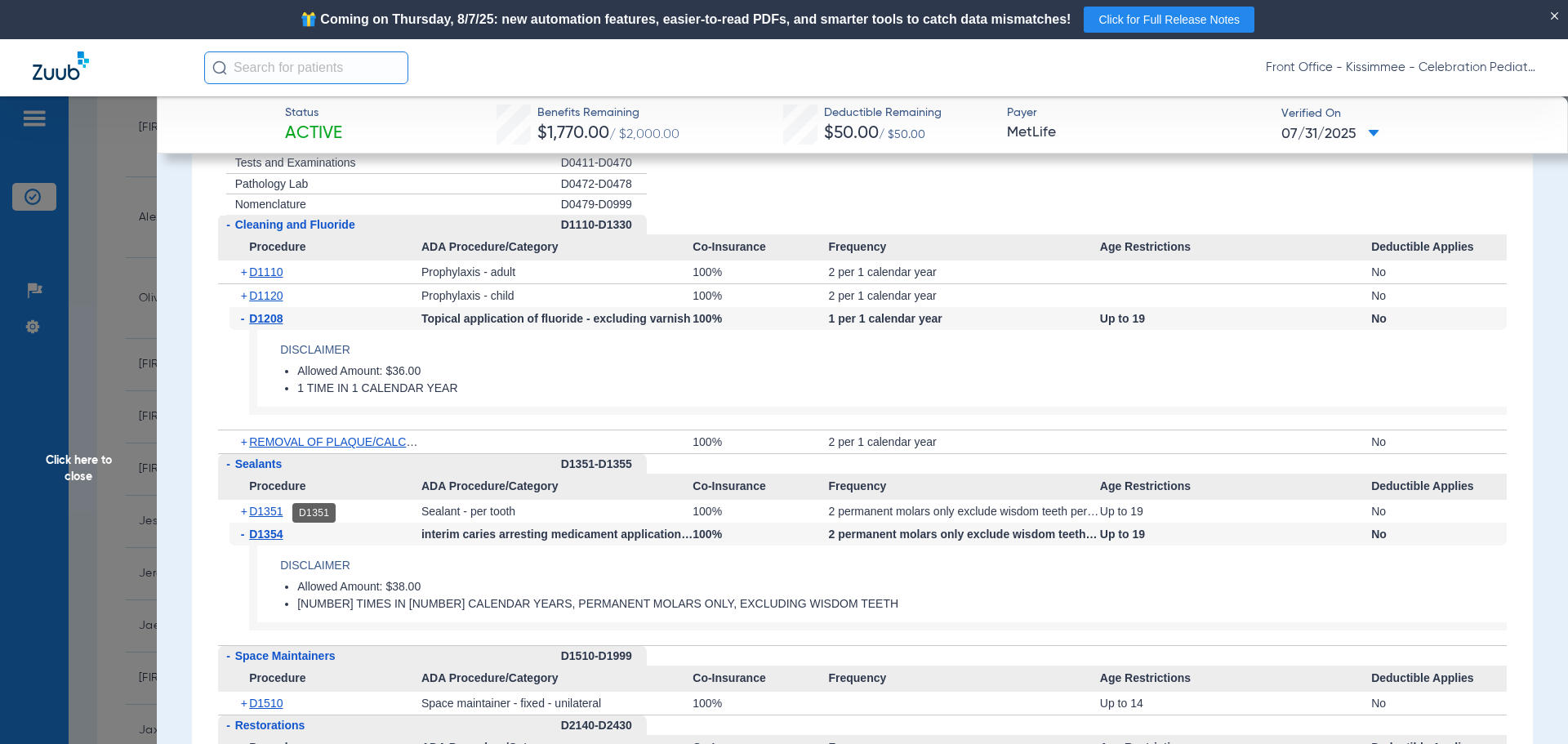 click on "D1351" 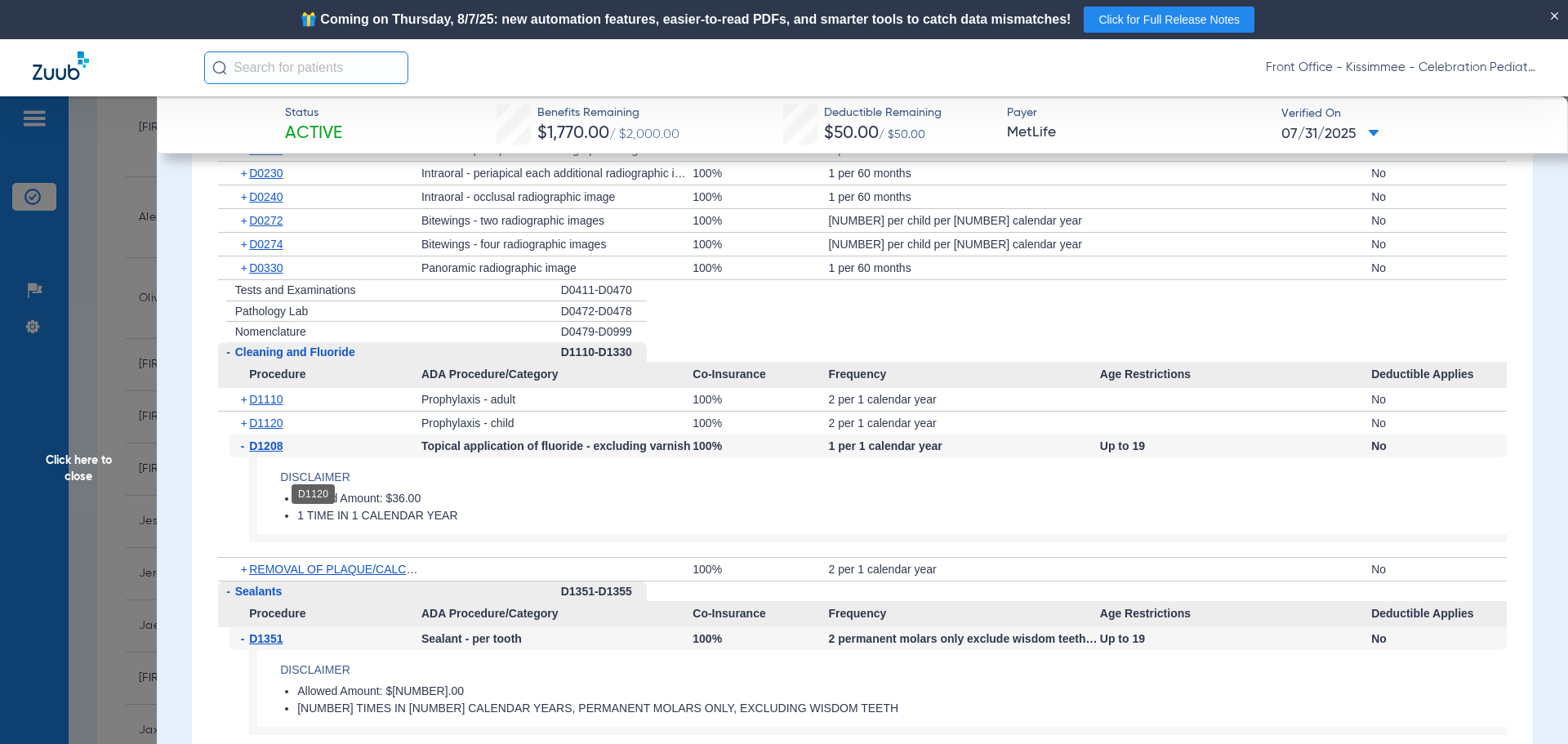 scroll, scrollTop: 2532, scrollLeft: 0, axis: vertical 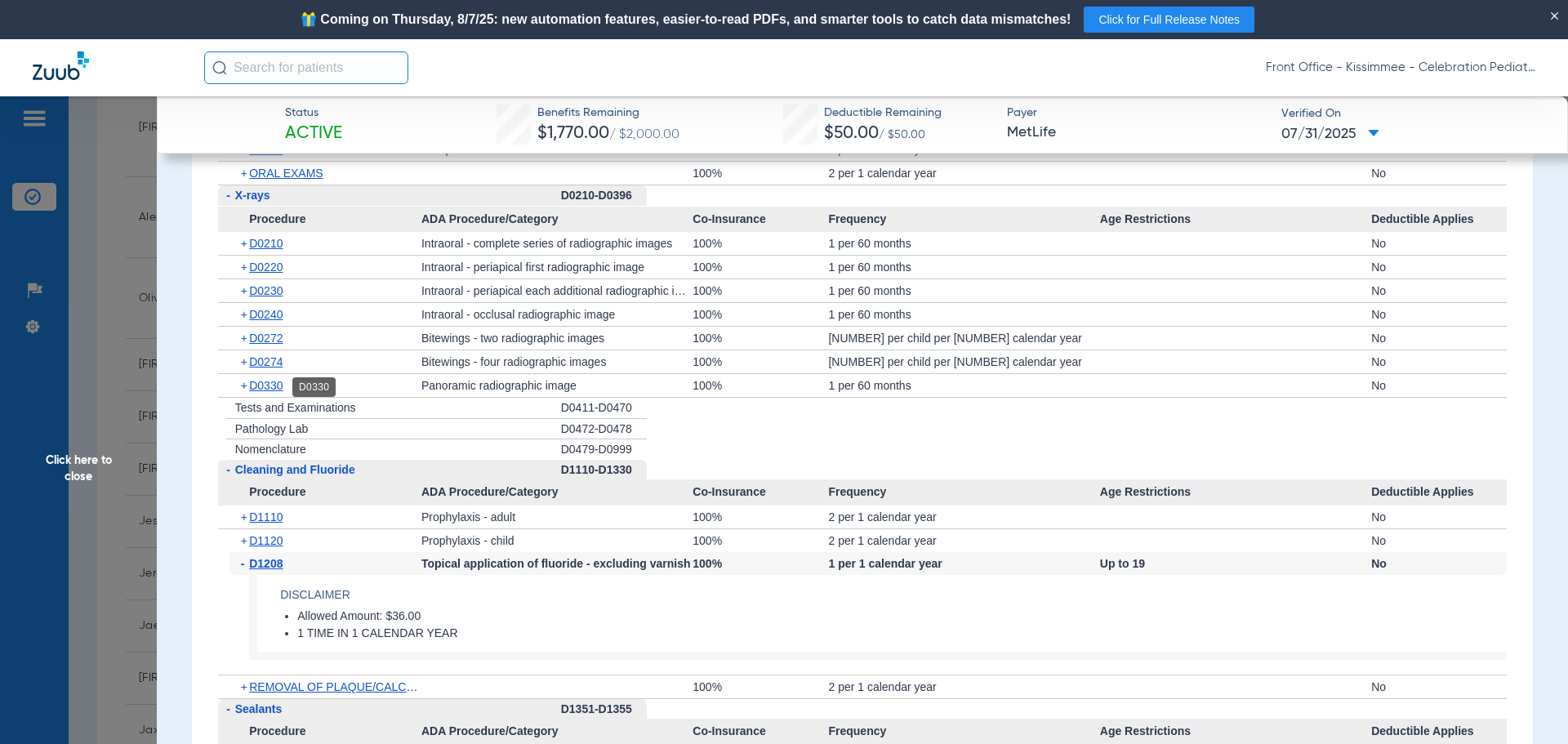 click on "D0330" 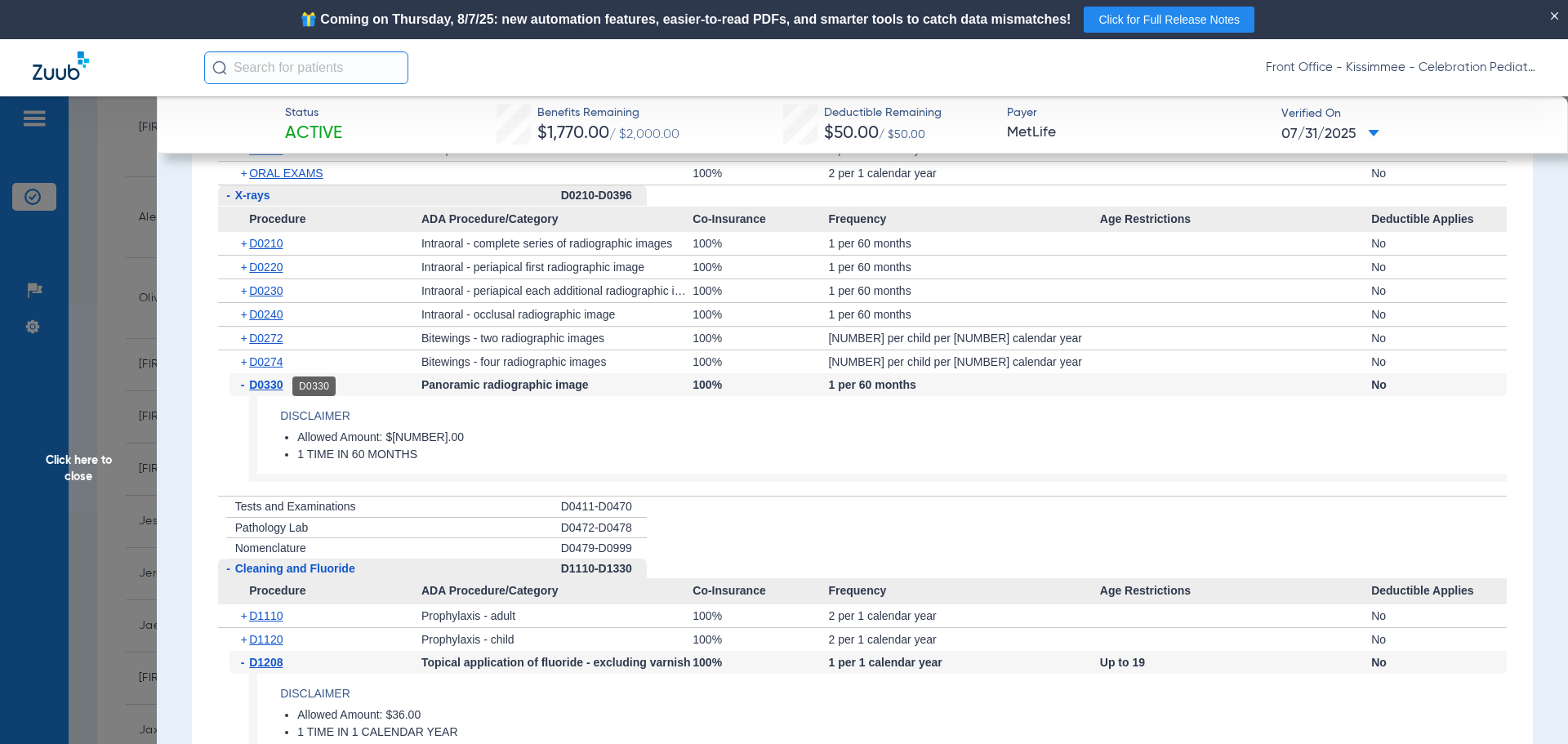 click on "D0330" 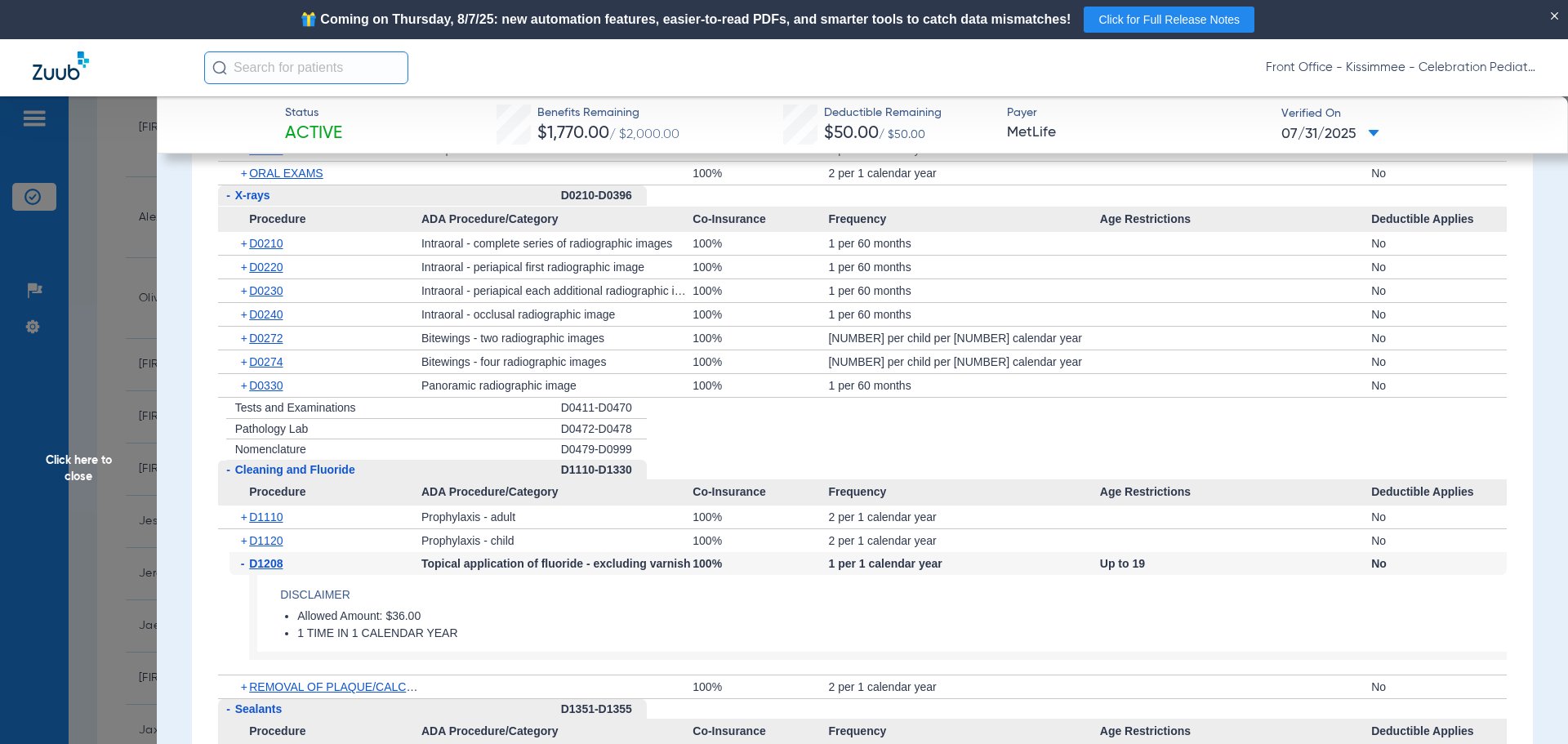 click on "+   D0274" 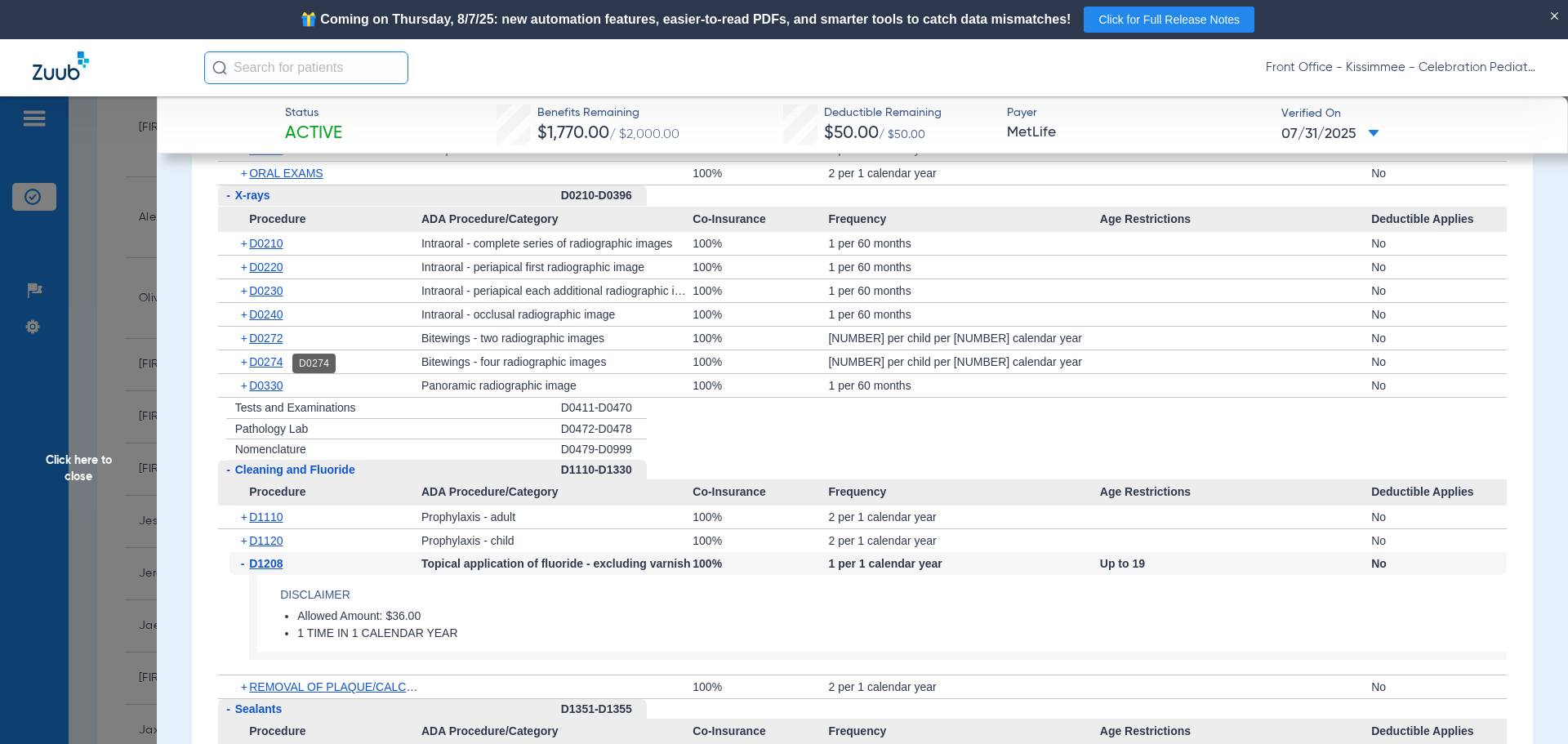 click on "D0274" 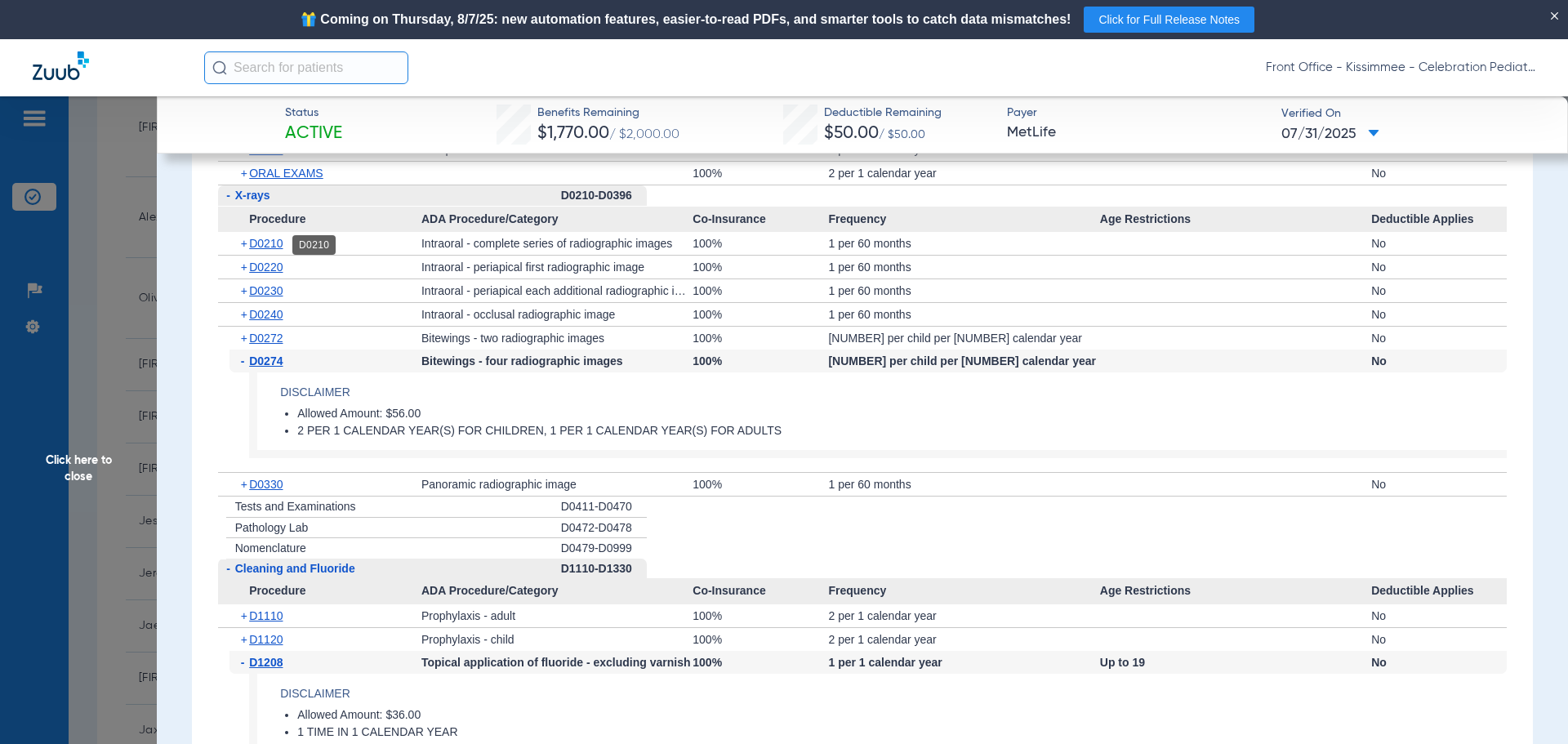 click on "D0210" 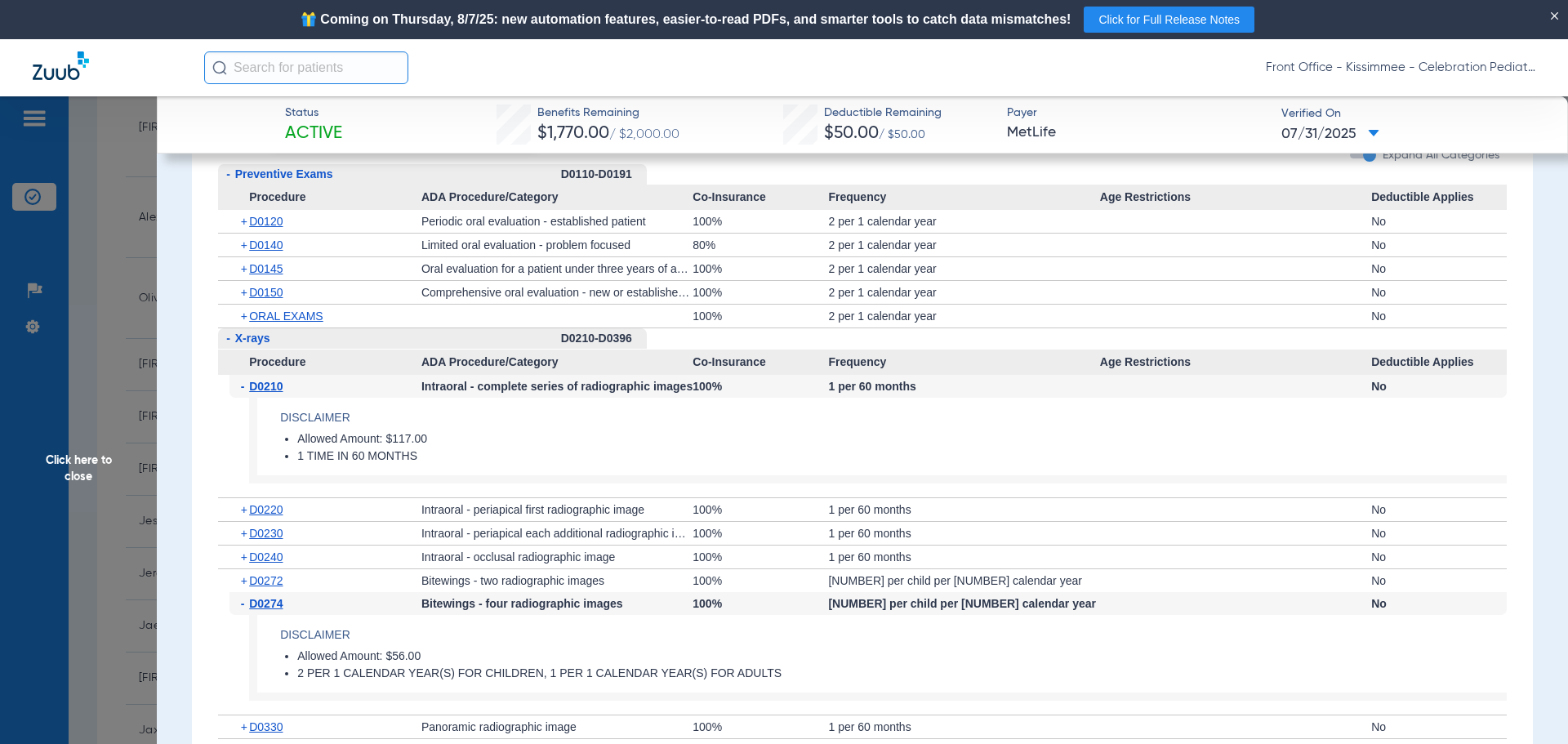 scroll, scrollTop: 2368, scrollLeft: 0, axis: vertical 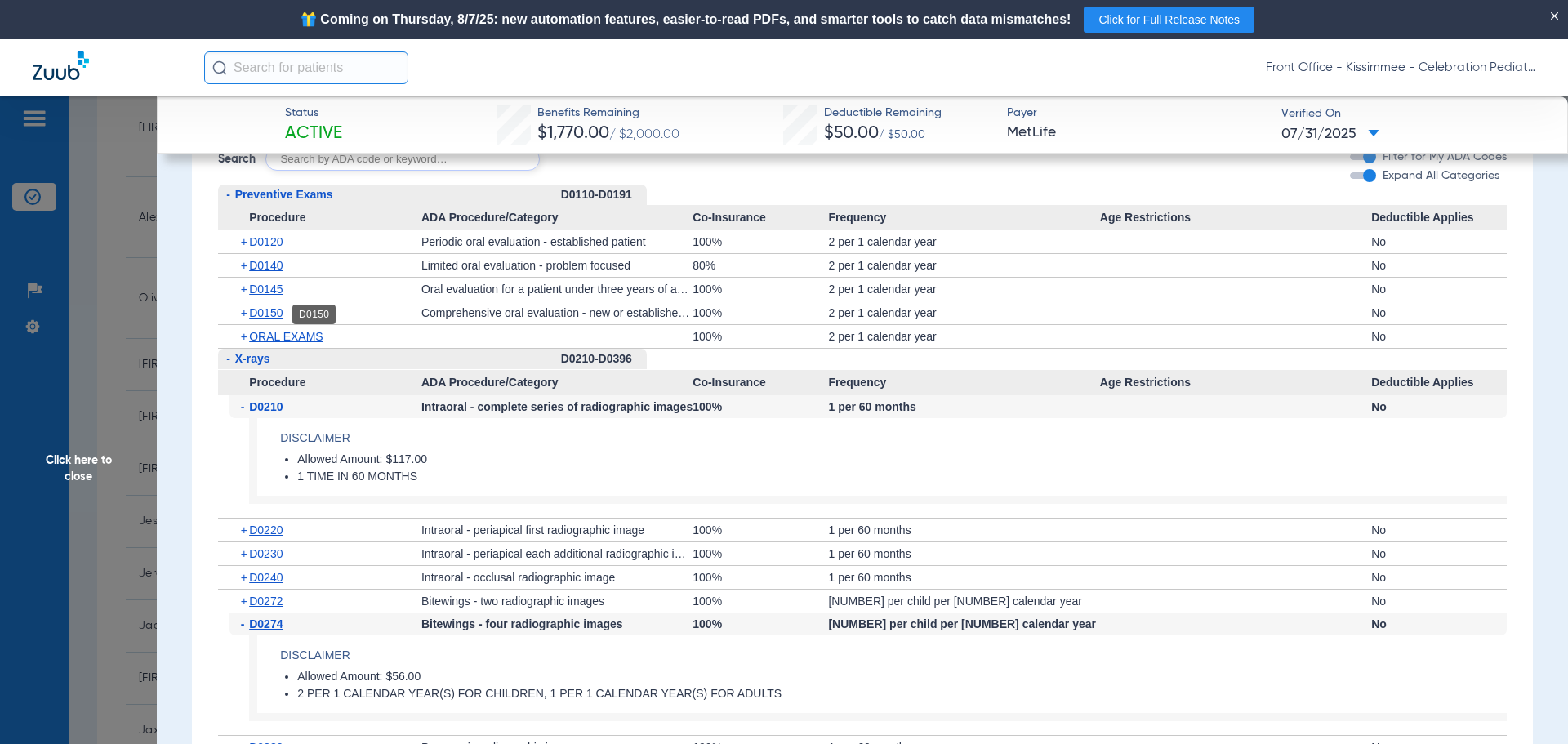 click on "D0150" 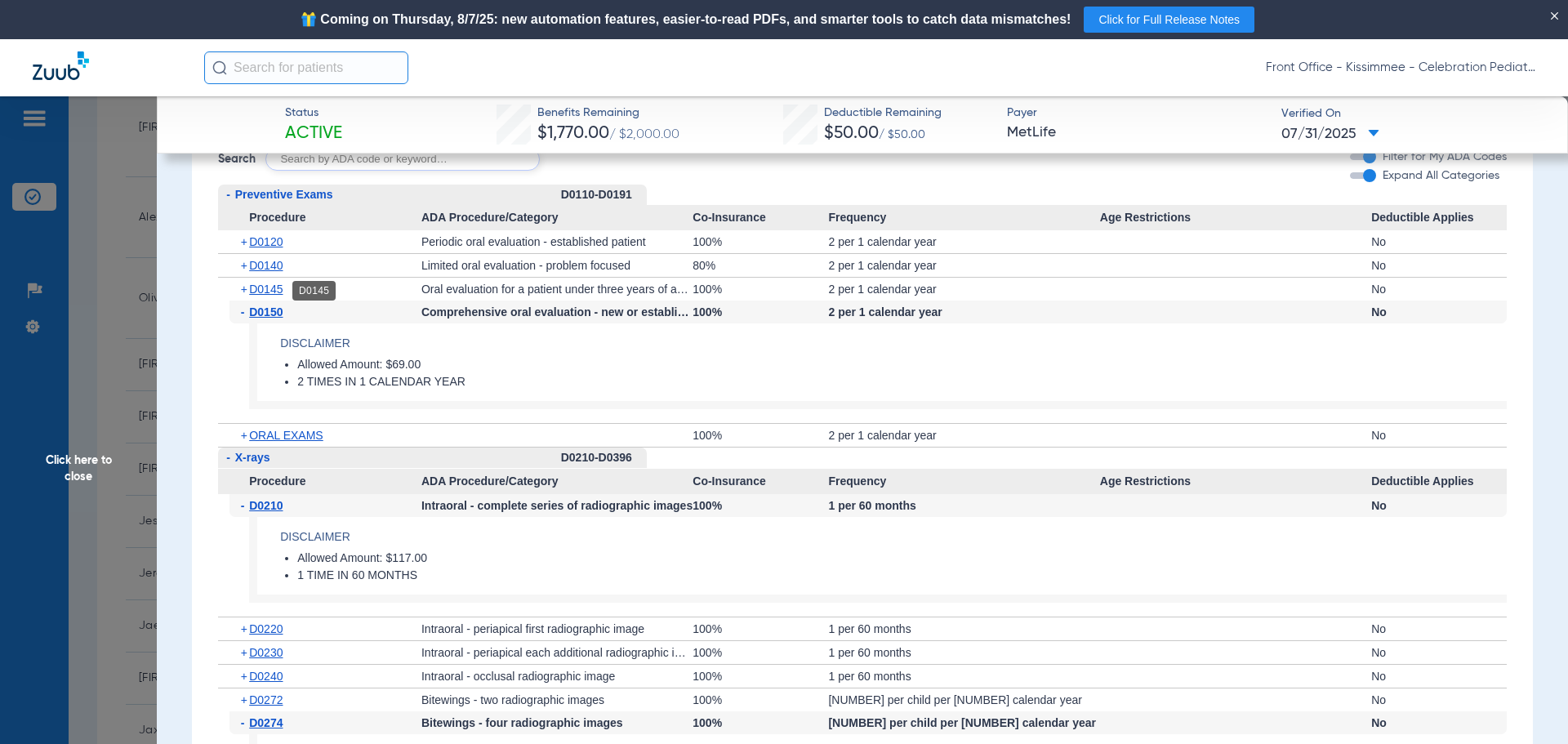 click on "D0145" 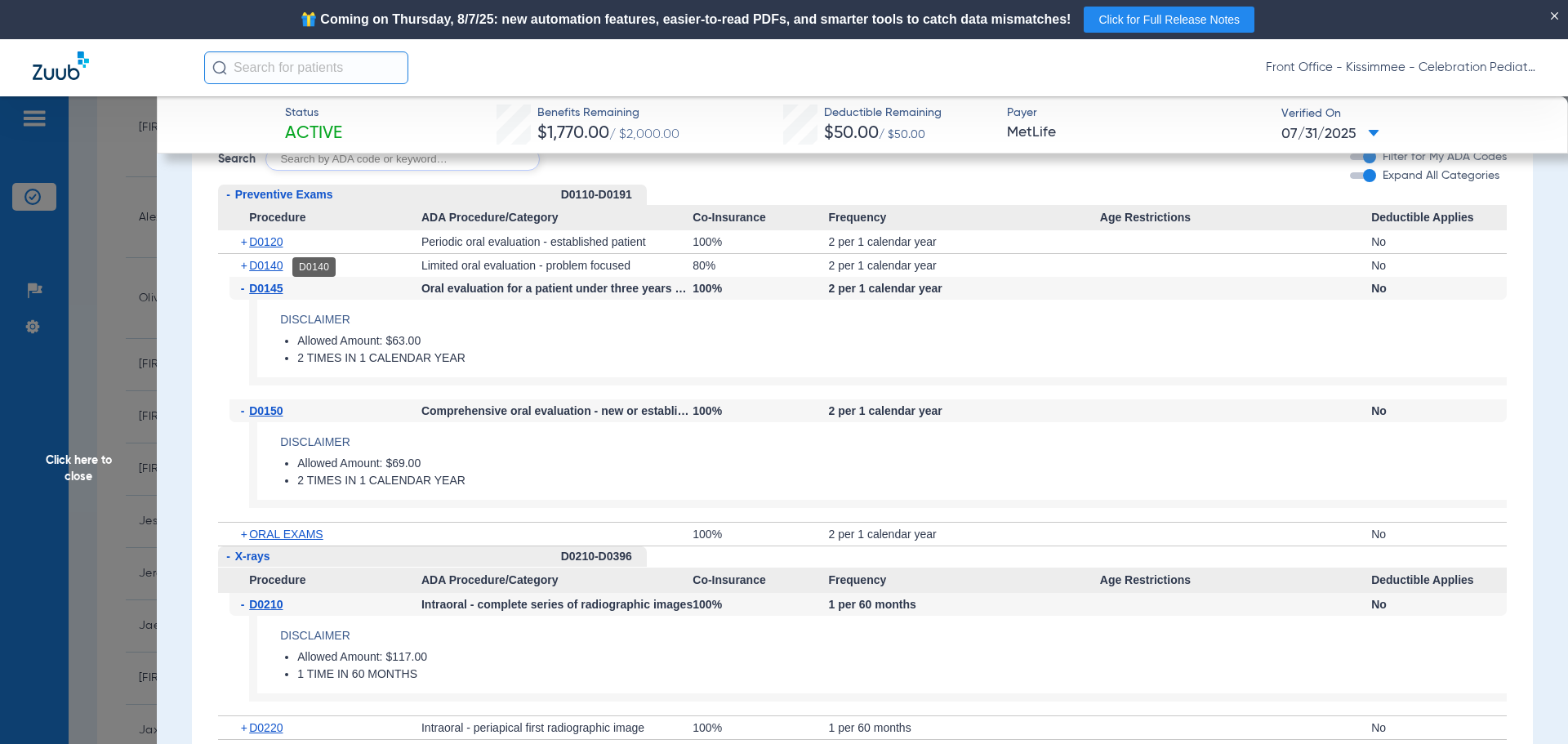 click on "D0140" 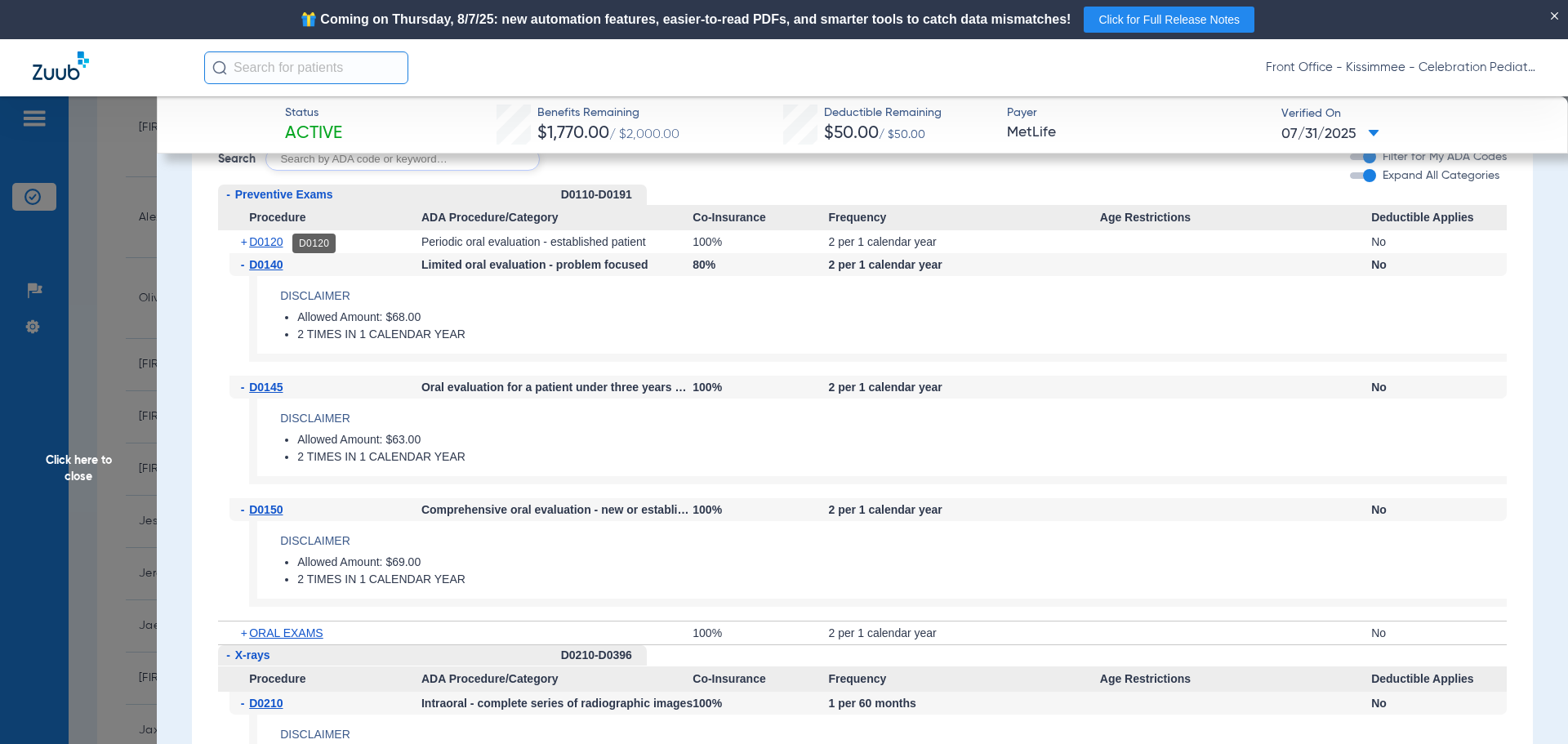 click on "D0120" 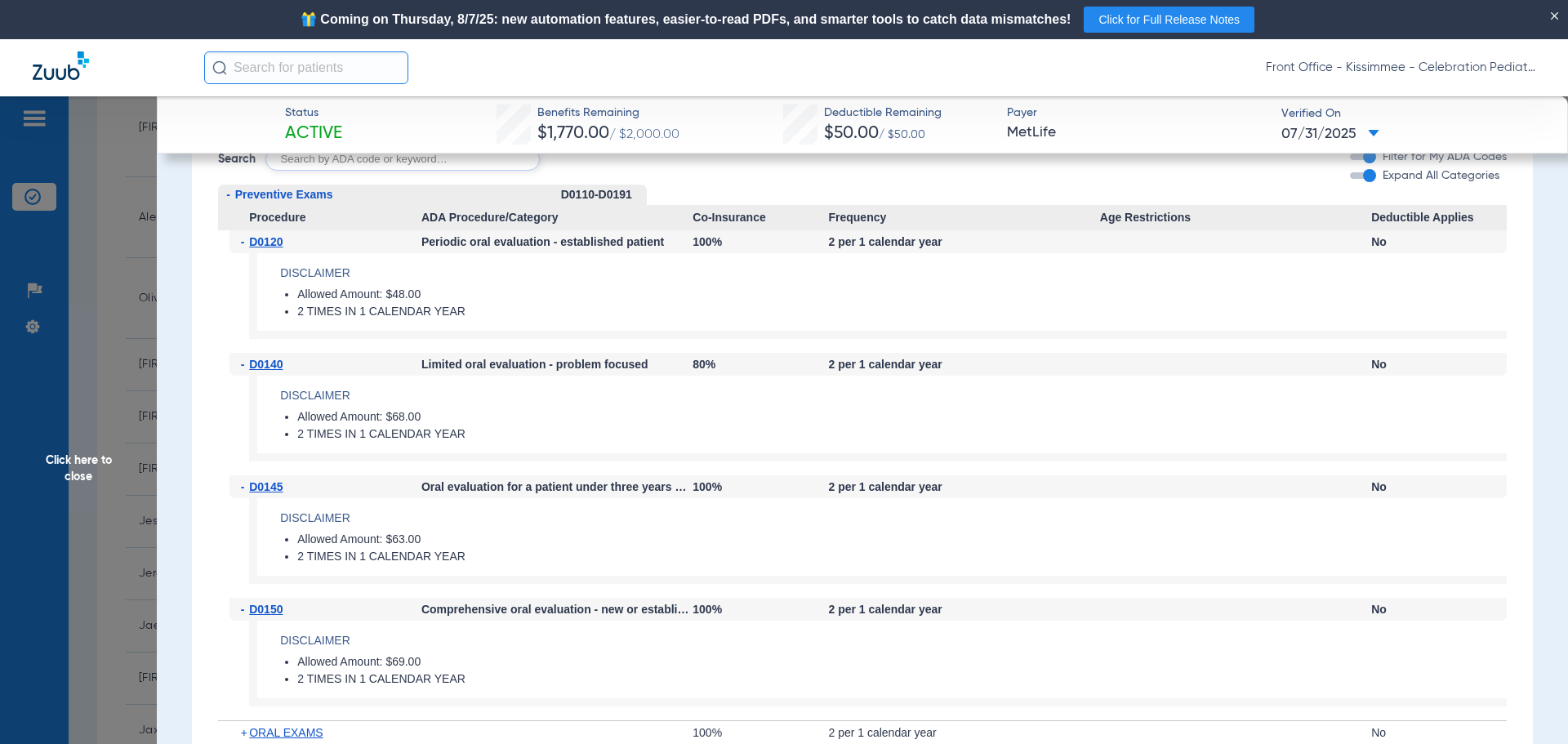 click on "Disclaimer" 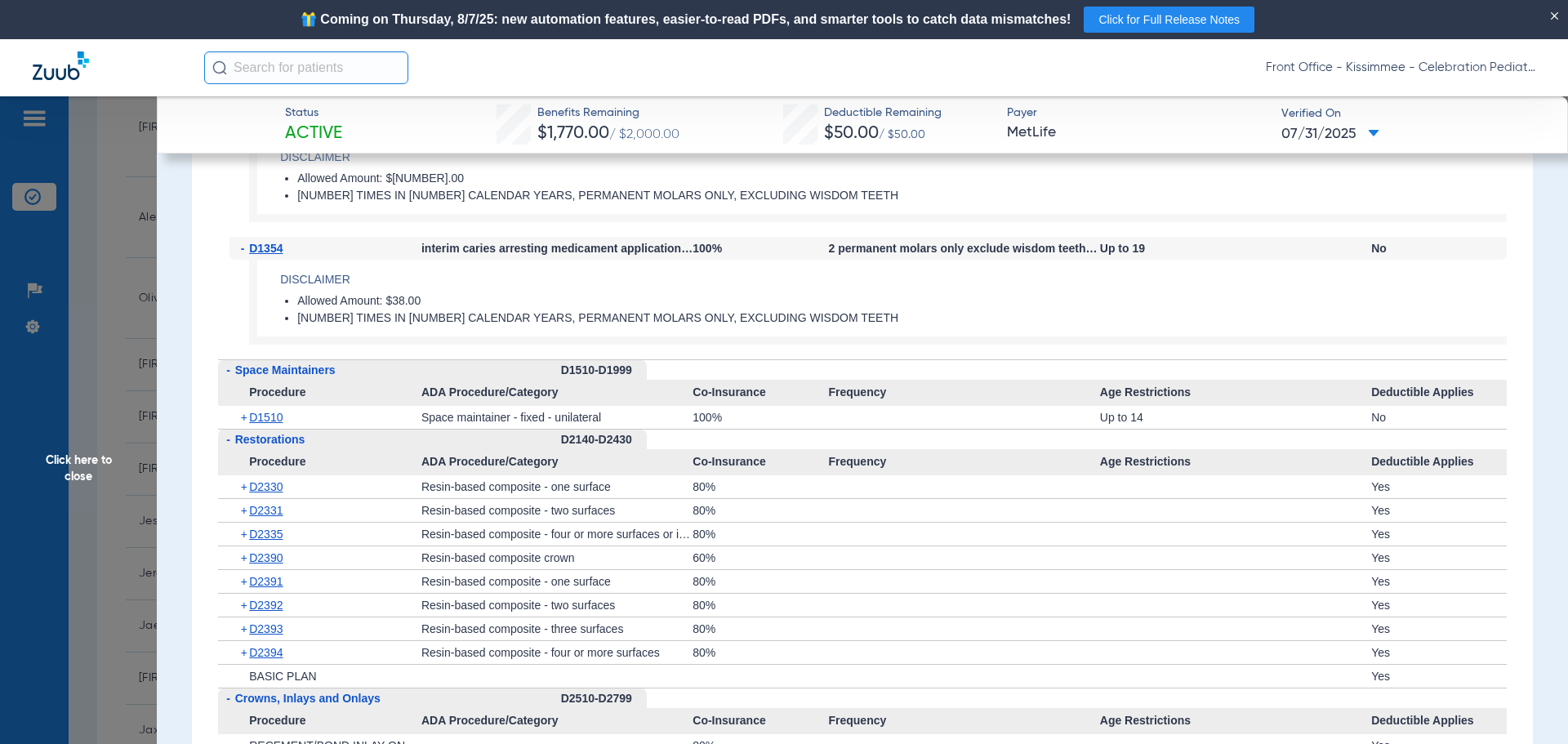 scroll, scrollTop: 3920, scrollLeft: 0, axis: vertical 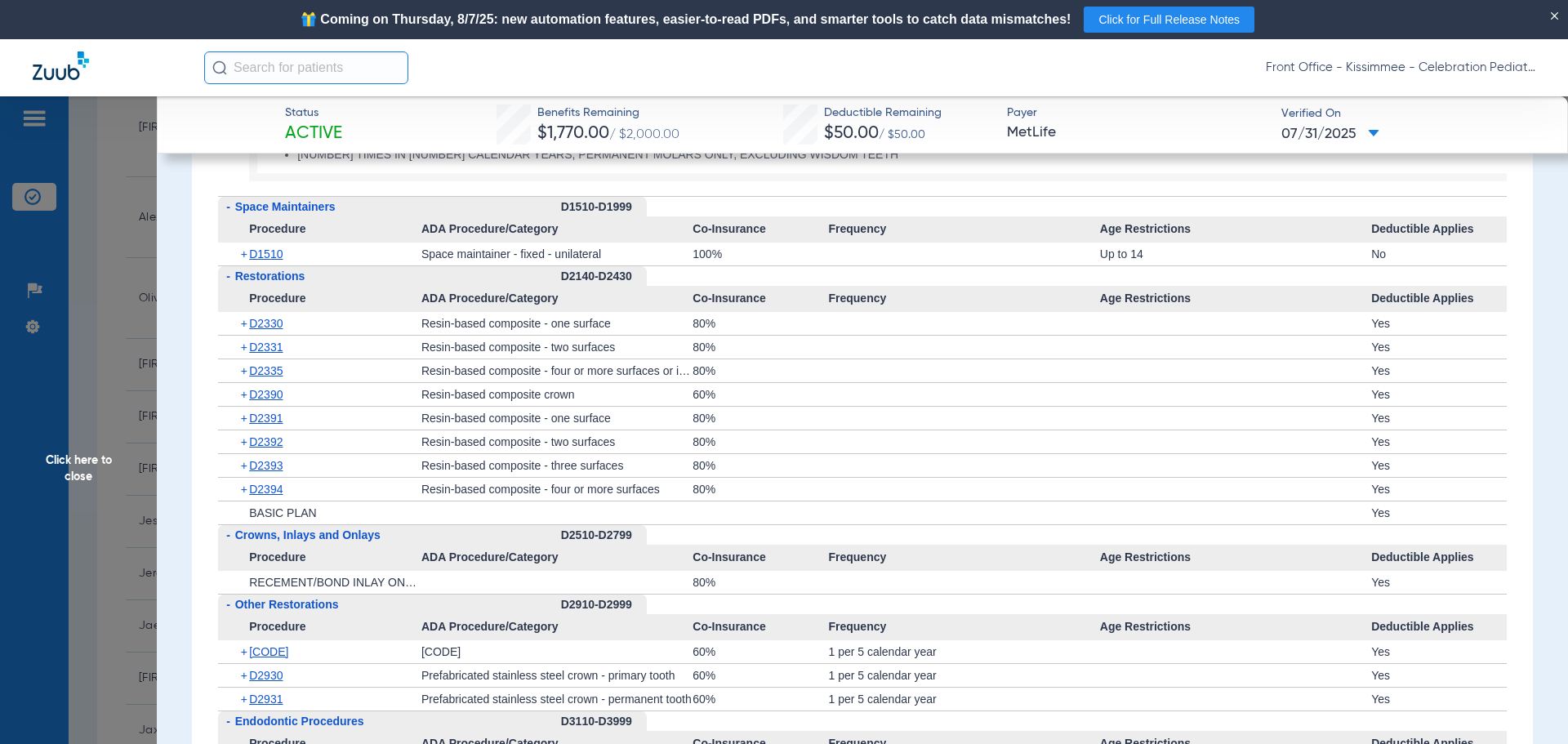 click on "Click here to close" 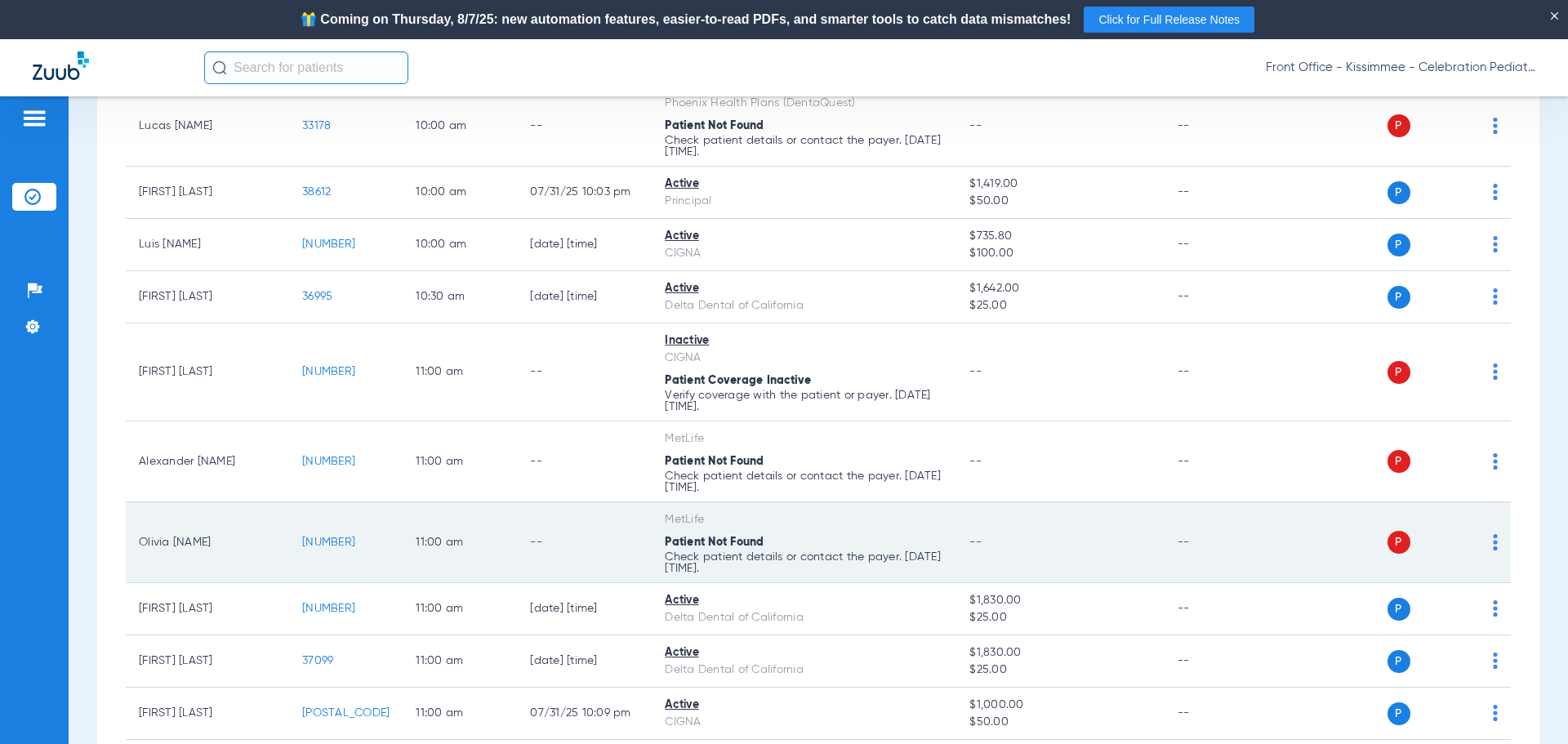 scroll, scrollTop: 1797, scrollLeft: 0, axis: vertical 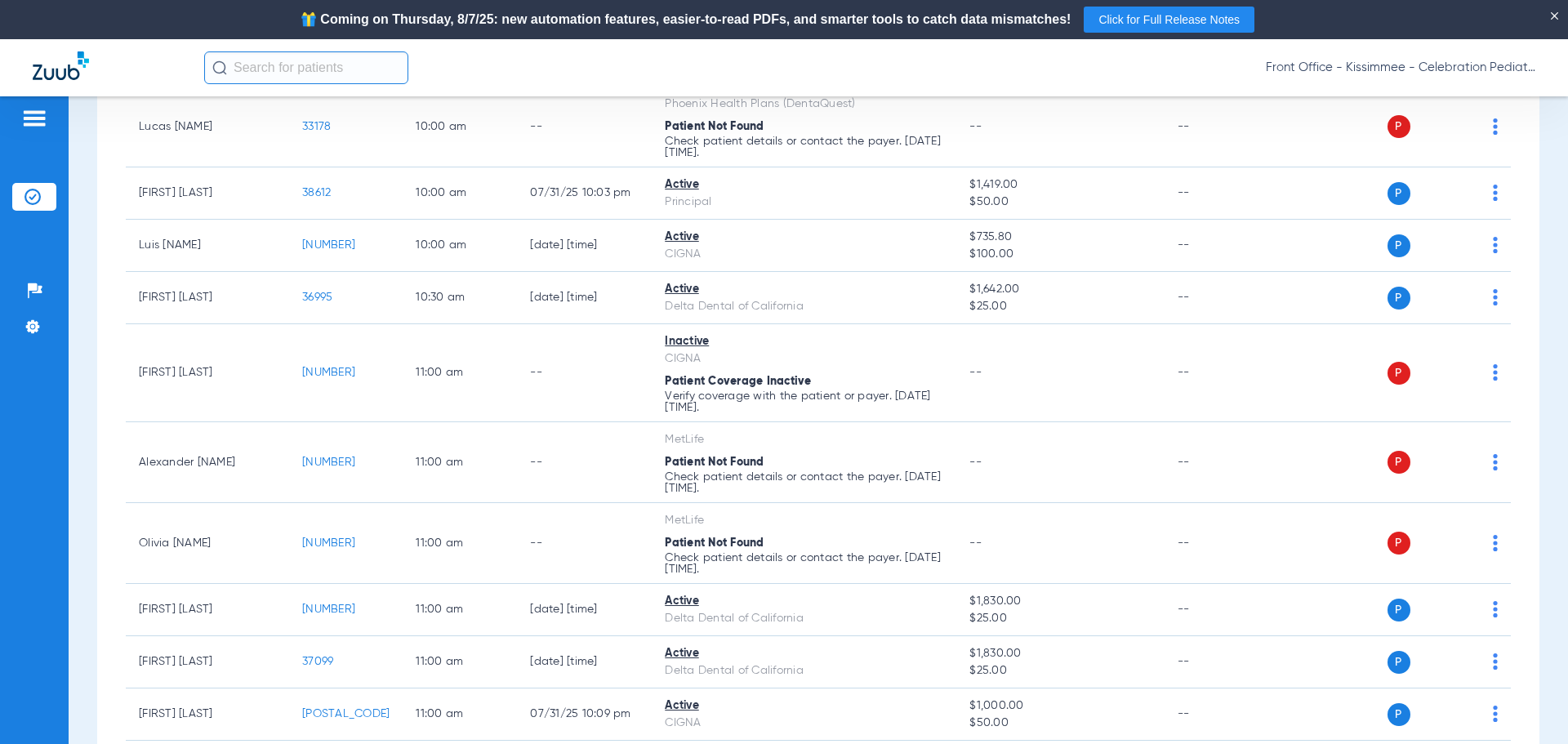 drag, startPoint x: 78, startPoint y: 534, endPoint x: 92, endPoint y: 515, distance: 23.600847 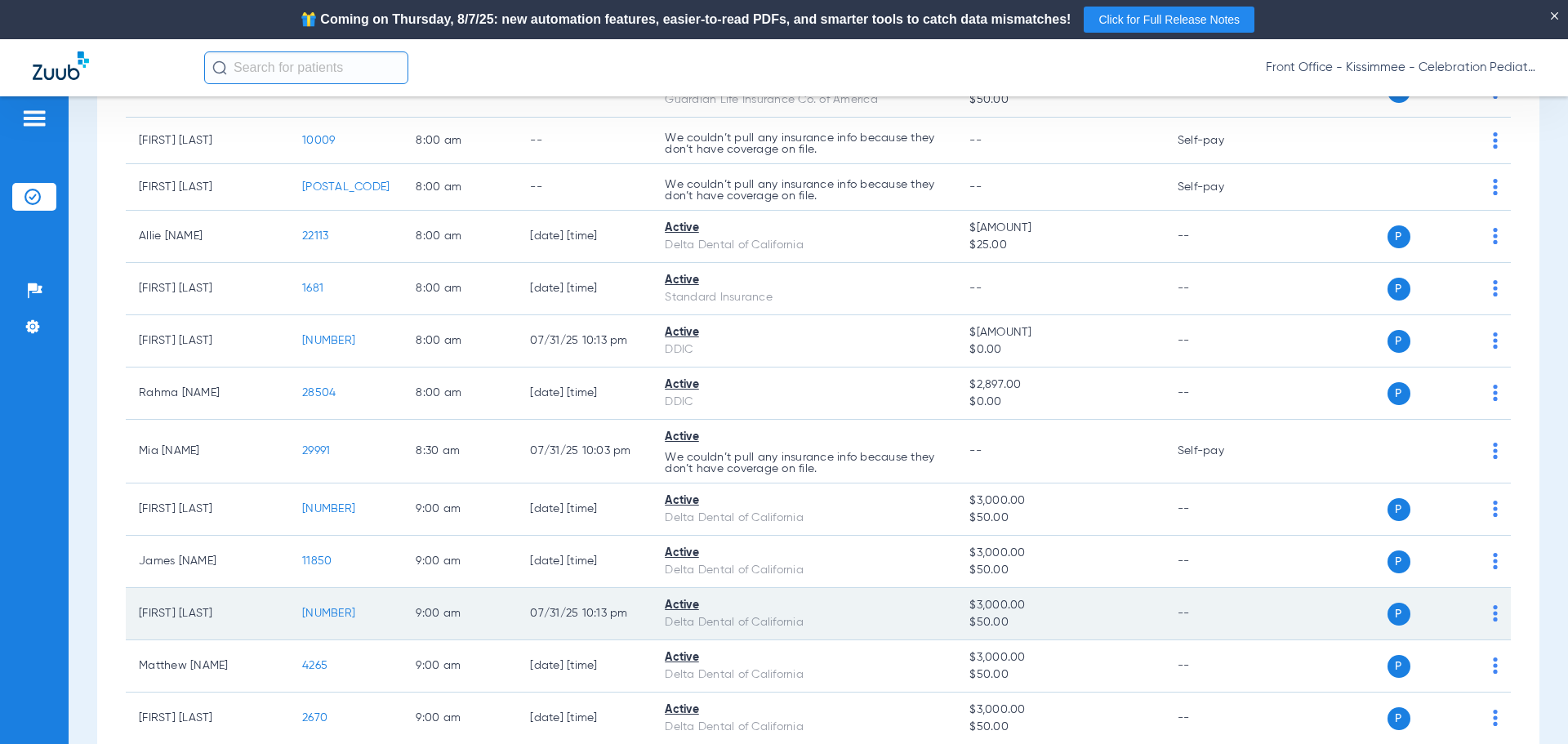 scroll, scrollTop: 327, scrollLeft: 0, axis: vertical 